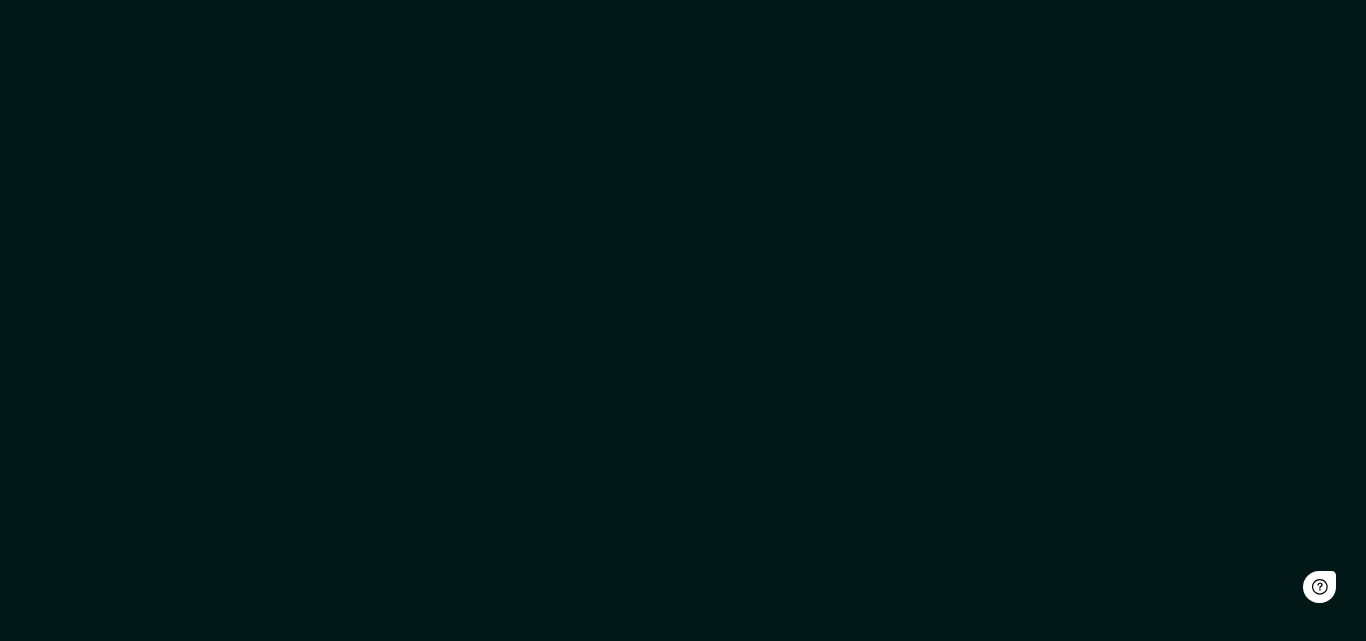 scroll, scrollTop: 0, scrollLeft: 0, axis: both 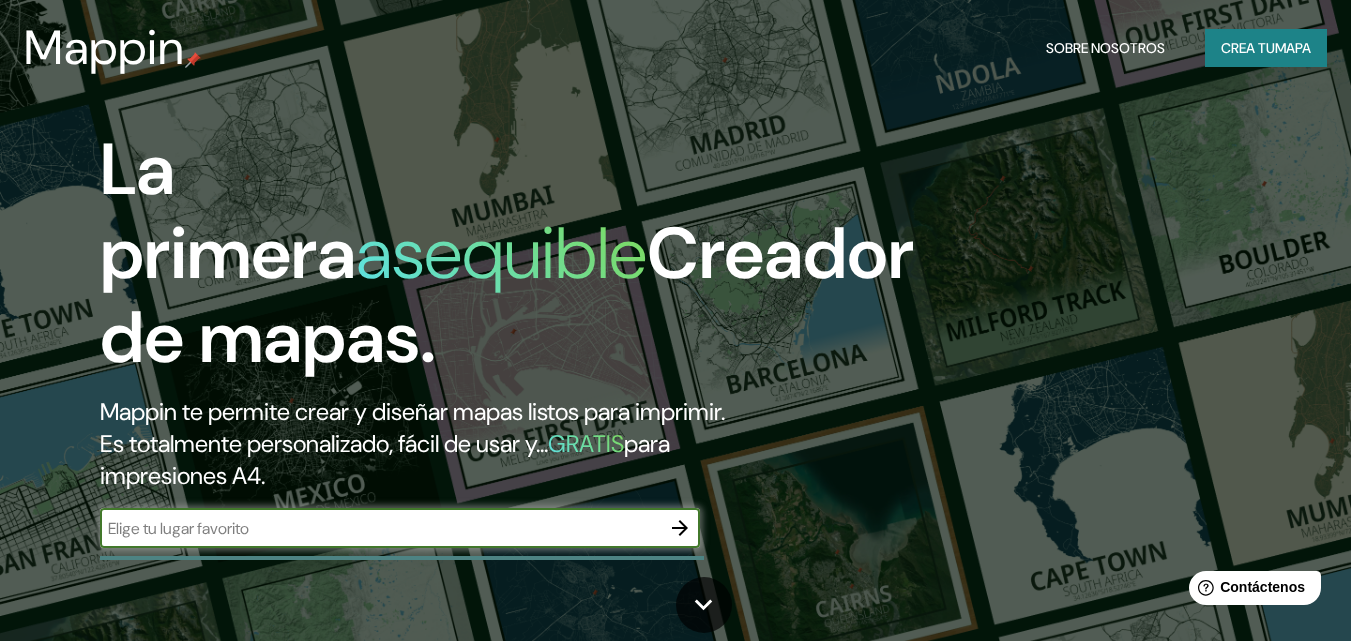 click on "​" at bounding box center (400, 528) 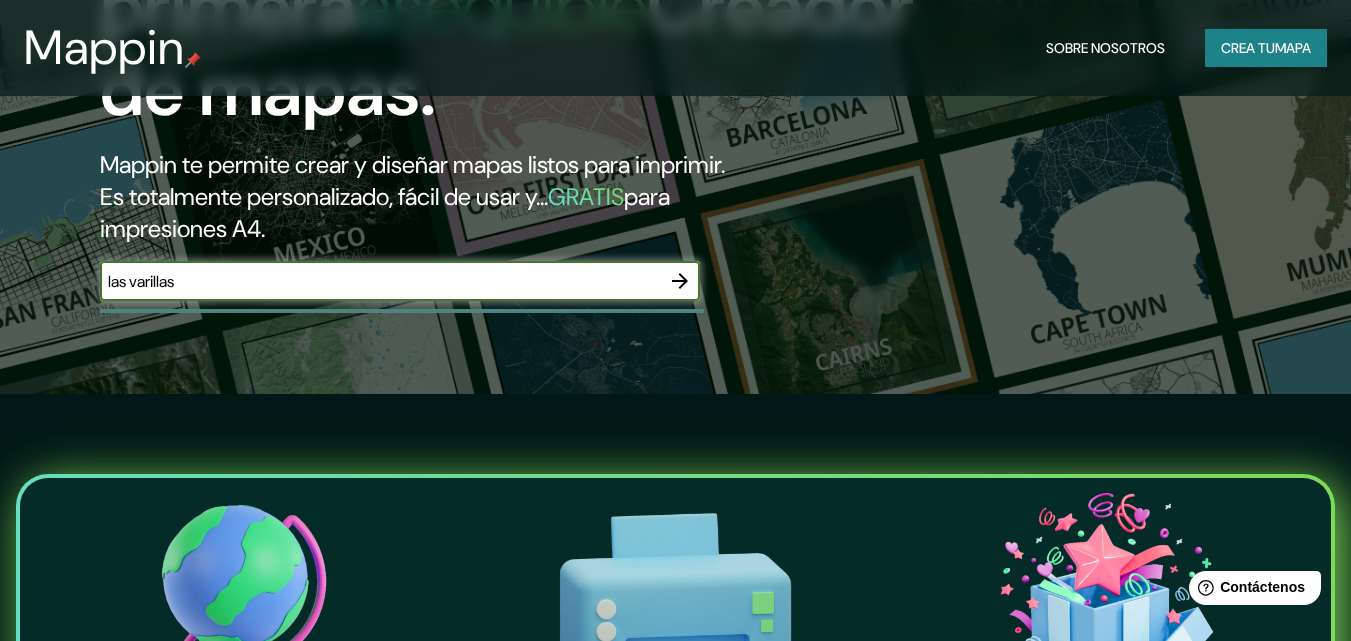 scroll, scrollTop: 300, scrollLeft: 0, axis: vertical 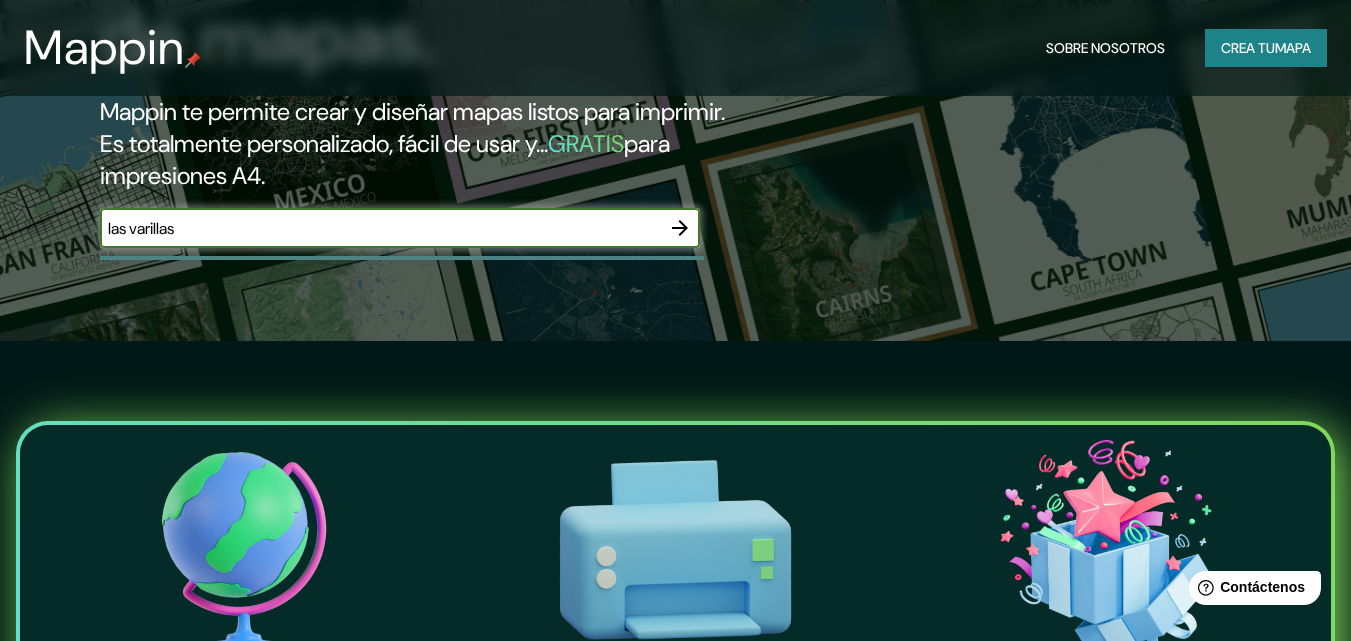 type on "las varillas" 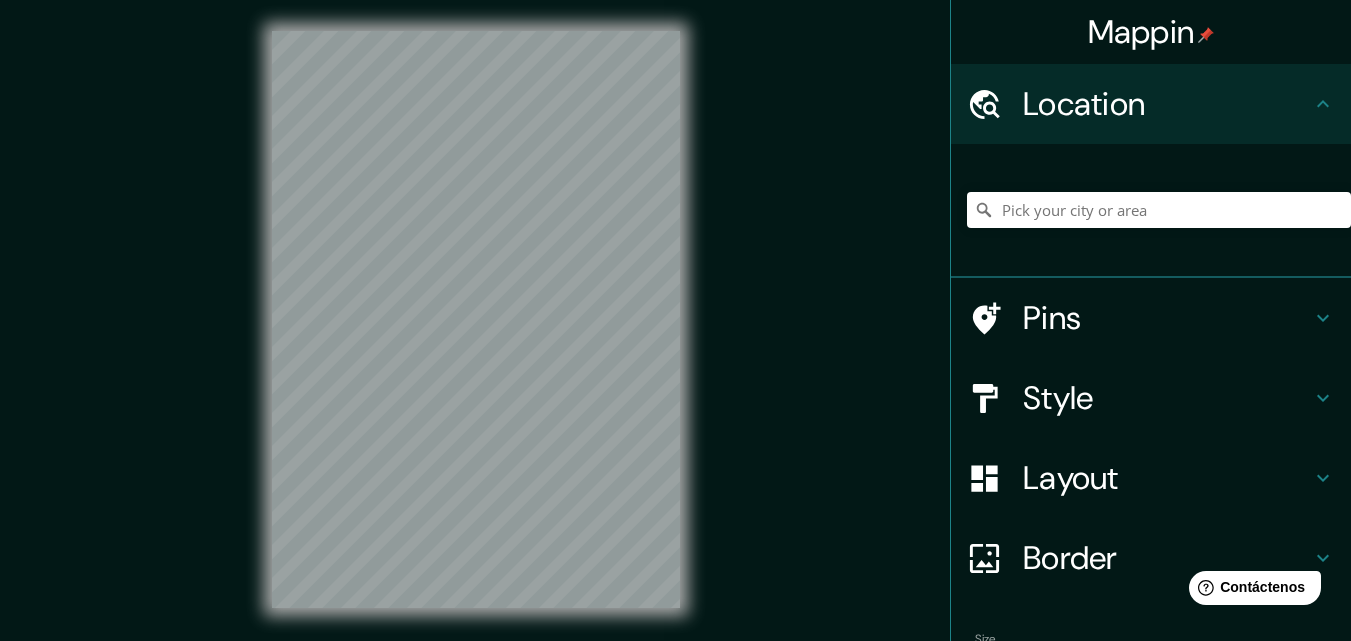 scroll, scrollTop: 0, scrollLeft: 0, axis: both 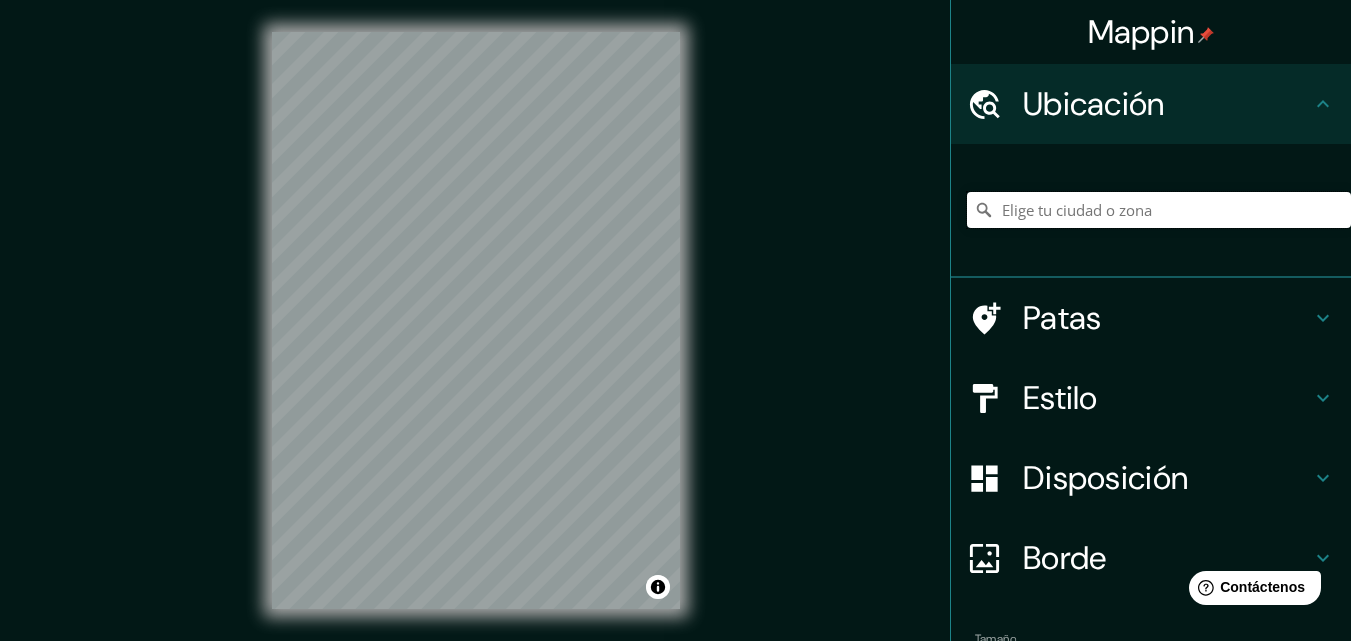 click at bounding box center [1159, 210] 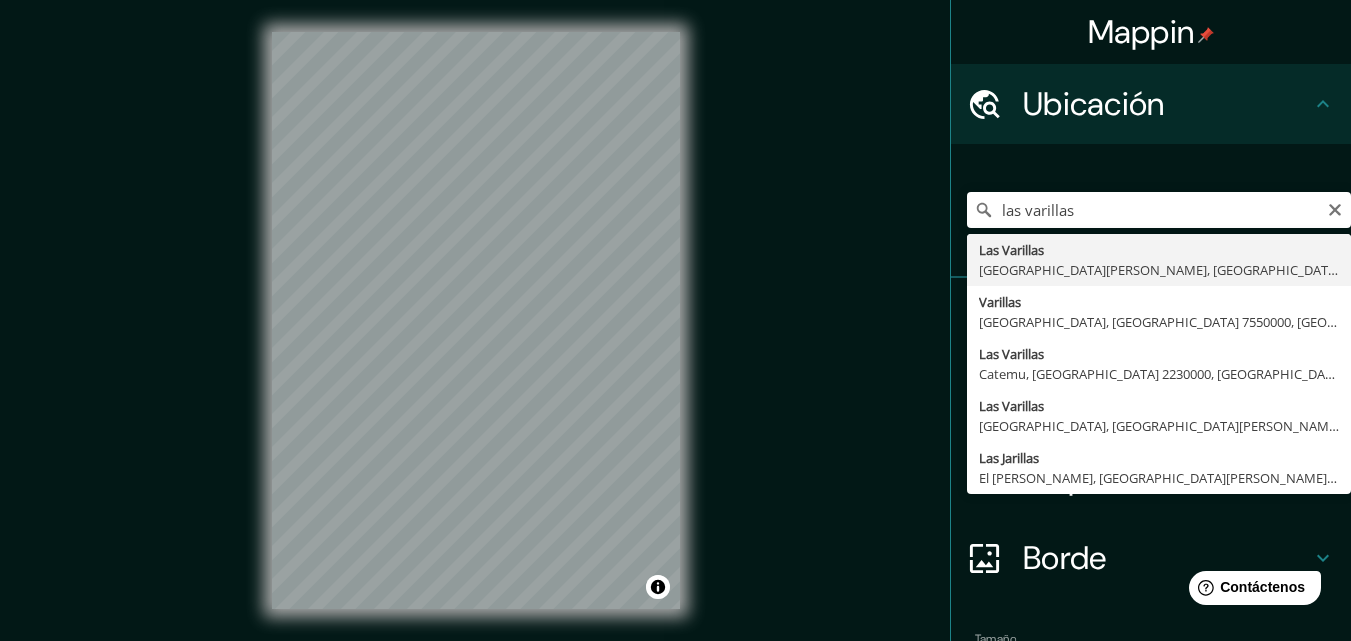 type on "[GEOGRAPHIC_DATA], [GEOGRAPHIC_DATA][PERSON_NAME], [GEOGRAPHIC_DATA]" 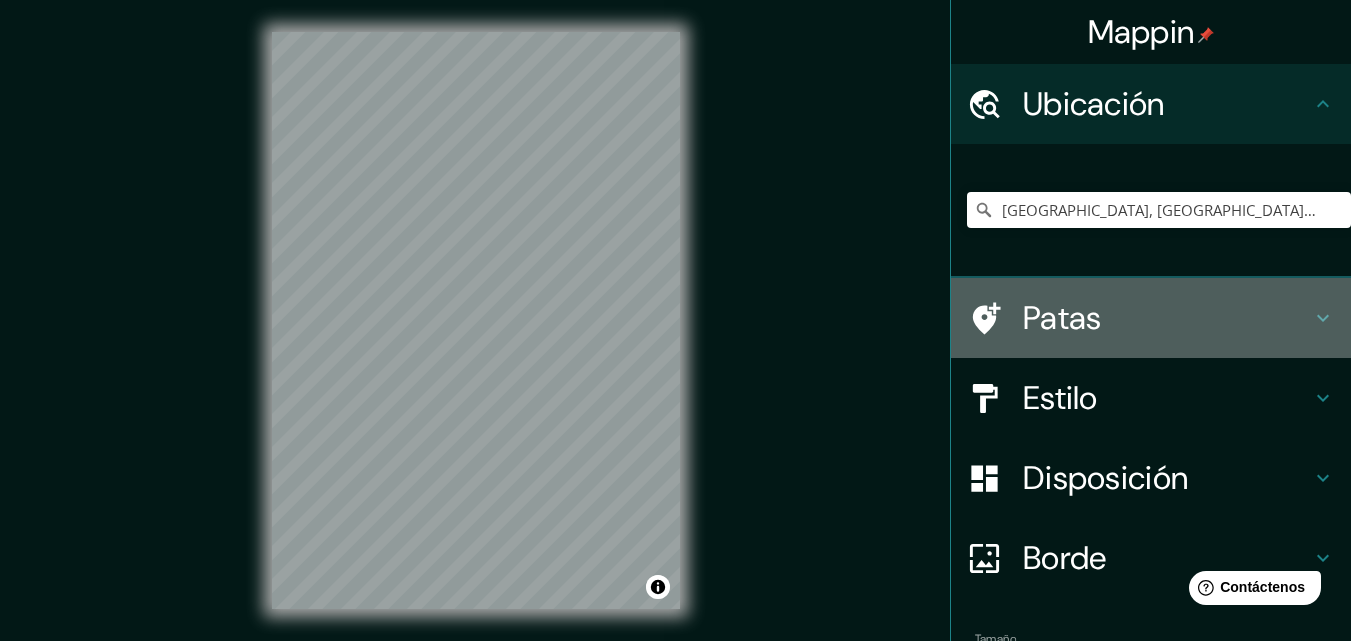 click 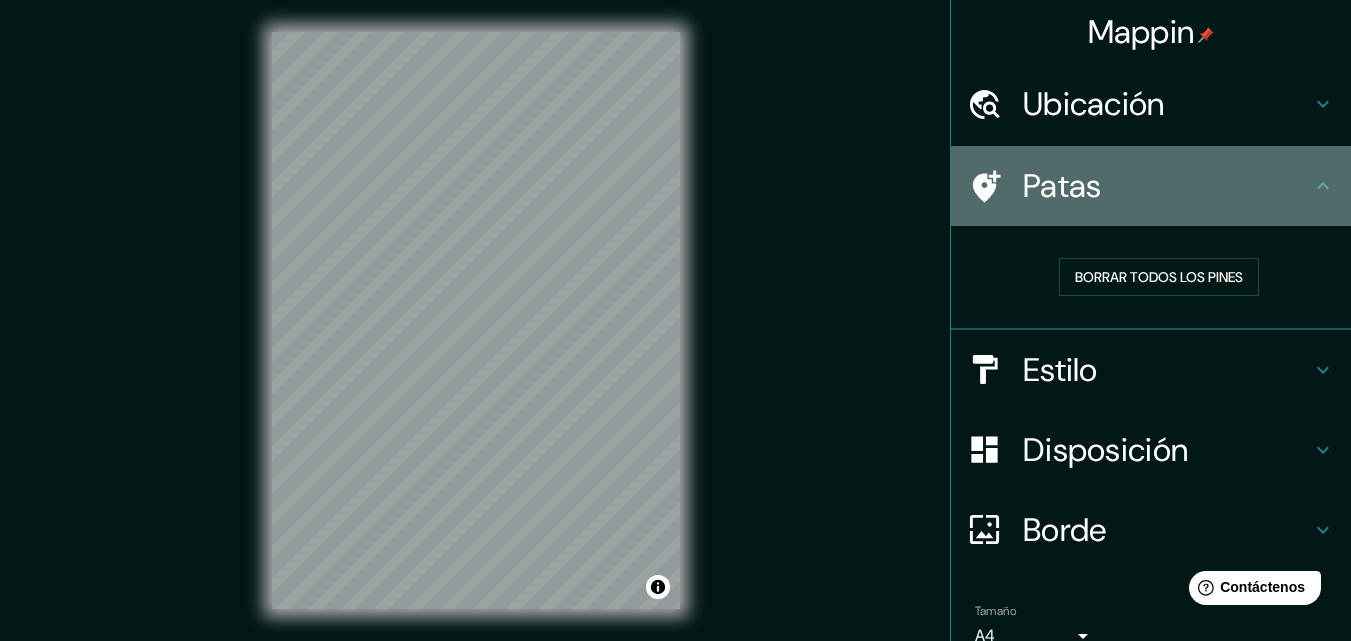 click 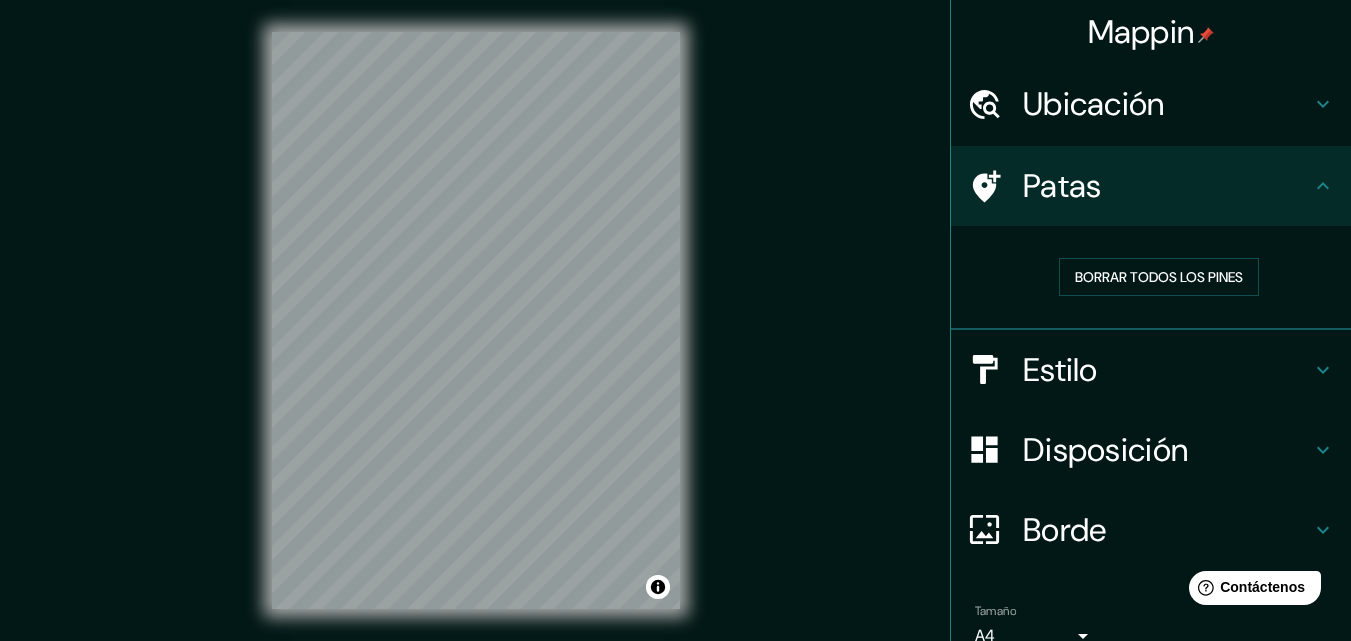 click 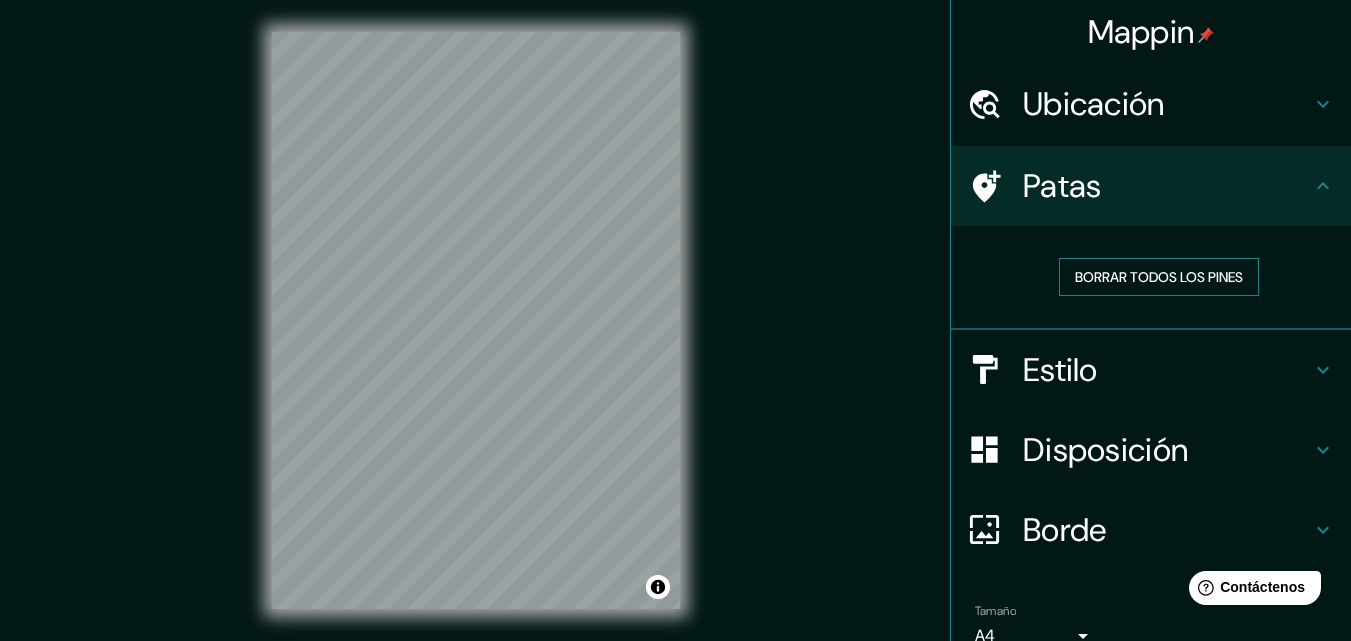 click on "Borrar todos los pines" at bounding box center (1159, 277) 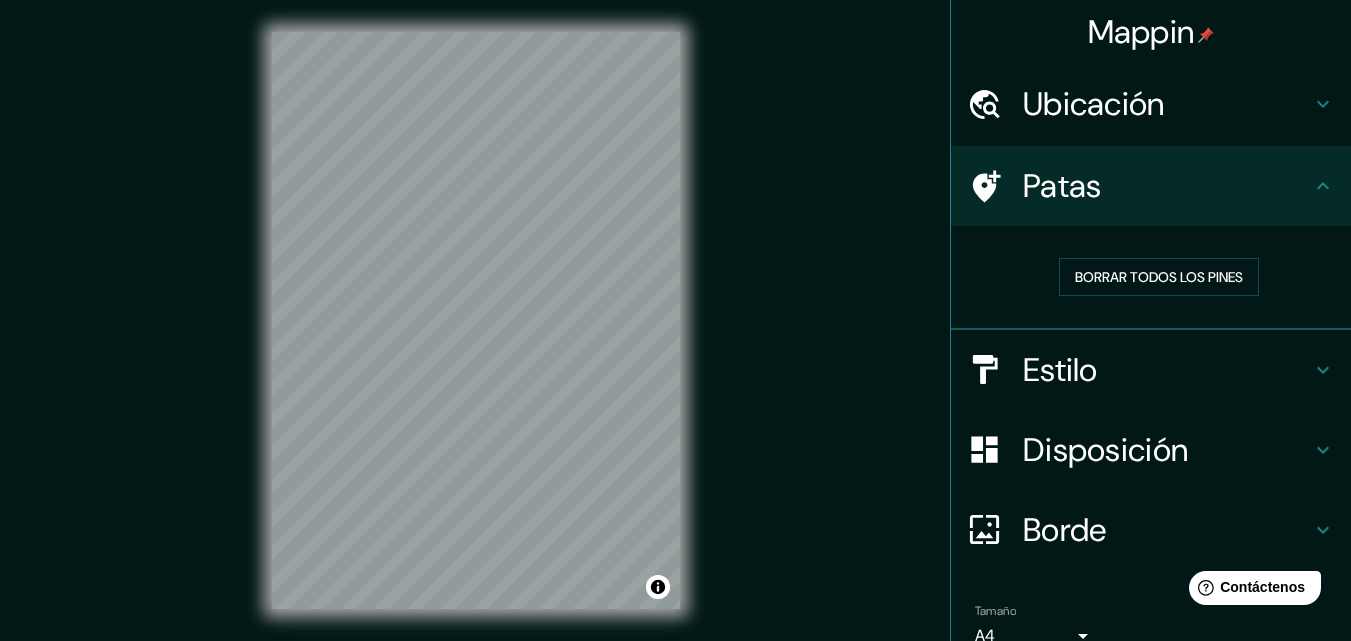 click on "Estilo" at bounding box center (1167, 370) 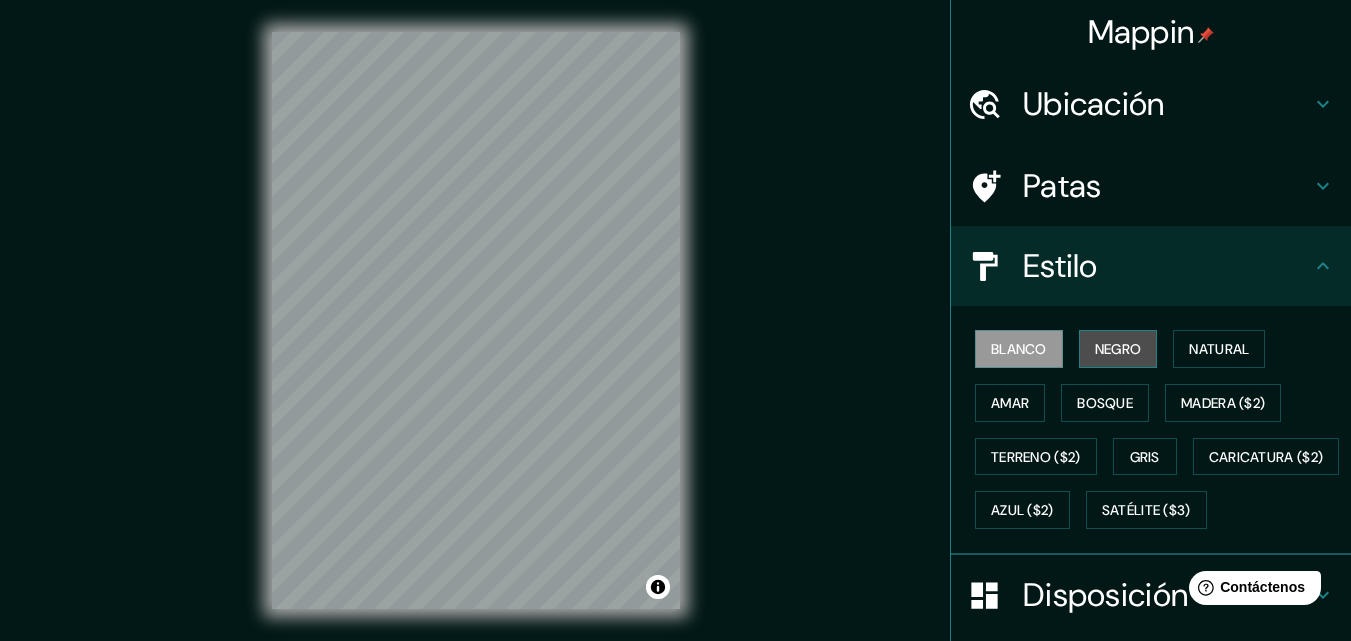 click on "Negro" at bounding box center (1118, 349) 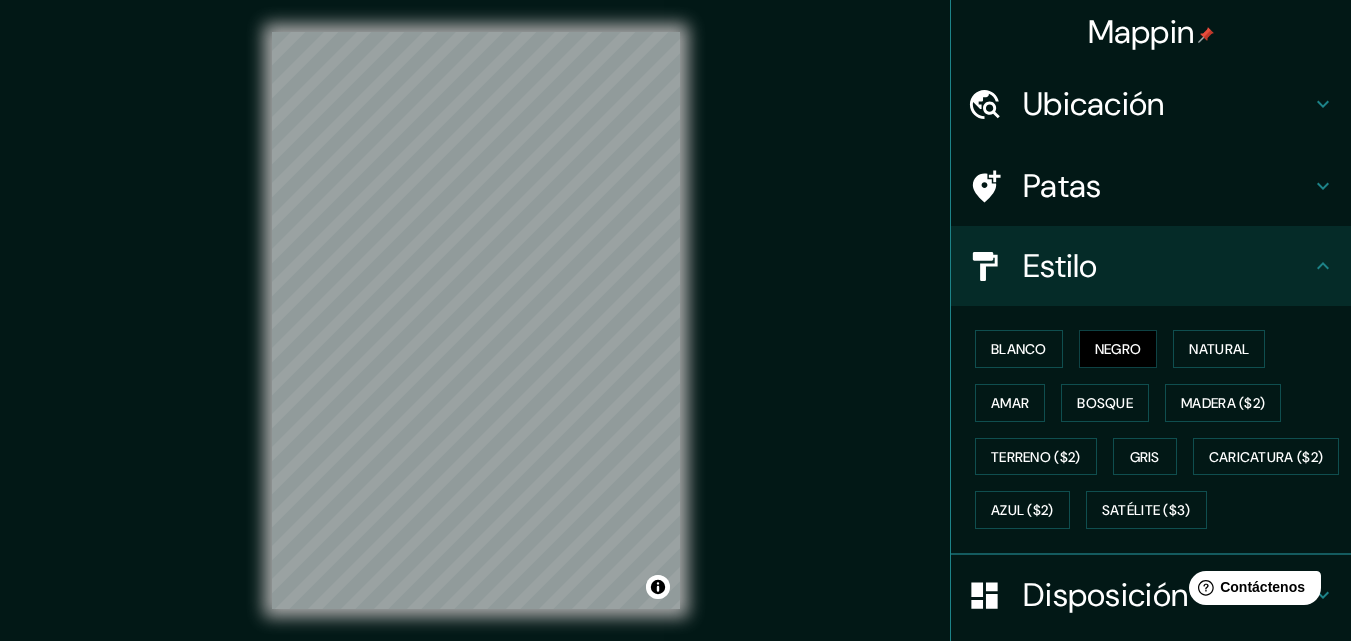 type 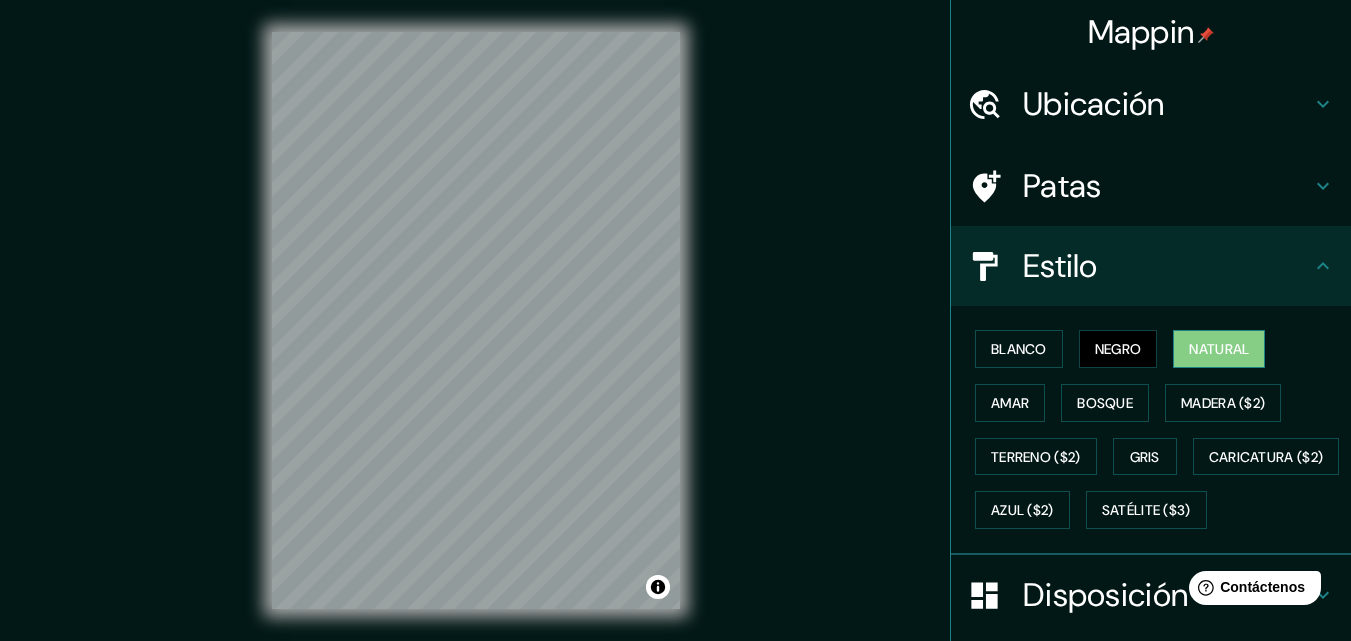 click on "Natural" at bounding box center (1219, 349) 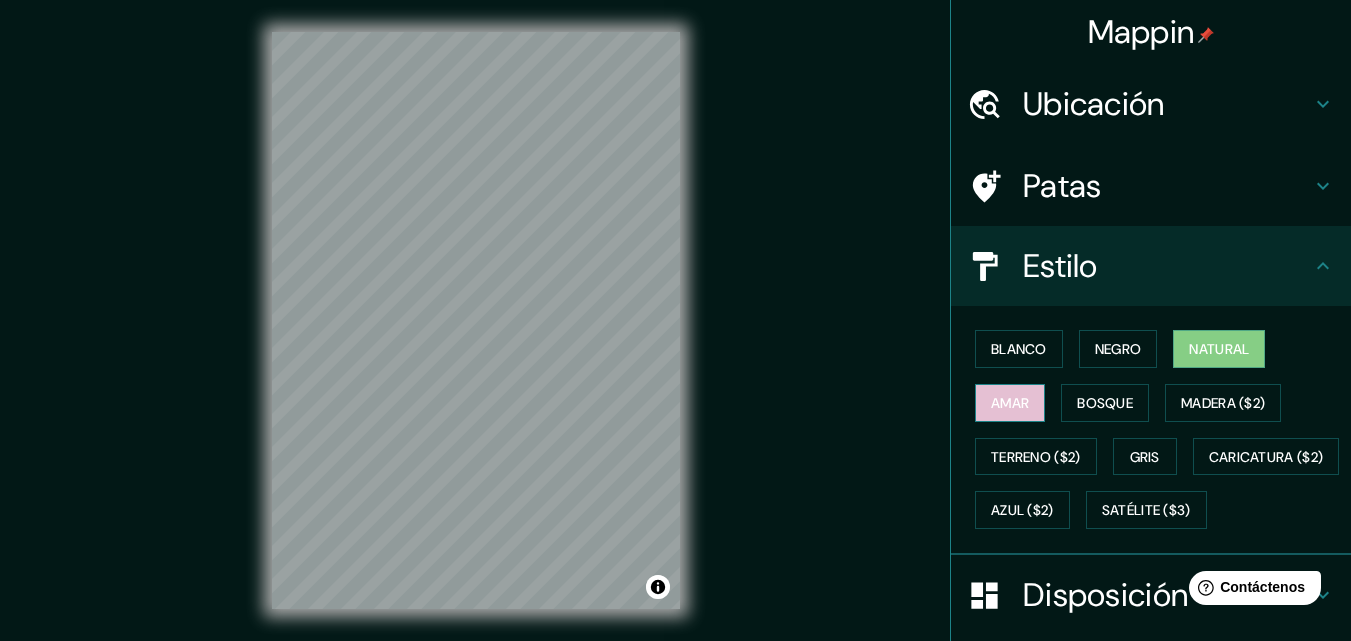 click on "Amar" at bounding box center [1010, 403] 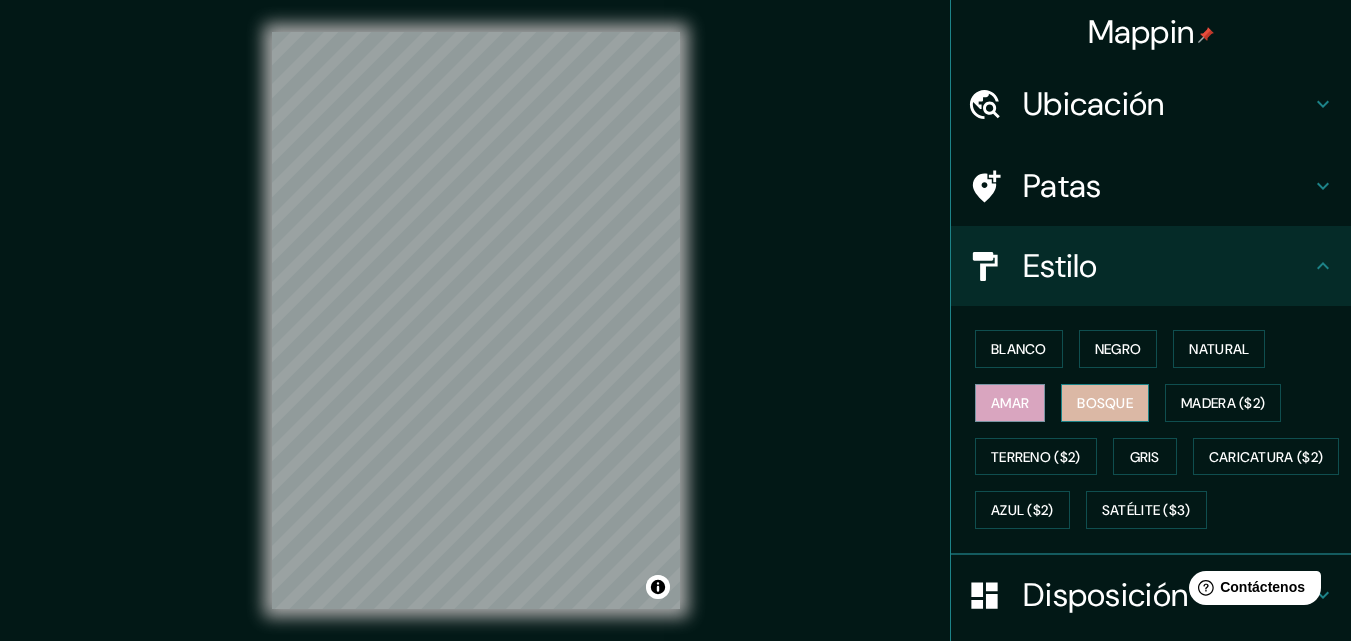 click on "Bosque" at bounding box center (1105, 403) 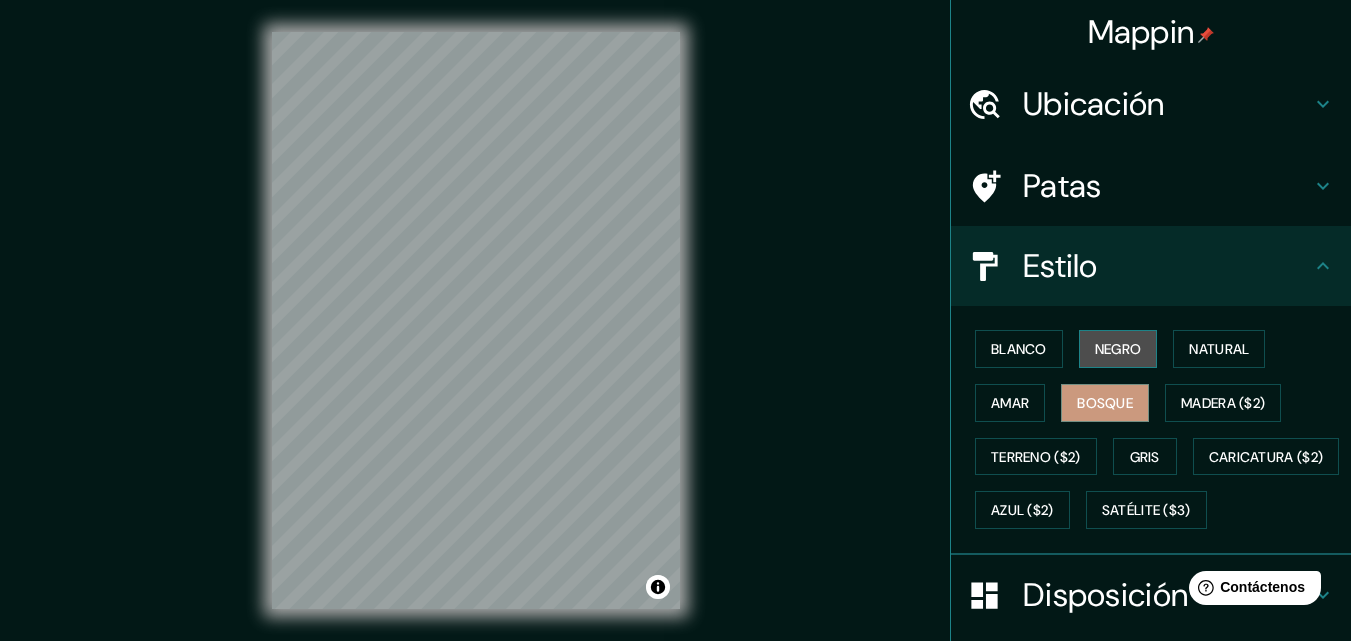 click on "Negro" at bounding box center [1118, 349] 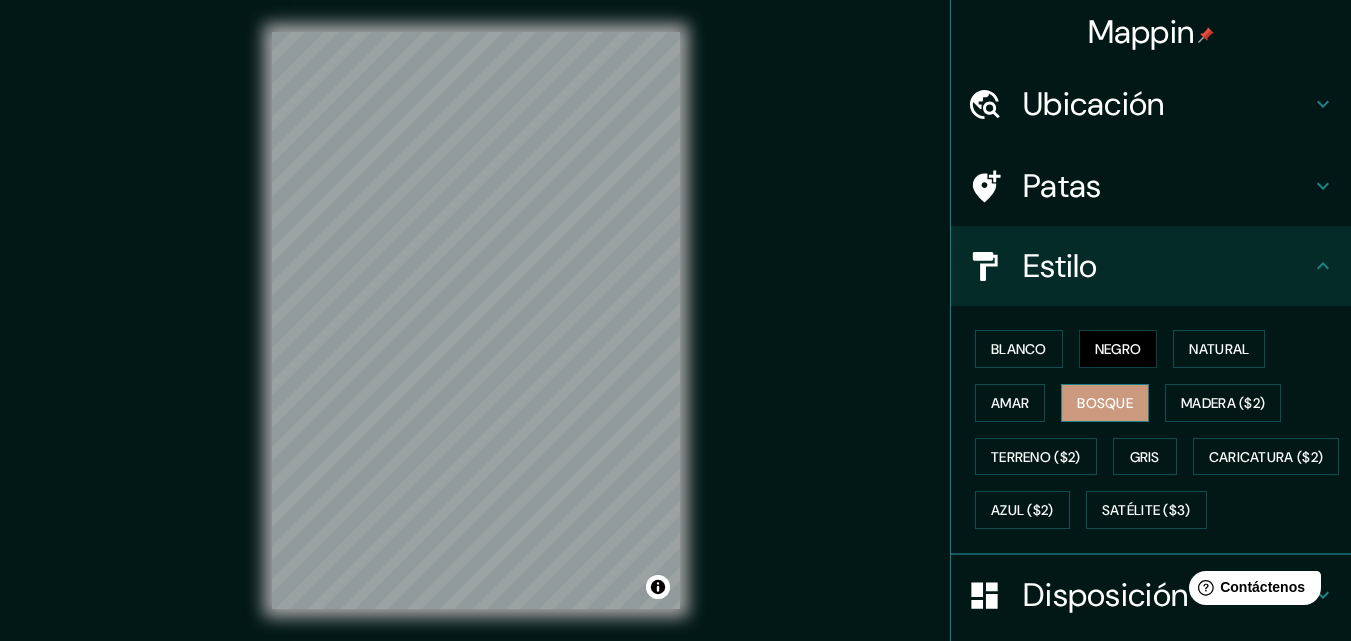 click on "Bosque" at bounding box center [1105, 403] 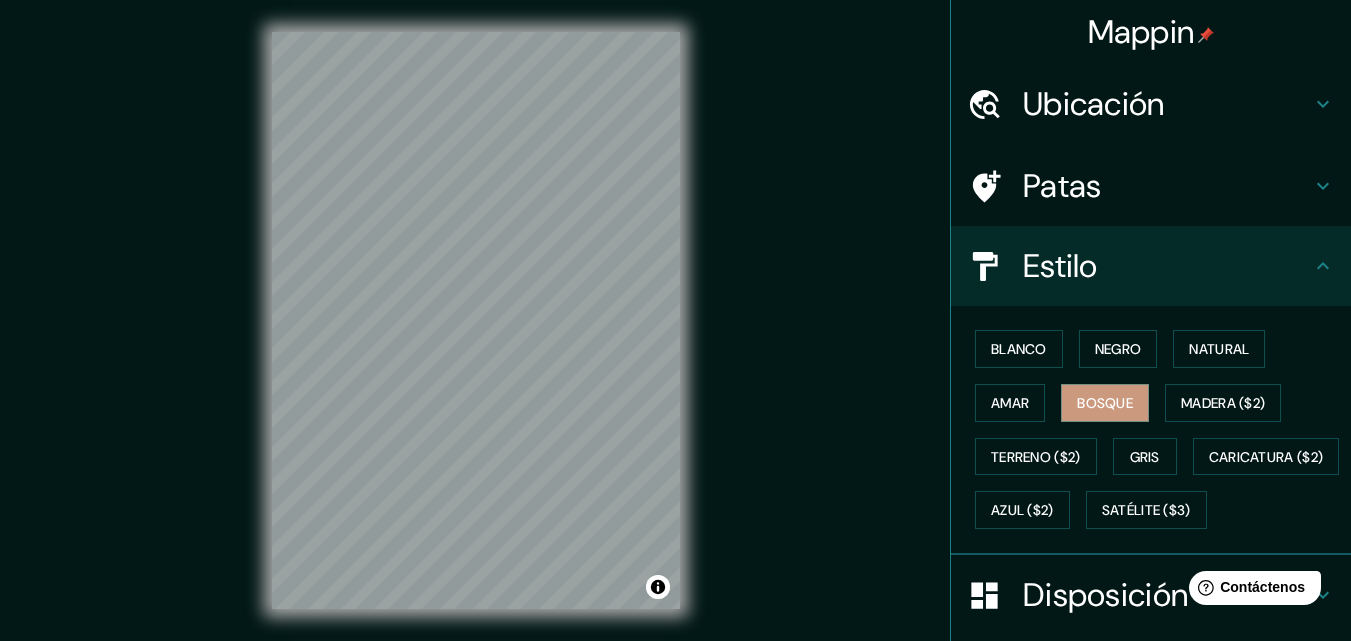 type 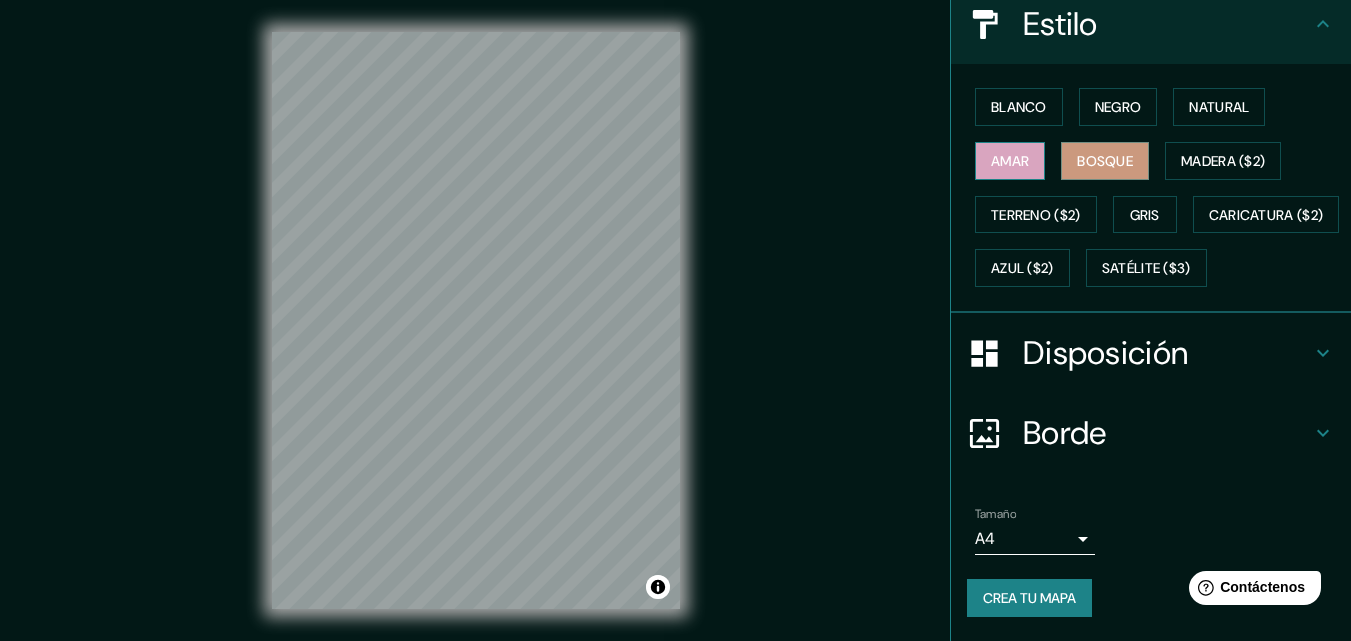 scroll, scrollTop: 295, scrollLeft: 0, axis: vertical 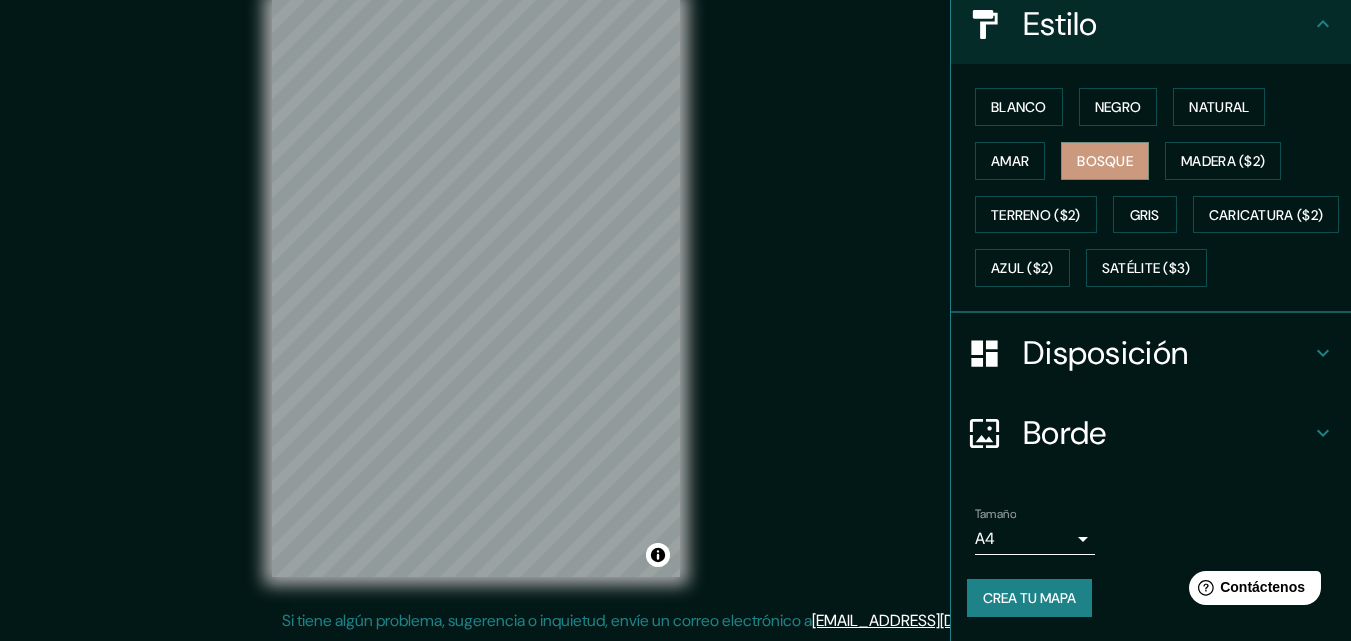 click on "Mappin Ubicación [GEOGRAPHIC_DATA], [GEOGRAPHIC_DATA][PERSON_NAME], [GEOGRAPHIC_DATA] Patas Estilo Blanco Negro Natural [PERSON_NAME] ($2) Terreno ($2) Gris Caricatura ($2) Azul ($2) Satélite ($3) Disposición Borde Elige un borde.  Consejo  : puedes opacar las capas del marco para crear efectos geniales. Ninguno Simple Transparente Elegante Tamaño A4 single Crea tu mapa © Mapbox   © OpenStreetMap   Improve this map Si tiene algún problema, sugerencia o inquietud, envíe un correo electrónico a  [EMAIL_ADDRESS][DOMAIN_NAME]  .   . . Texto original Valora esta traducción Tu opinión servirá para ayudar a mejorar el Traductor de Google" at bounding box center (675, 288) 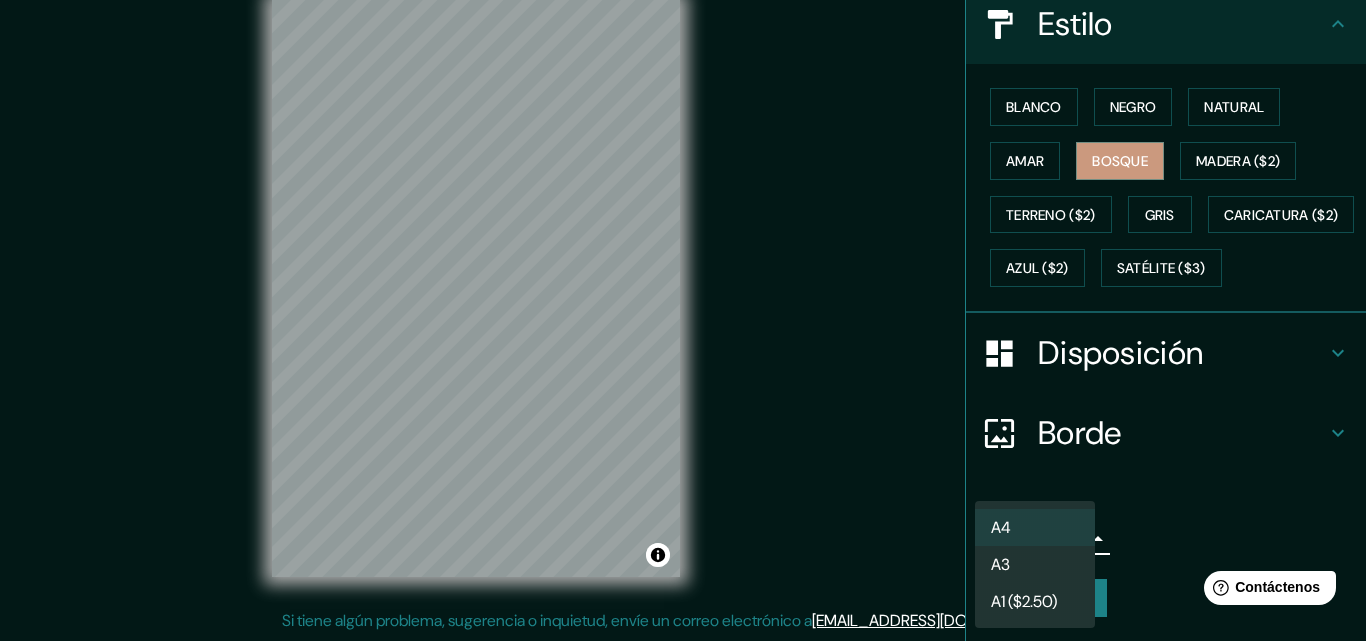 click on "A3" at bounding box center [1035, 564] 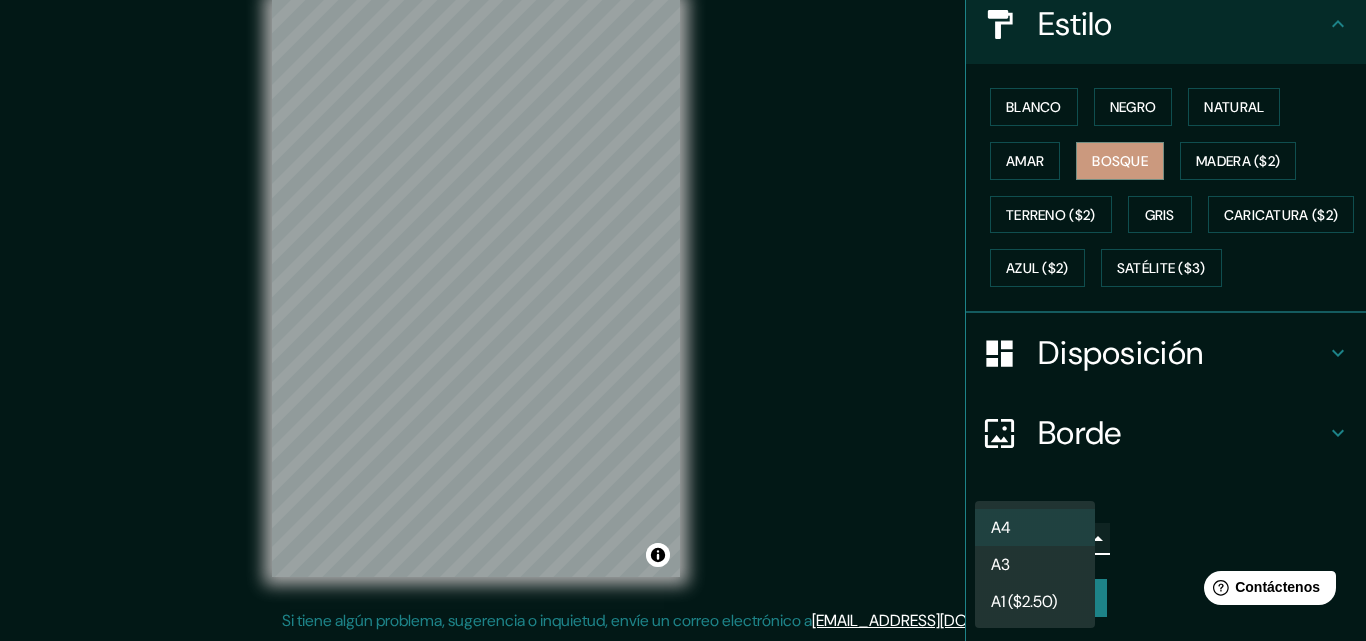 type on "a4" 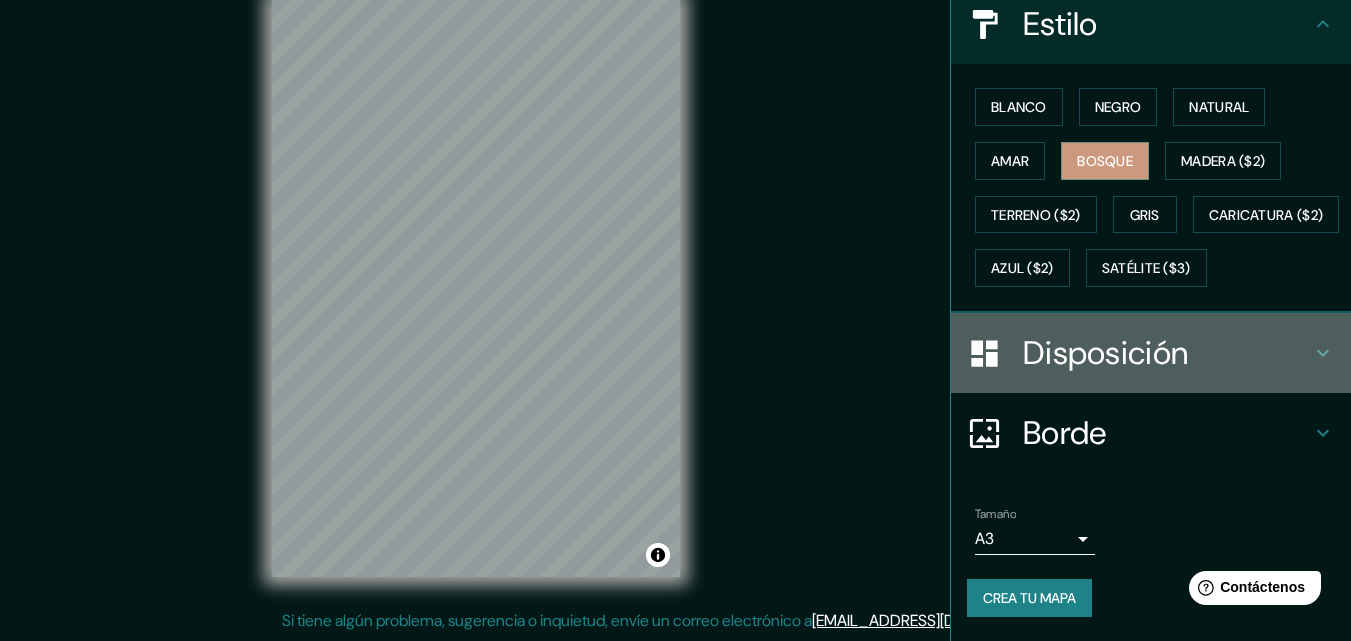 click on "Disposición" at bounding box center (1167, 353) 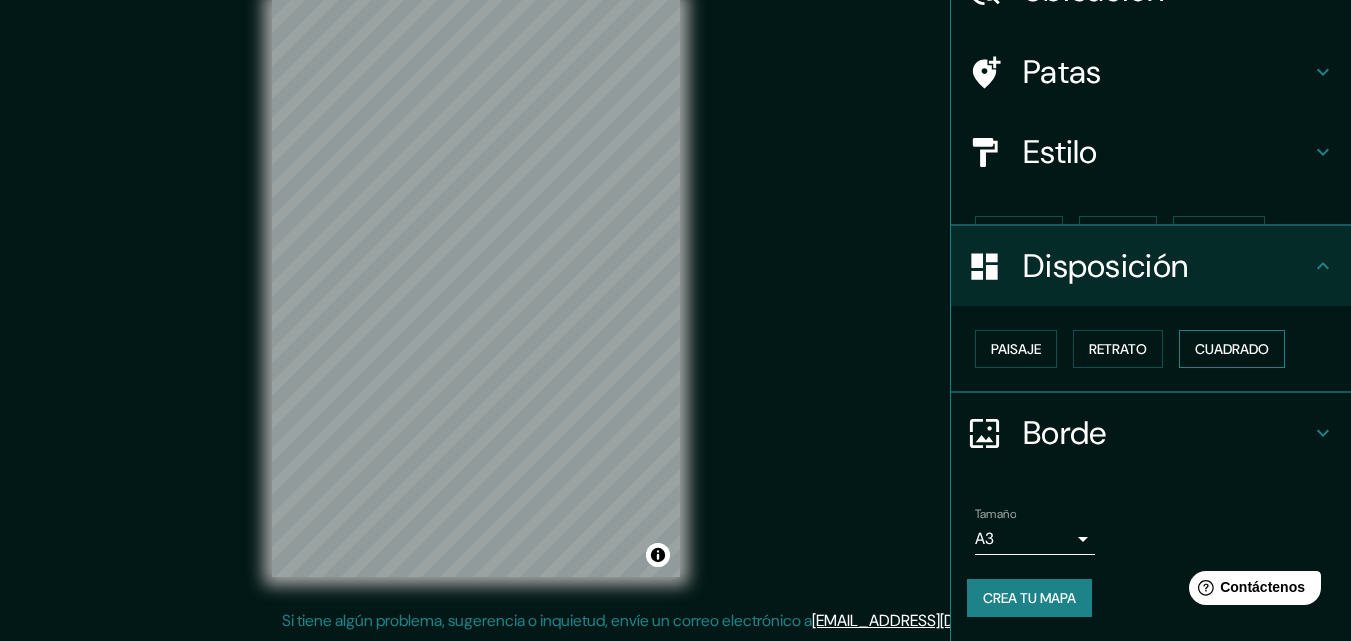 scroll, scrollTop: 80, scrollLeft: 0, axis: vertical 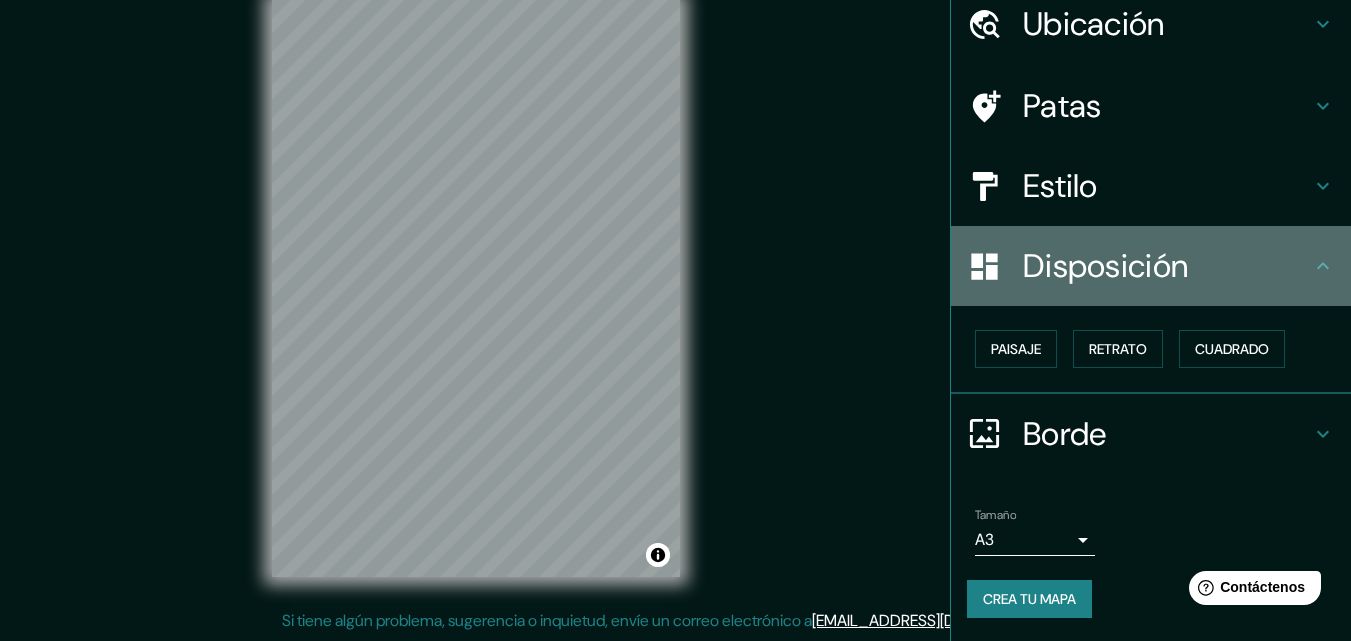 click on "Disposición" at bounding box center [1105, 266] 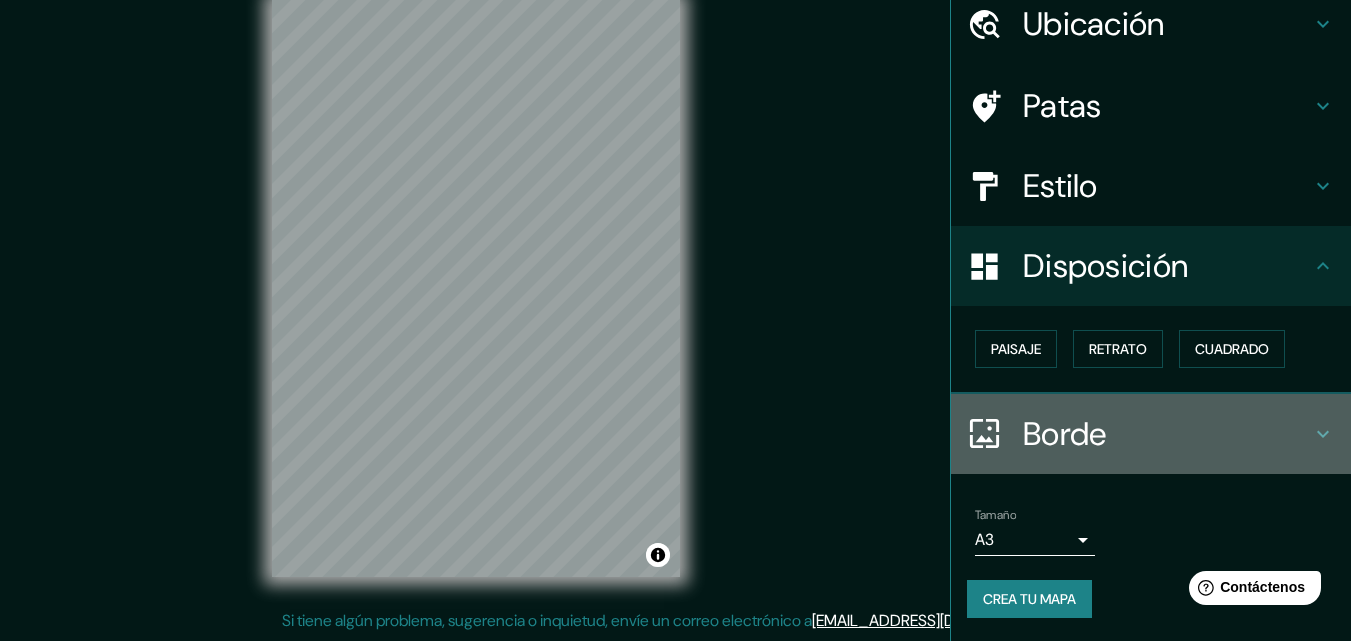 click on "Borde" at bounding box center (1167, 434) 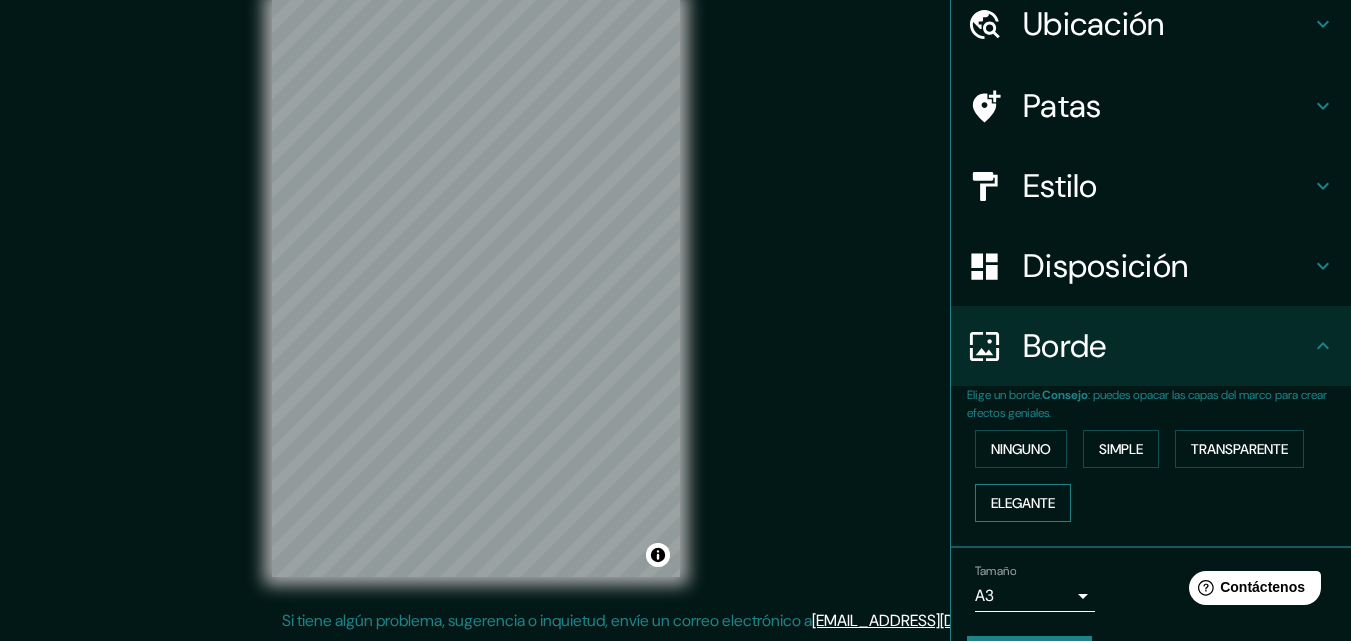 click on "Elegante" at bounding box center (1023, 503) 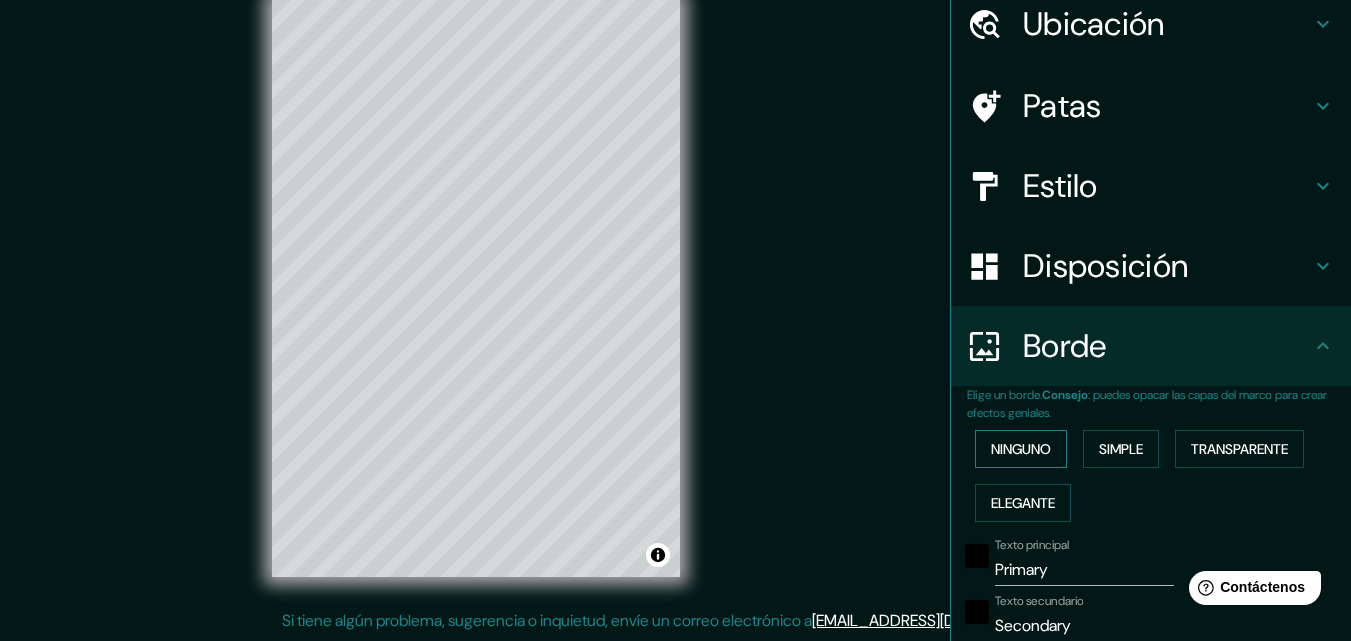 click on "Ninguno" at bounding box center (1021, 449) 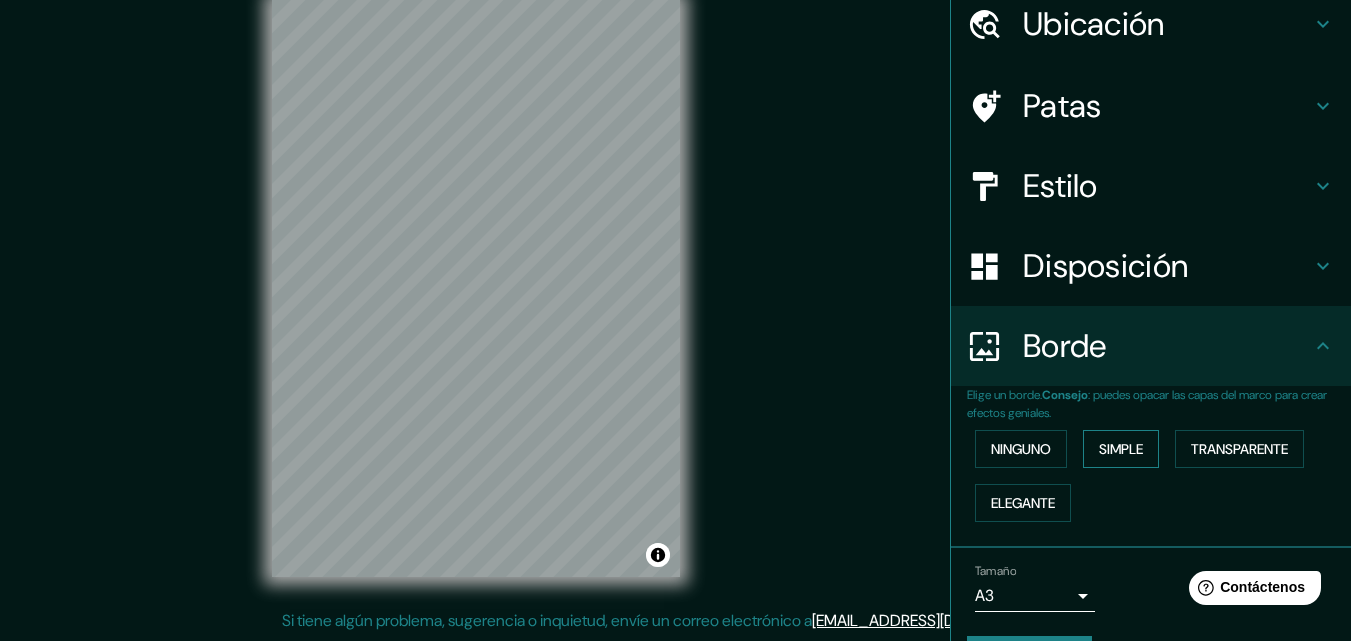 click on "Simple" at bounding box center [1121, 449] 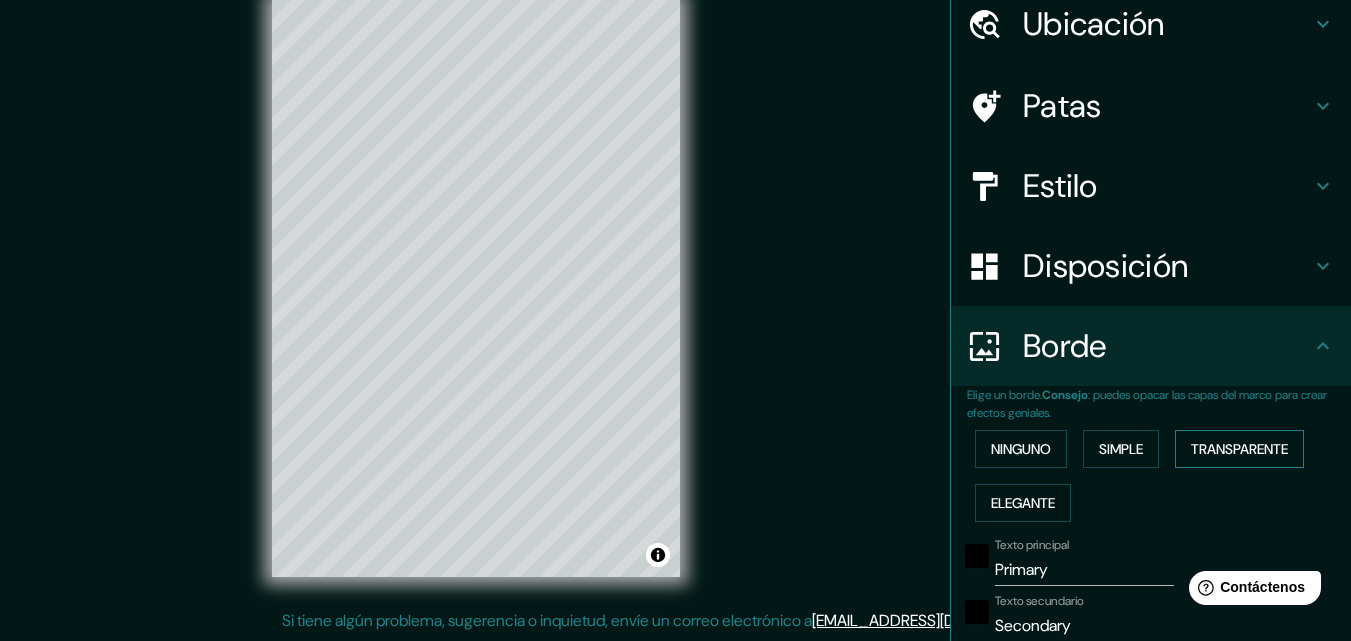 click on "Transparente" at bounding box center [1239, 449] 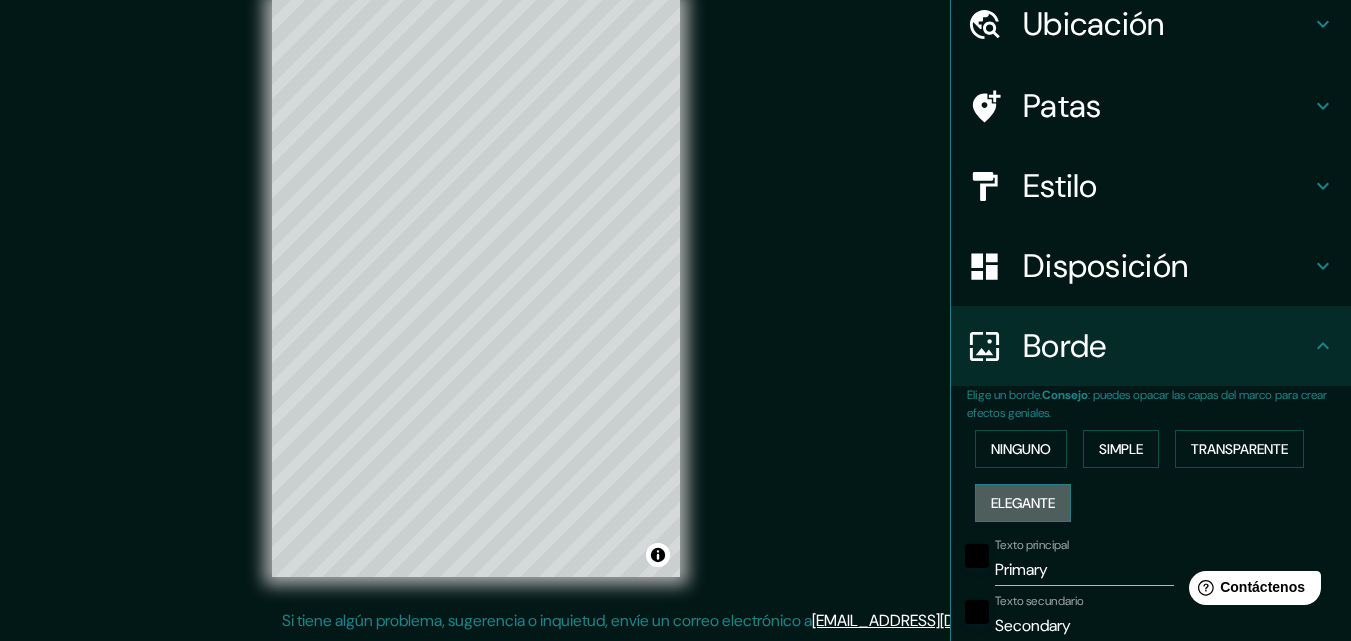 click on "Elegante" at bounding box center (1023, 503) 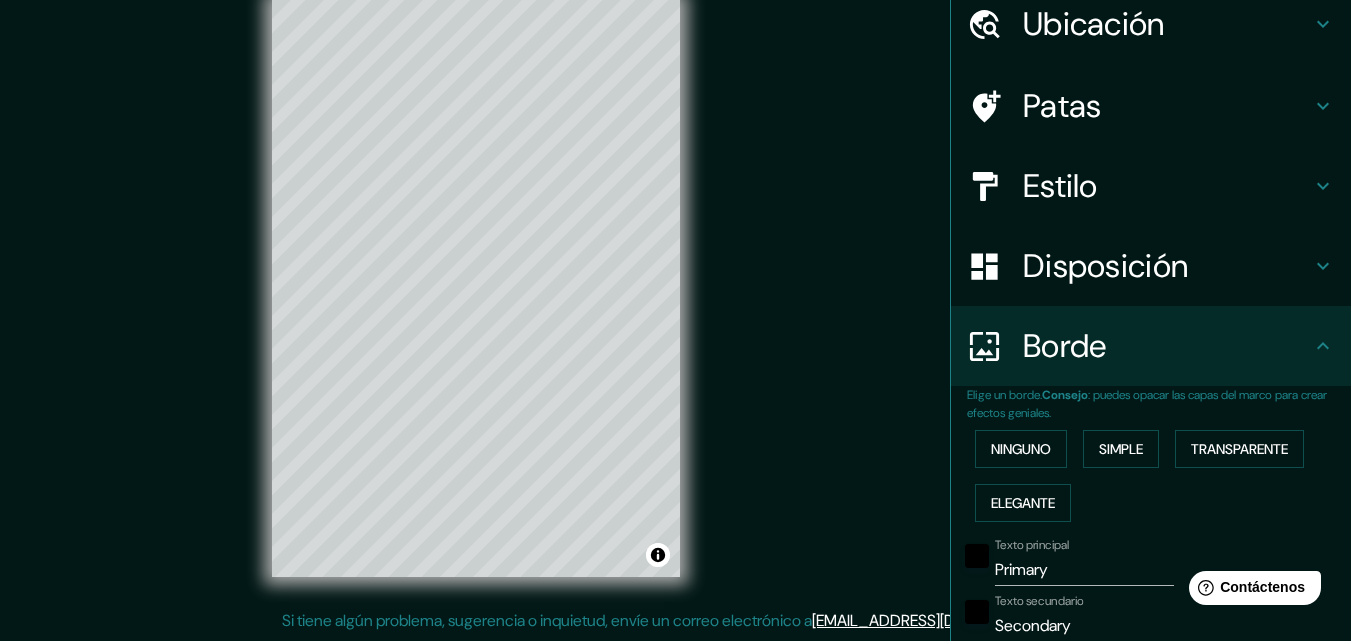 scroll, scrollTop: 0, scrollLeft: 0, axis: both 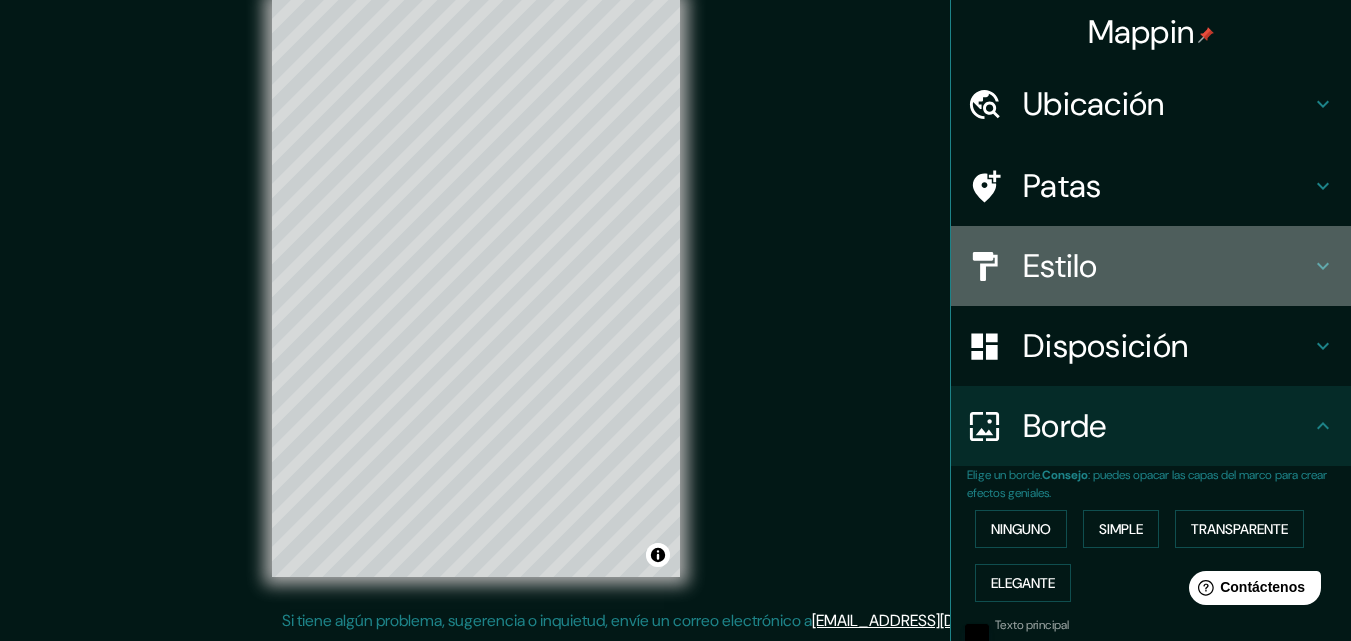 click on "Estilo" at bounding box center [1167, 266] 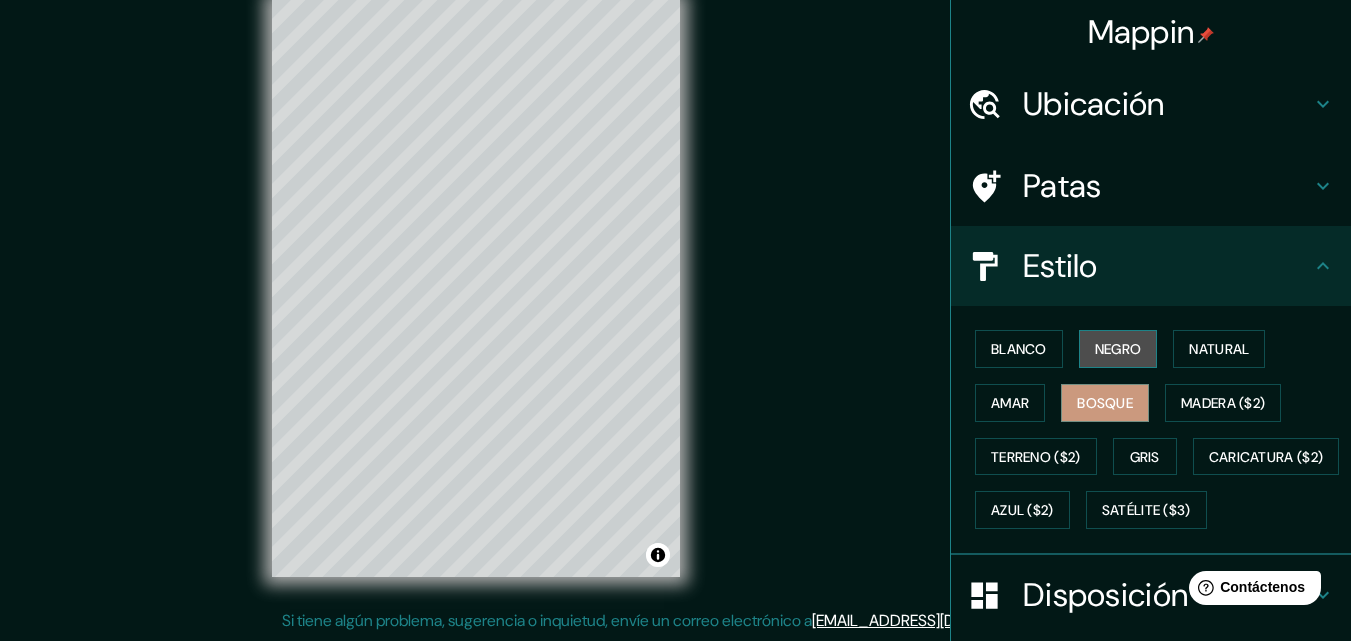 click on "Negro" at bounding box center (1118, 349) 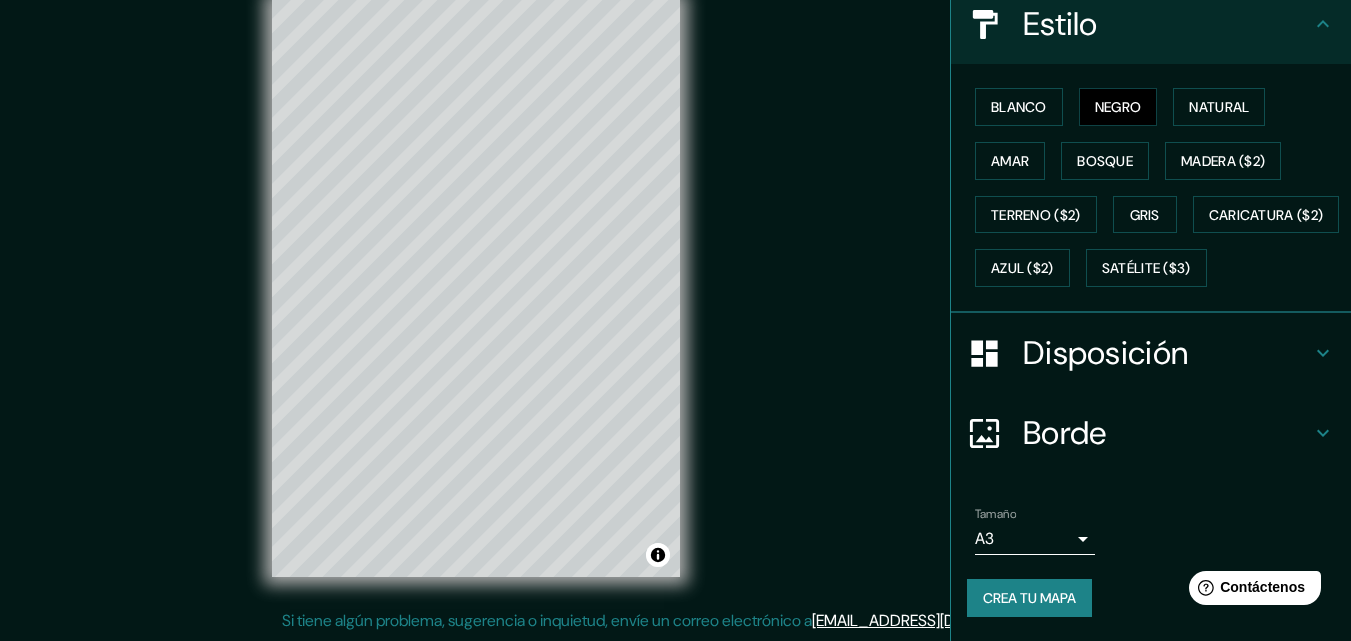 scroll, scrollTop: 295, scrollLeft: 0, axis: vertical 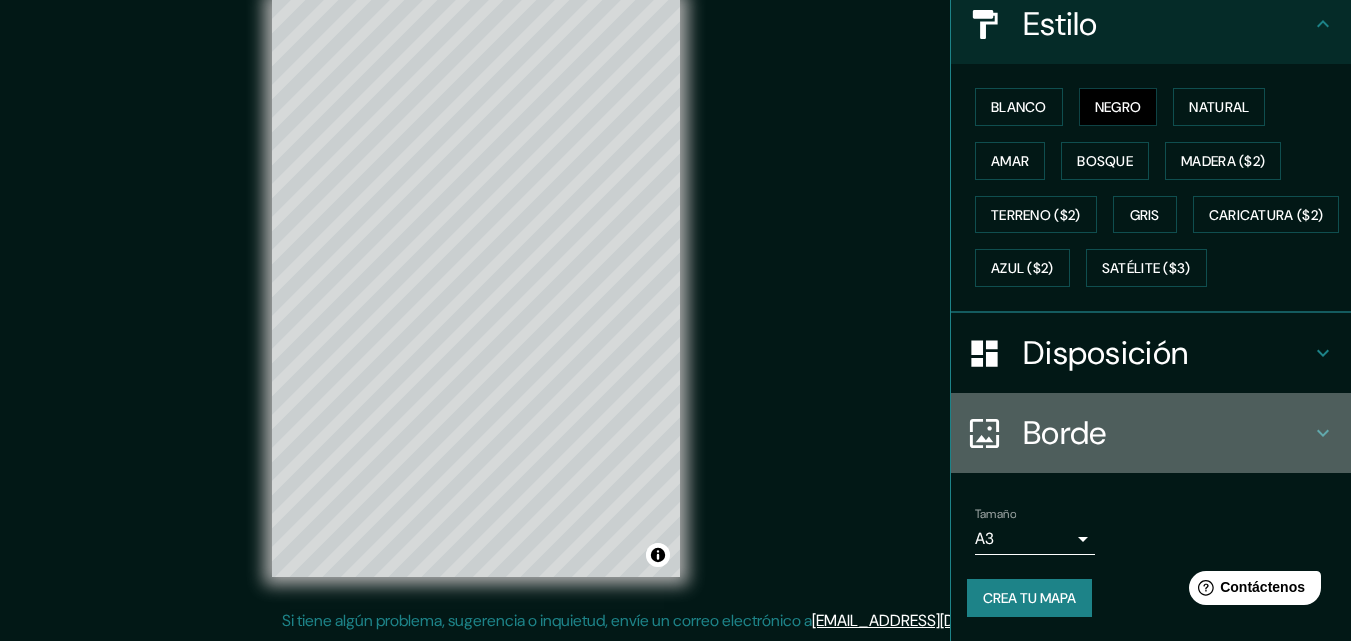 click on "Borde" at bounding box center (1167, 433) 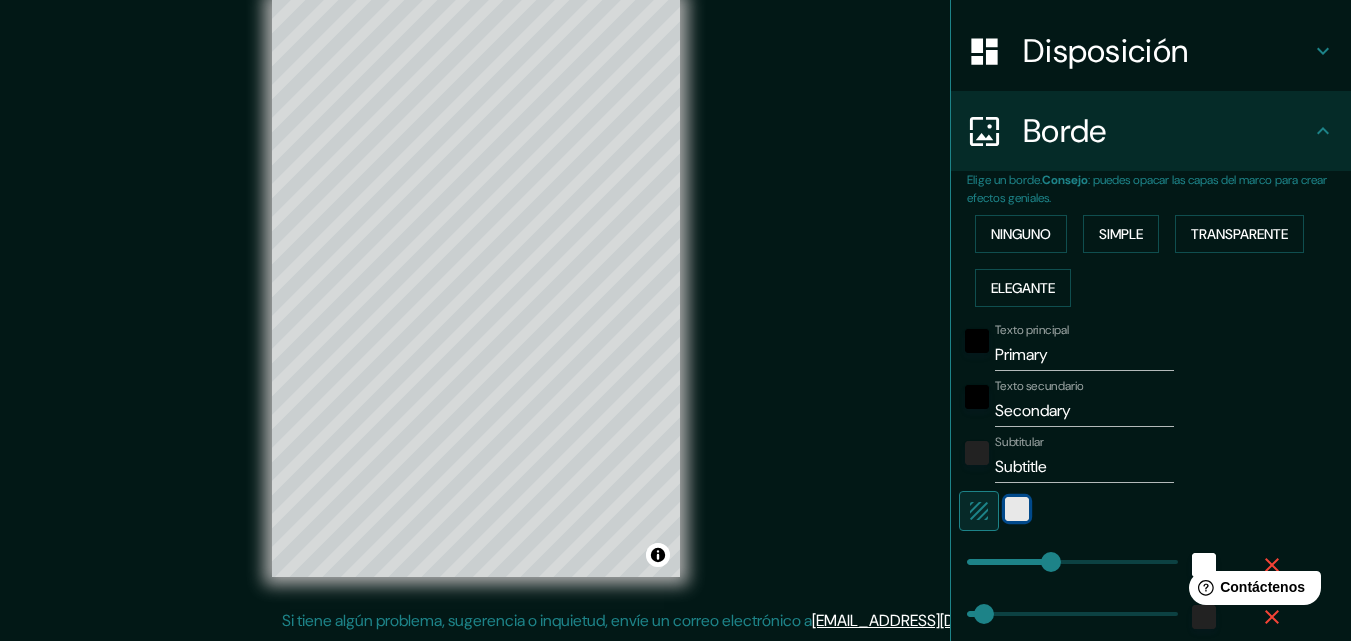 click at bounding box center [1017, 509] 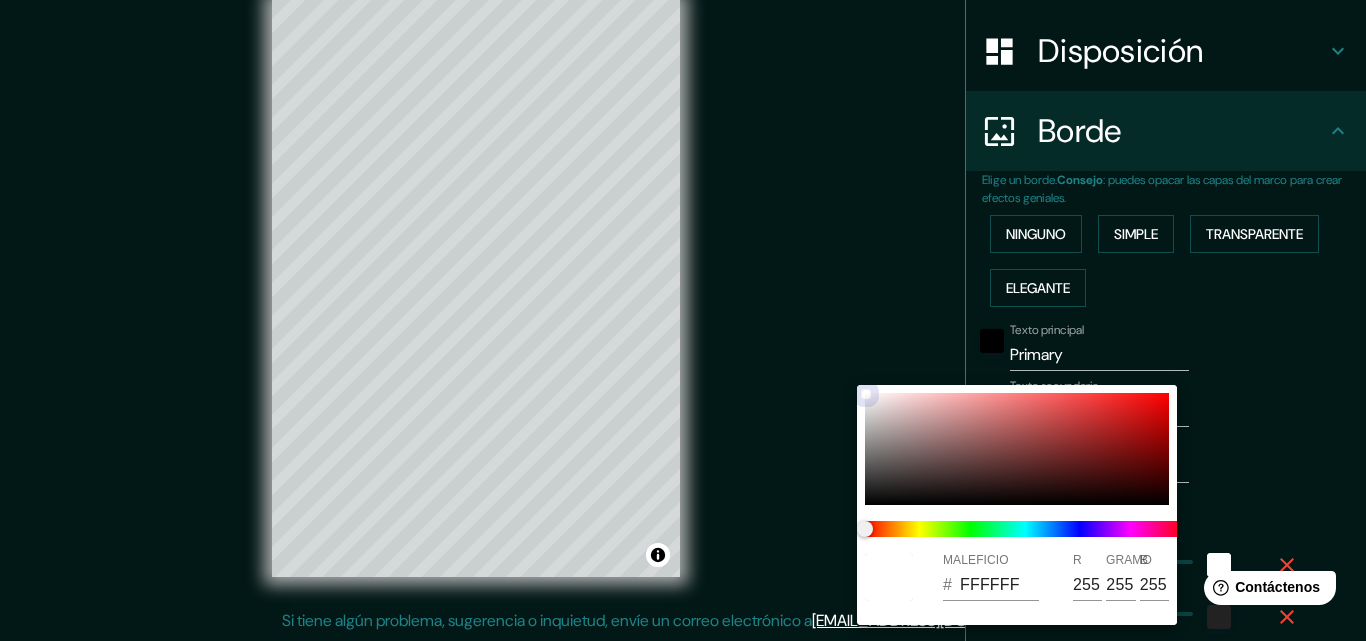 type on "163" 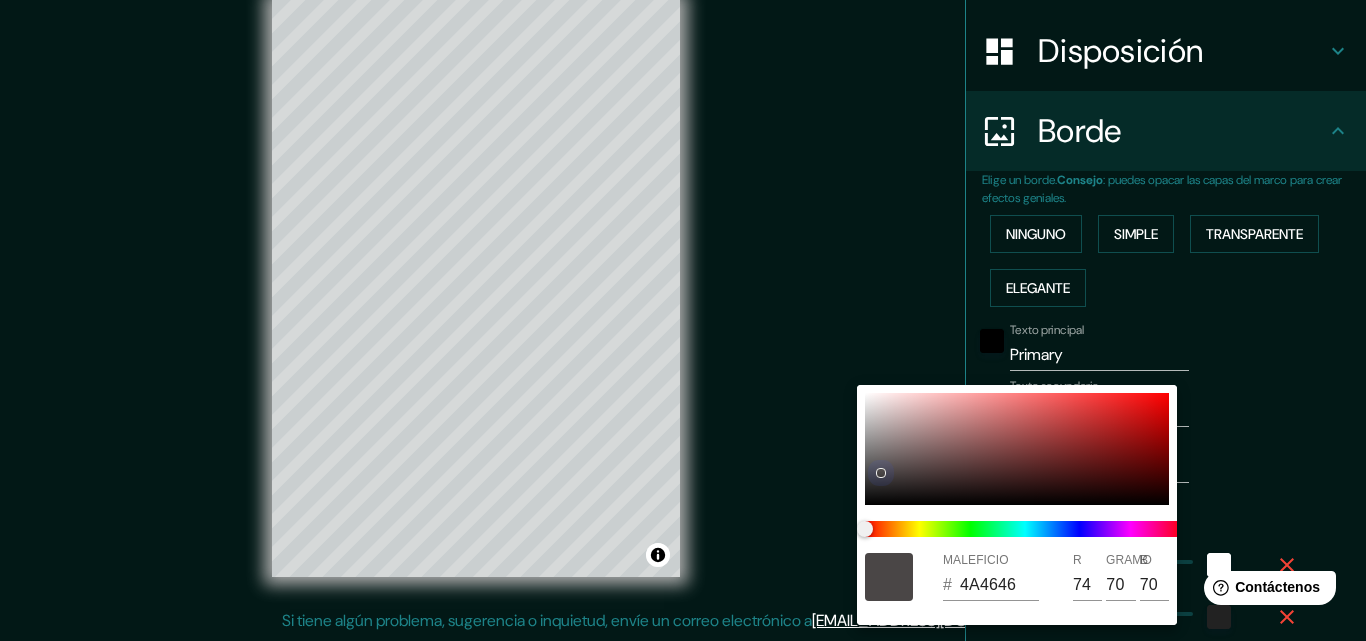 drag, startPoint x: 841, startPoint y: 501, endPoint x: 809, endPoint y: 541, distance: 51.224995 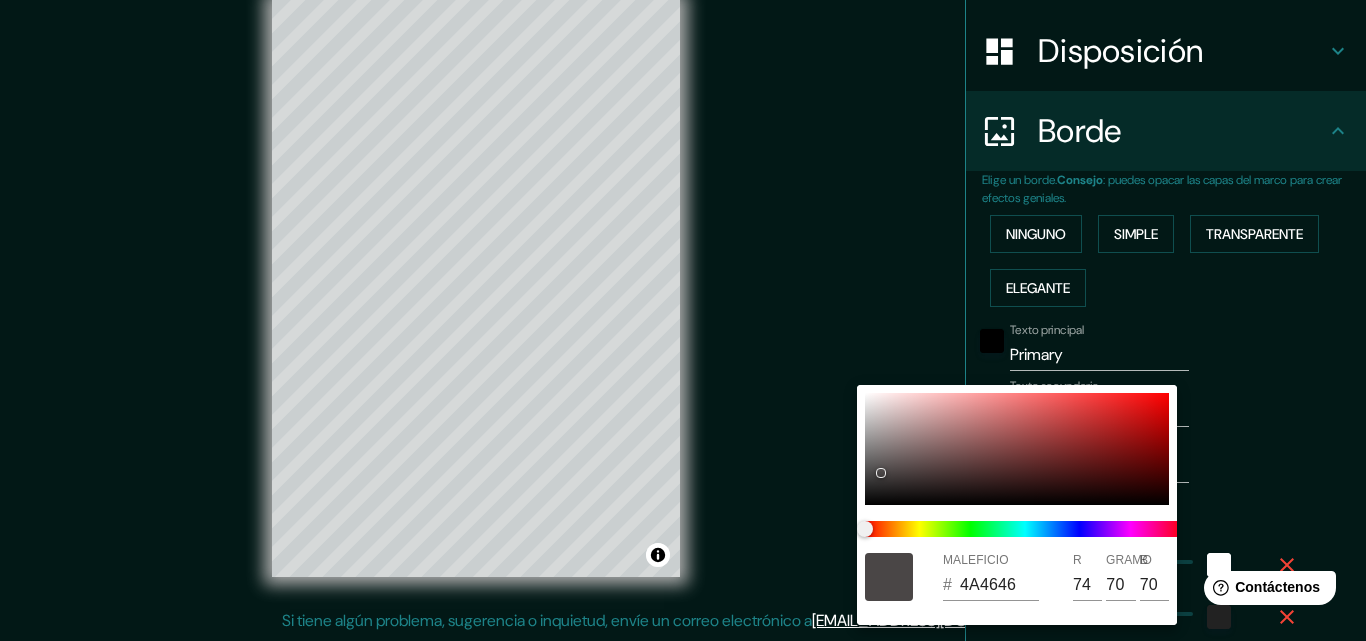 click at bounding box center (683, 320) 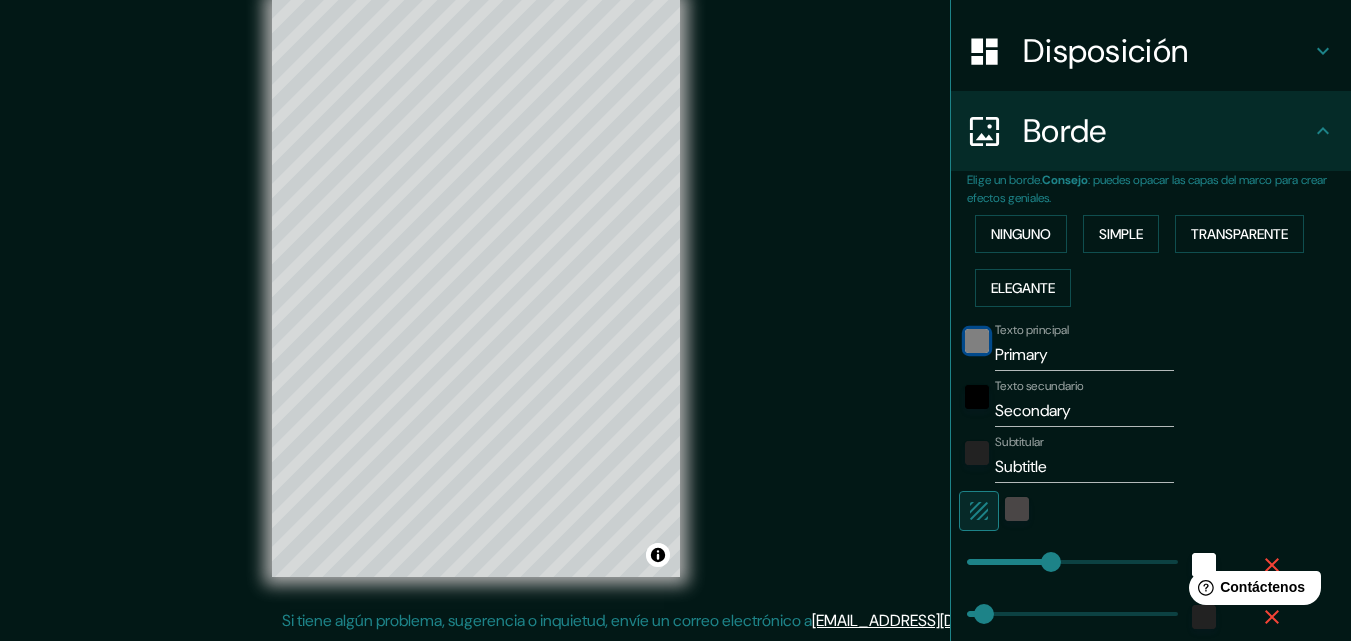 click at bounding box center (977, 341) 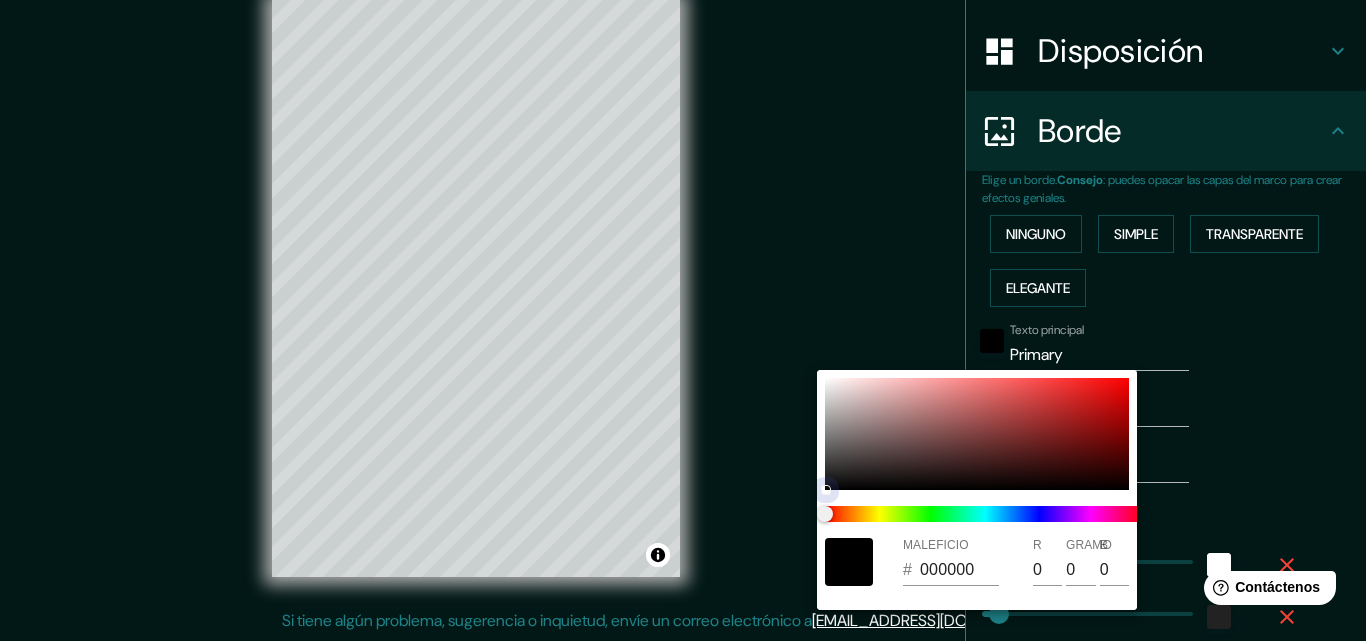 type on "163" 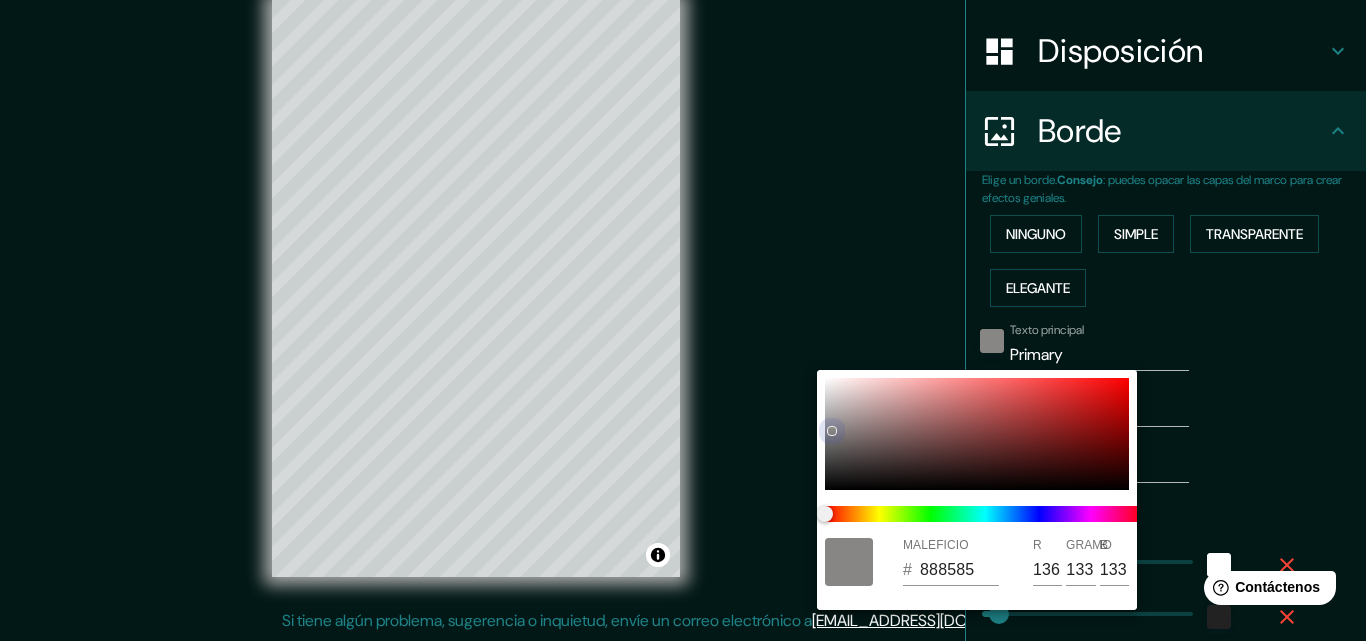 drag, startPoint x: 819, startPoint y: 422, endPoint x: 802, endPoint y: 365, distance: 59.48109 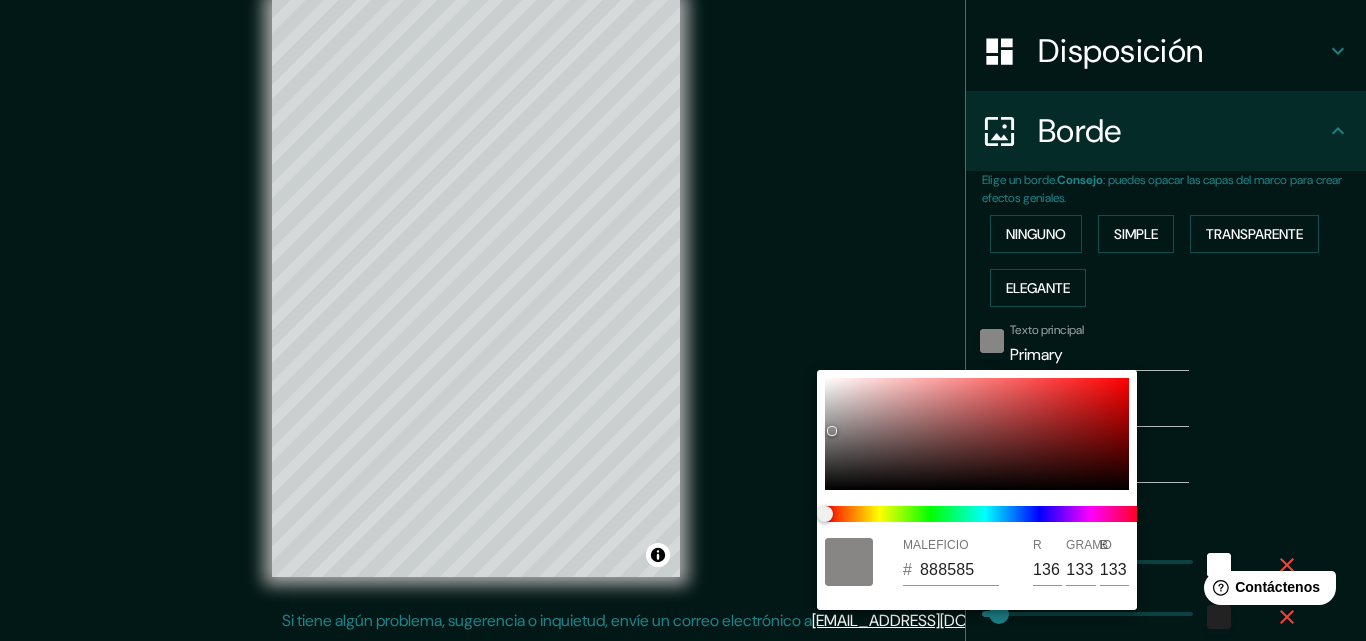 click at bounding box center [683, 320] 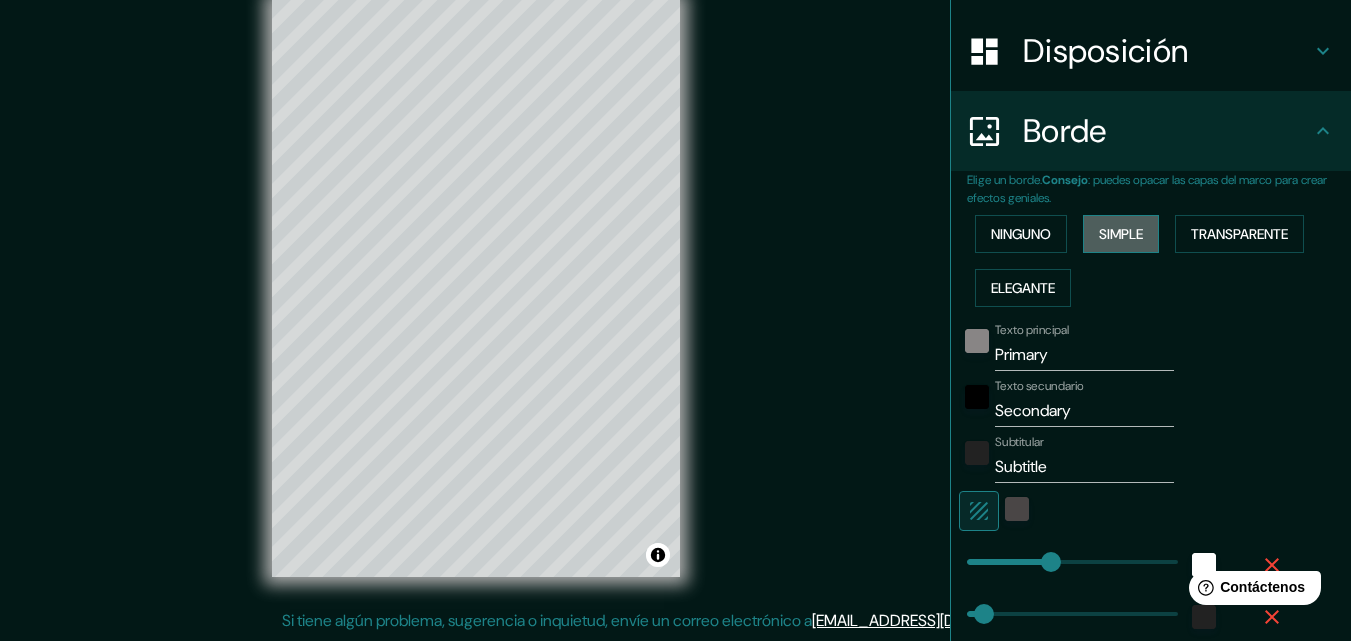 click on "Simple" at bounding box center (1121, 234) 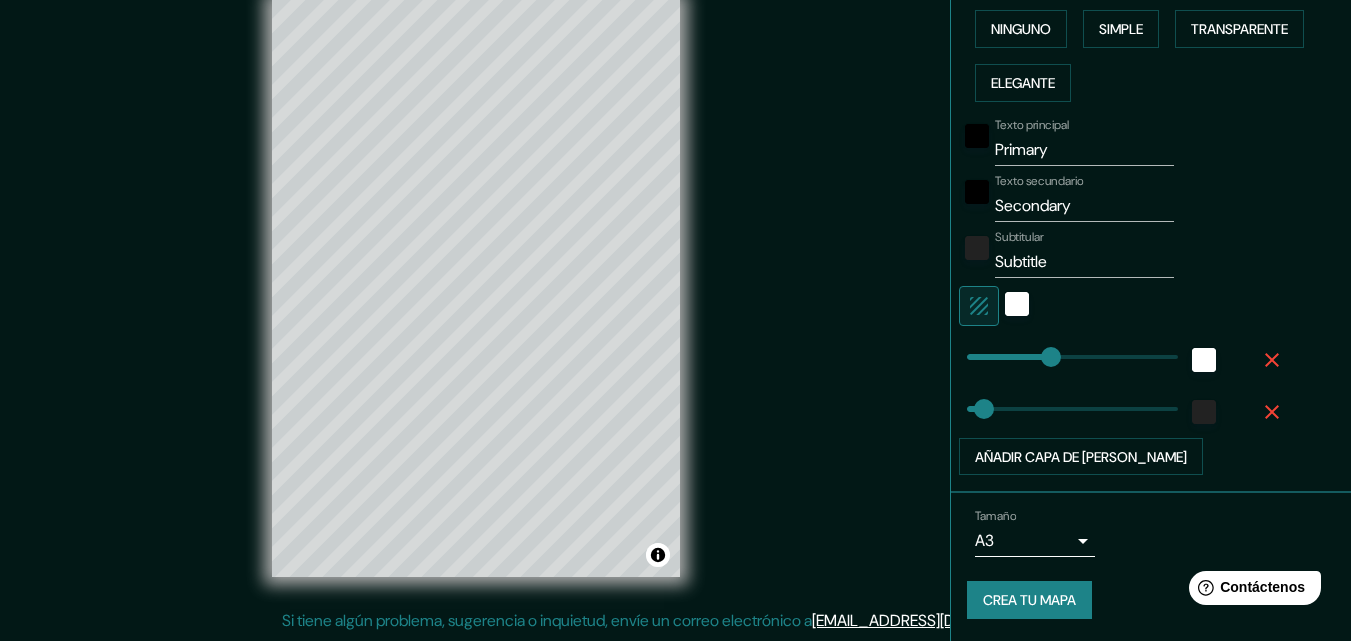 scroll, scrollTop: 502, scrollLeft: 0, axis: vertical 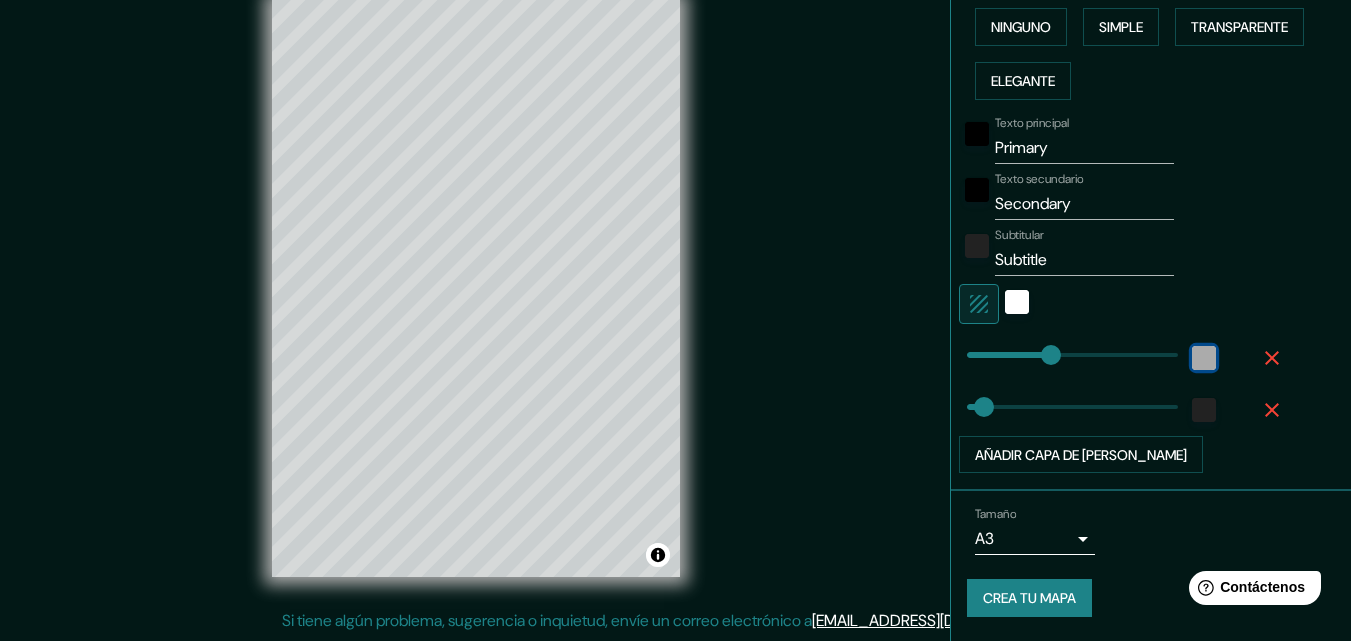 click at bounding box center [1204, 358] 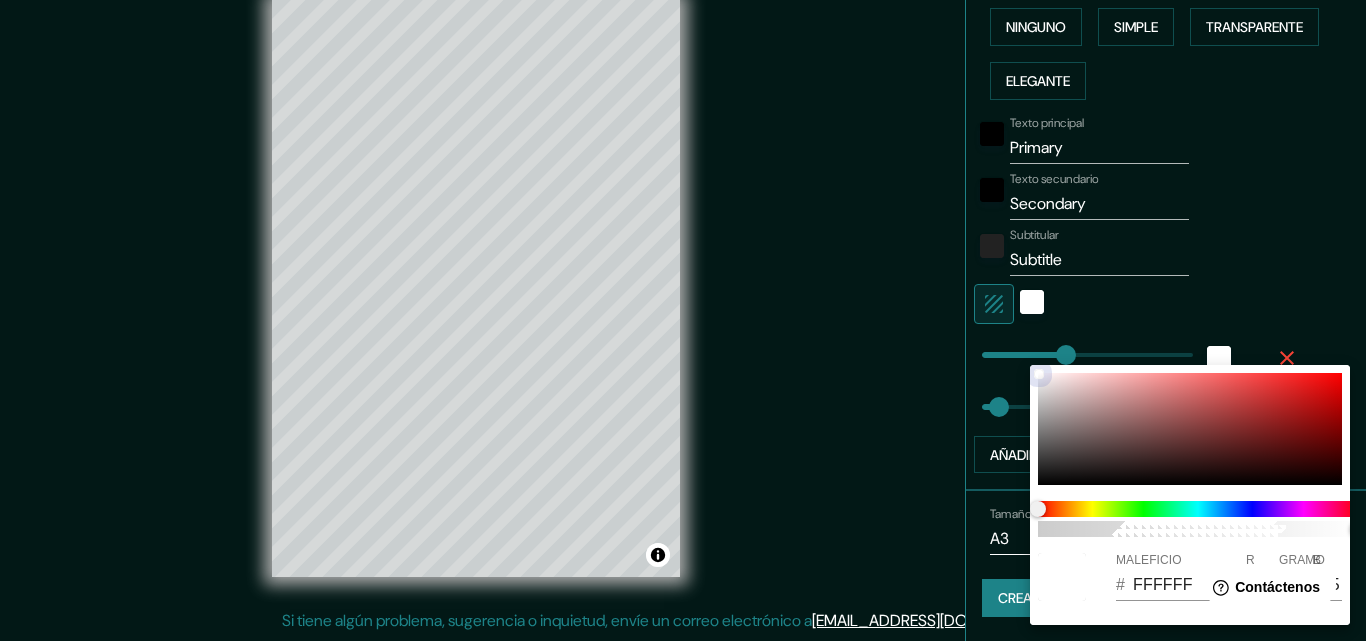 type on "163" 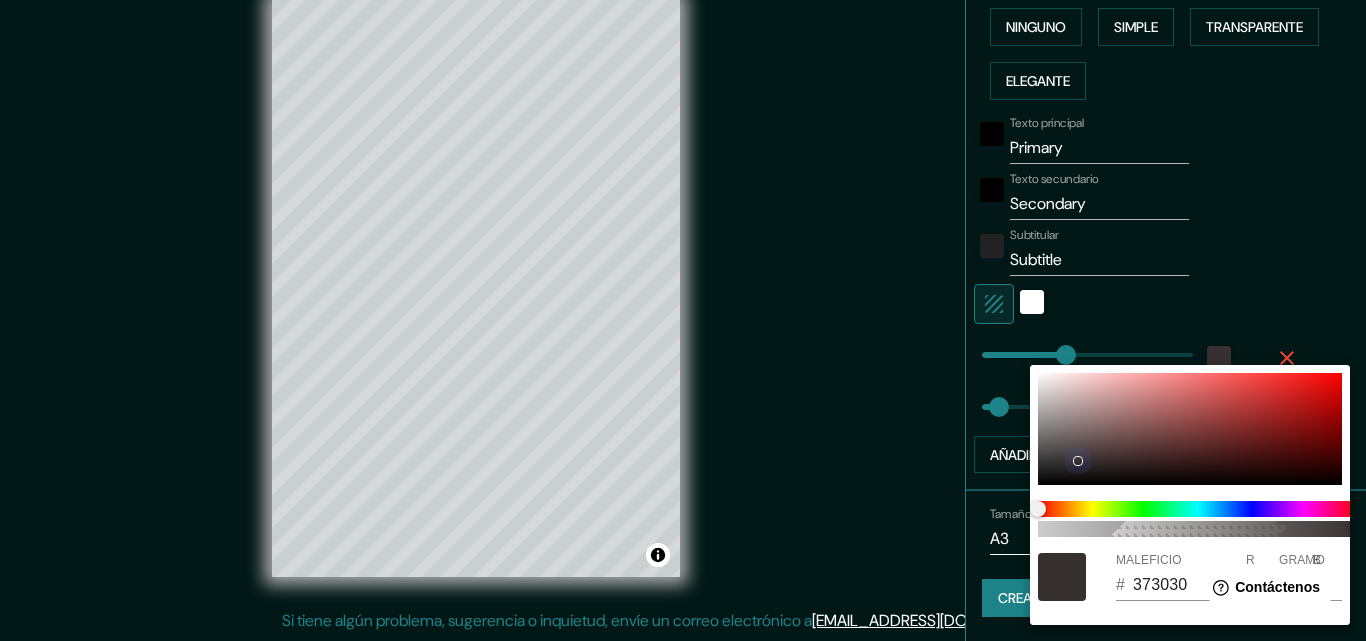 drag, startPoint x: 1059, startPoint y: 495, endPoint x: 1050, endPoint y: 522, distance: 28.460499 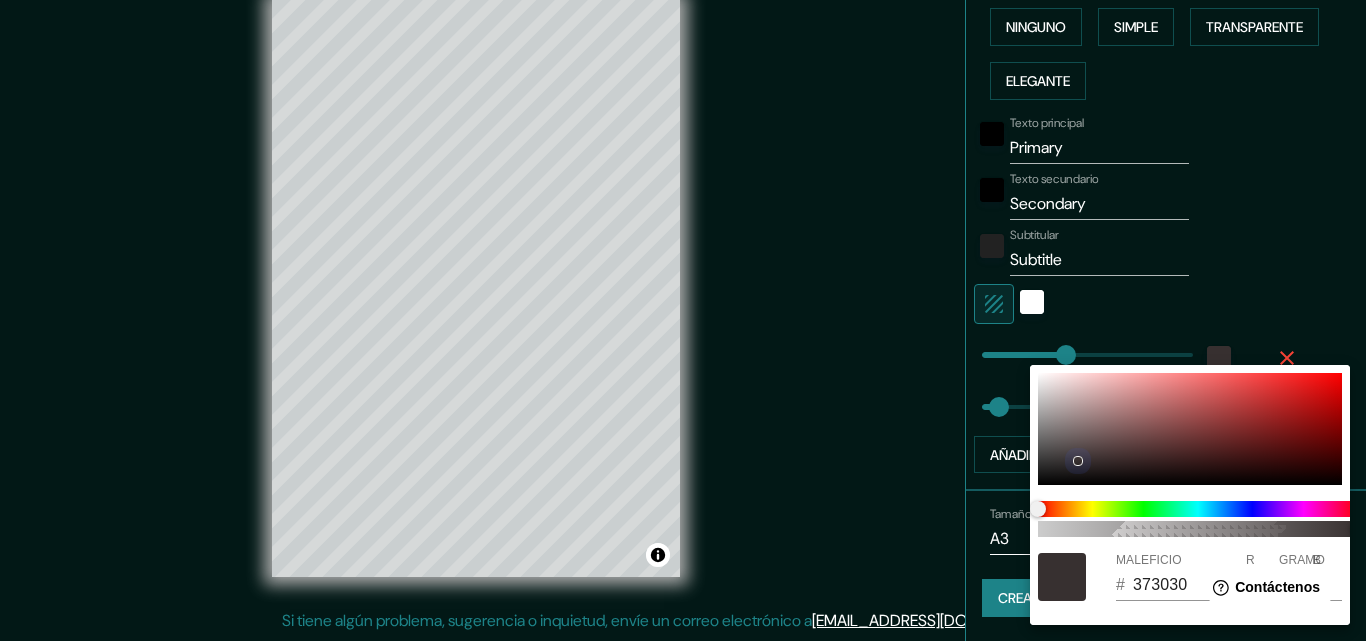 type on "163" 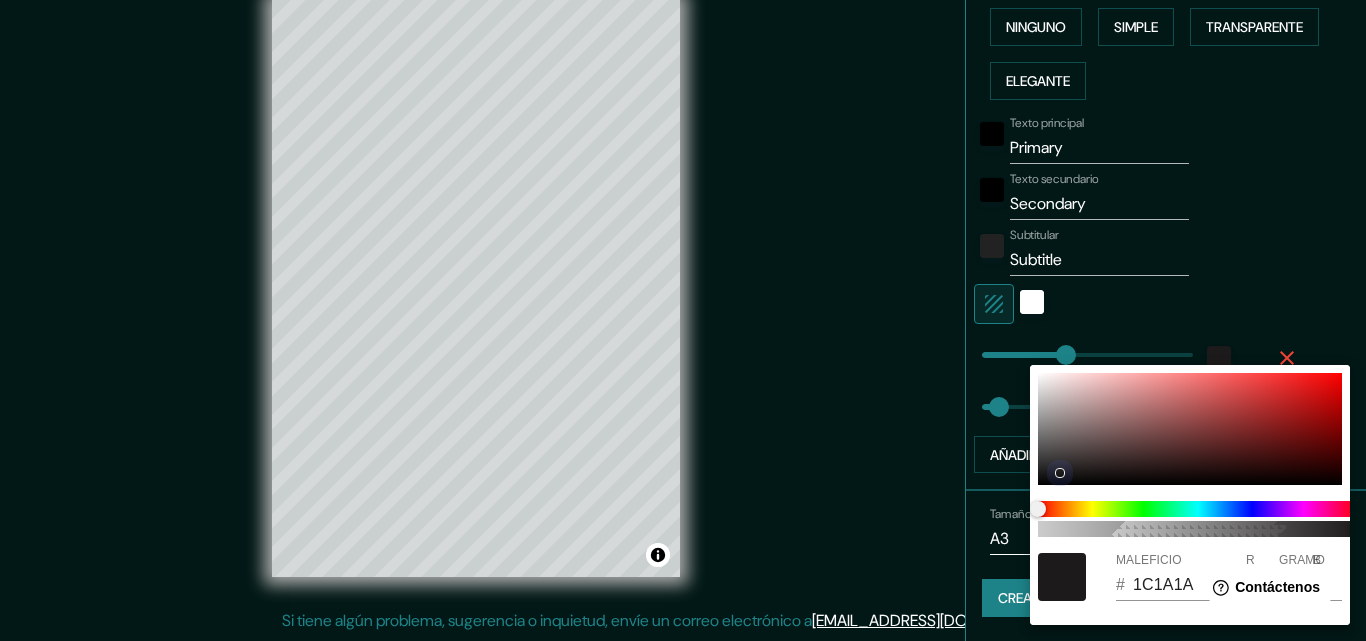 drag, startPoint x: 1035, startPoint y: 480, endPoint x: 1011, endPoint y: 496, distance: 28.84441 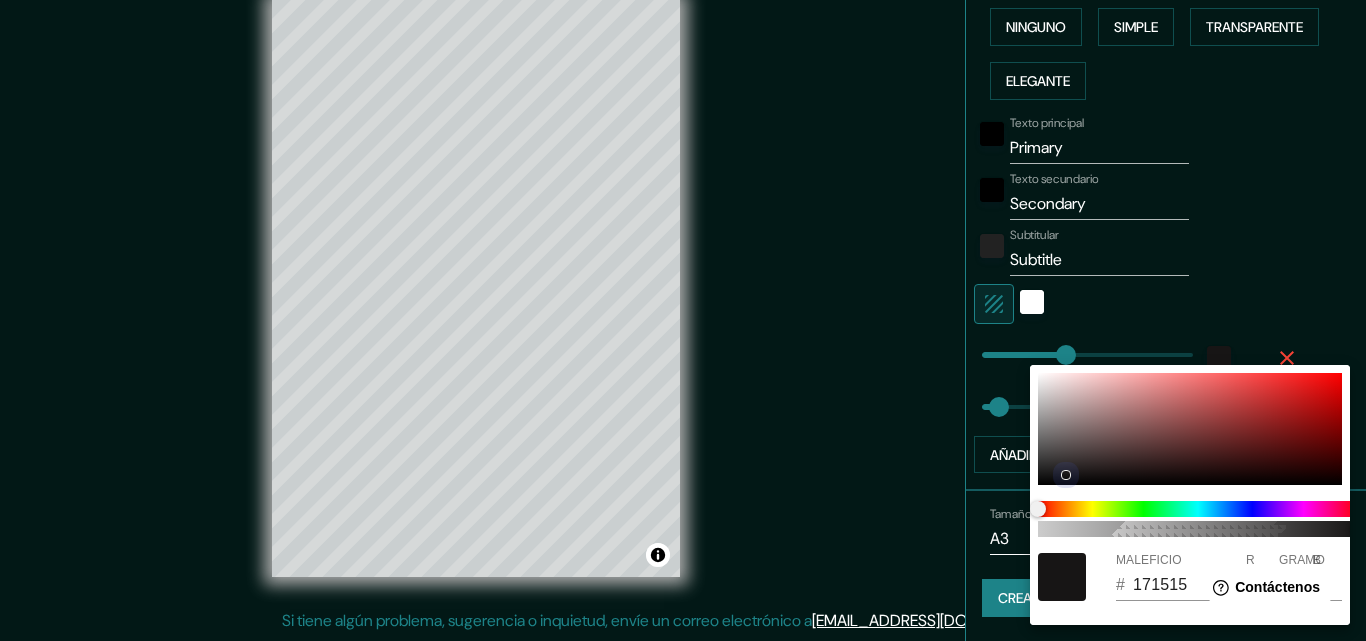 type on "163" 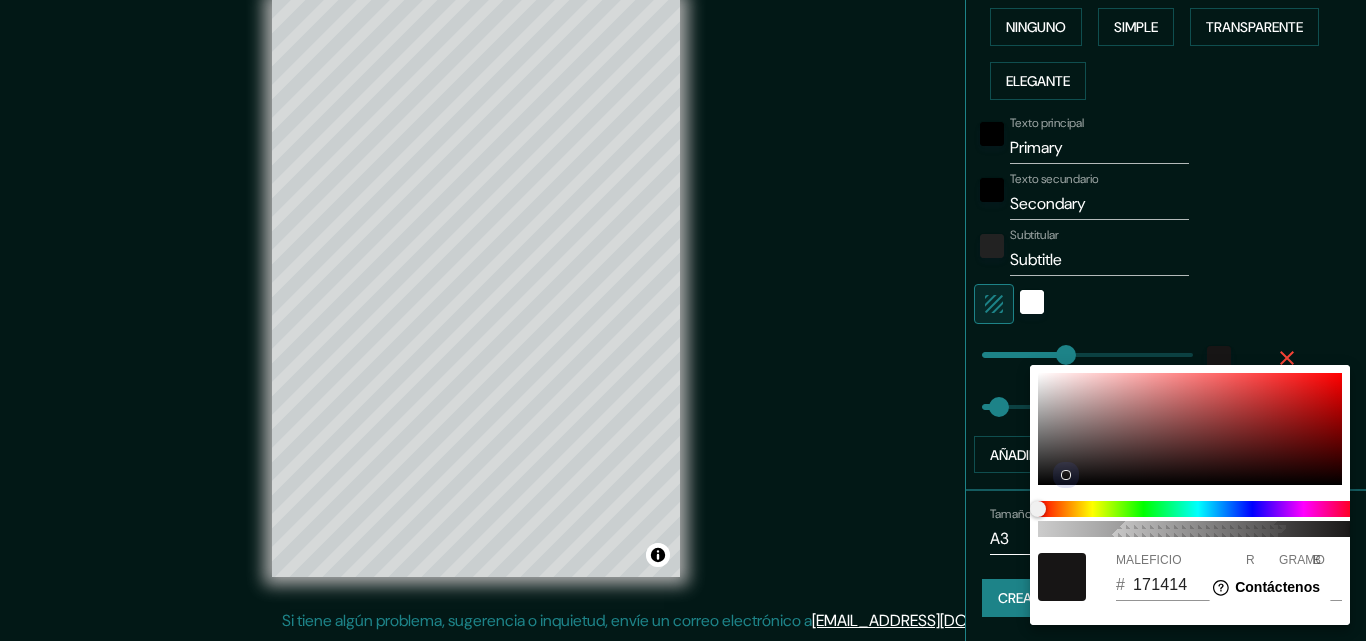 type on "163" 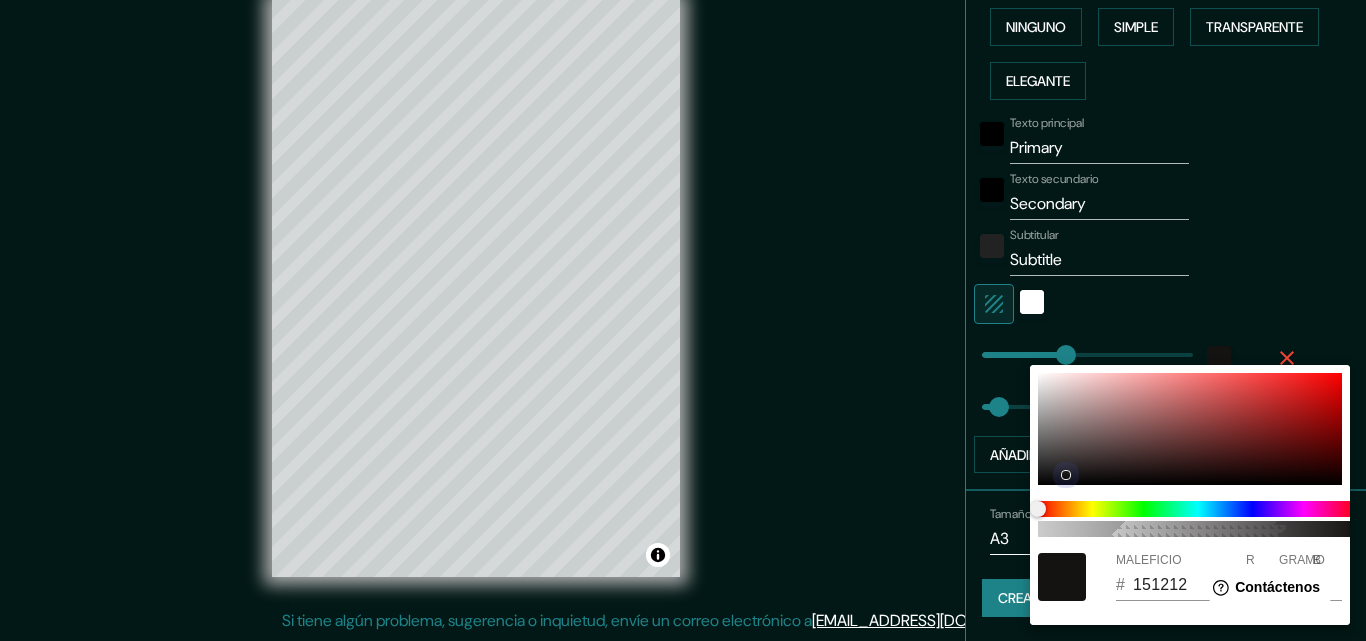 type on "163" 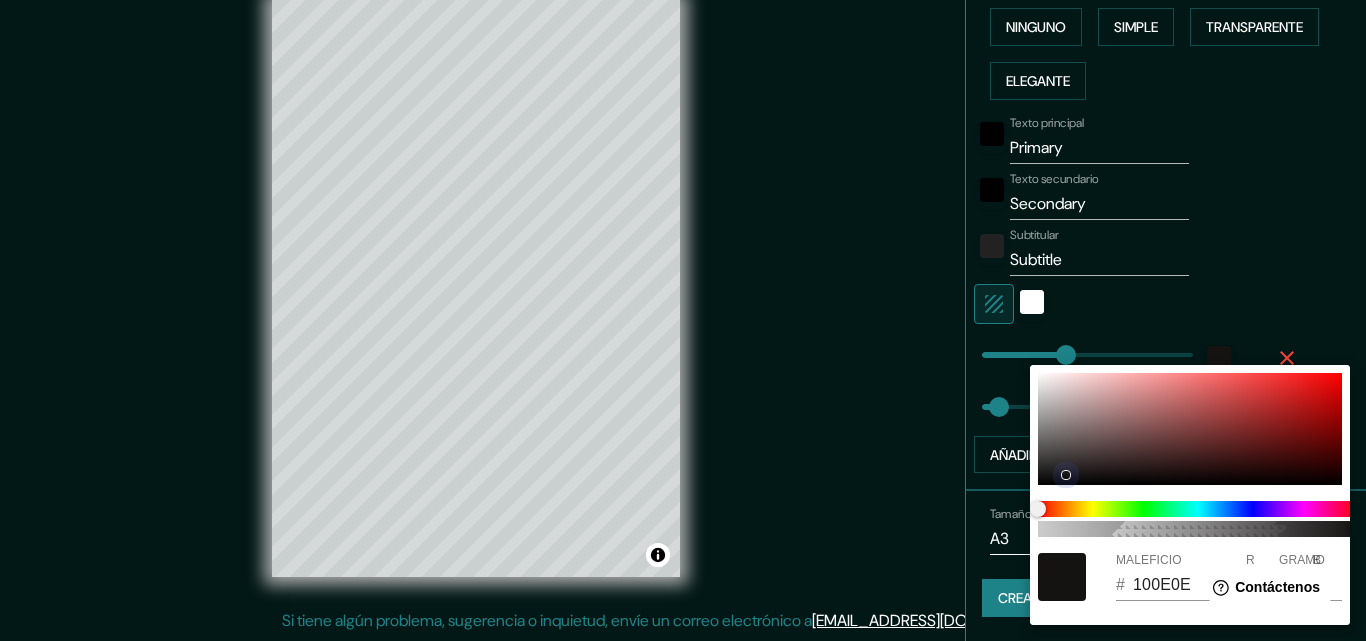 type on "163" 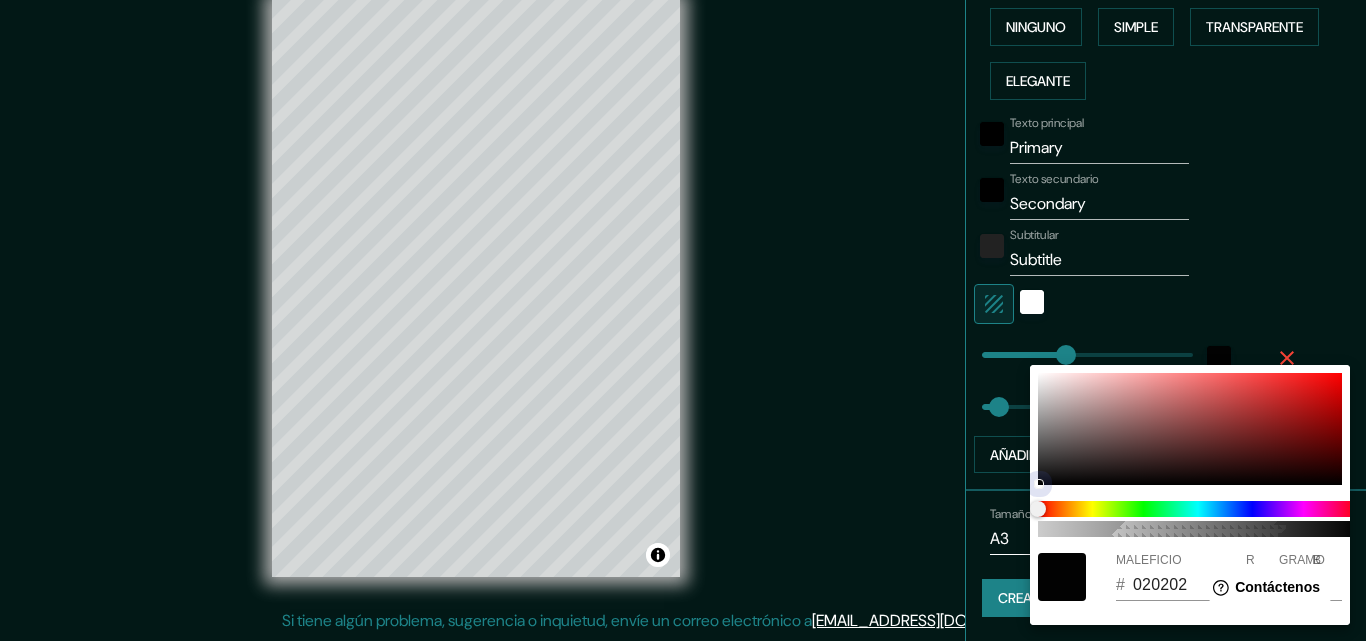 drag, startPoint x: 1057, startPoint y: 473, endPoint x: 1078, endPoint y: 502, distance: 35.805027 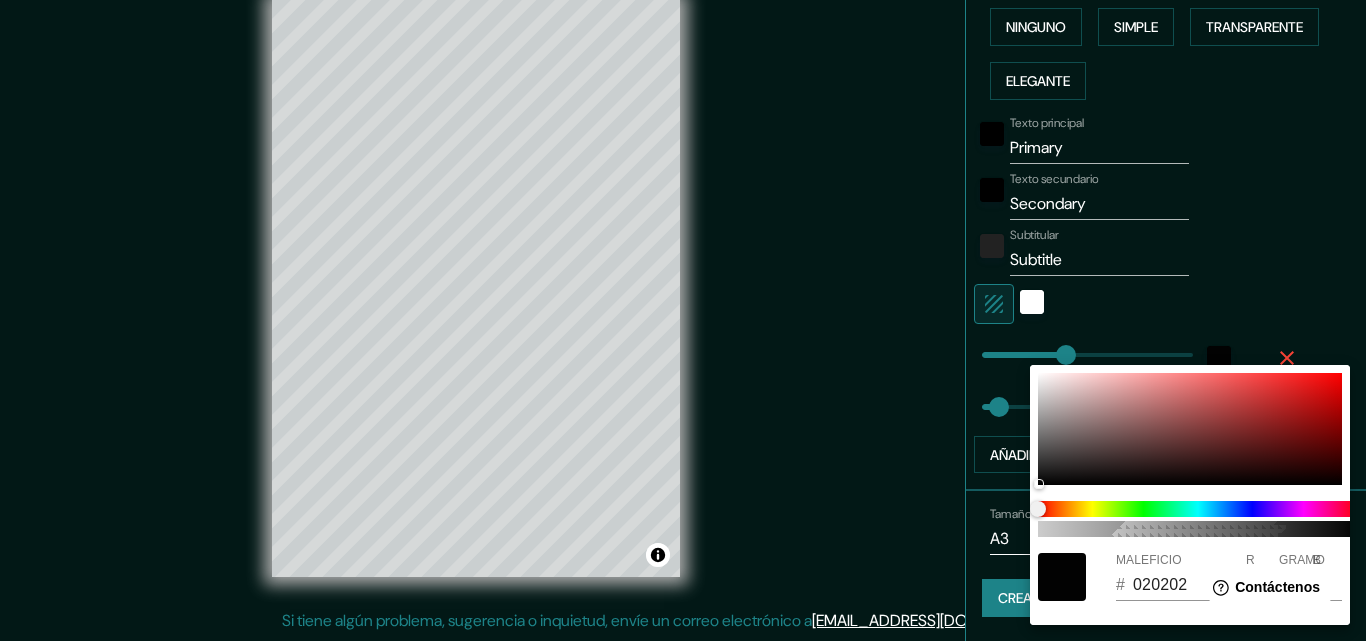 click at bounding box center [683, 320] 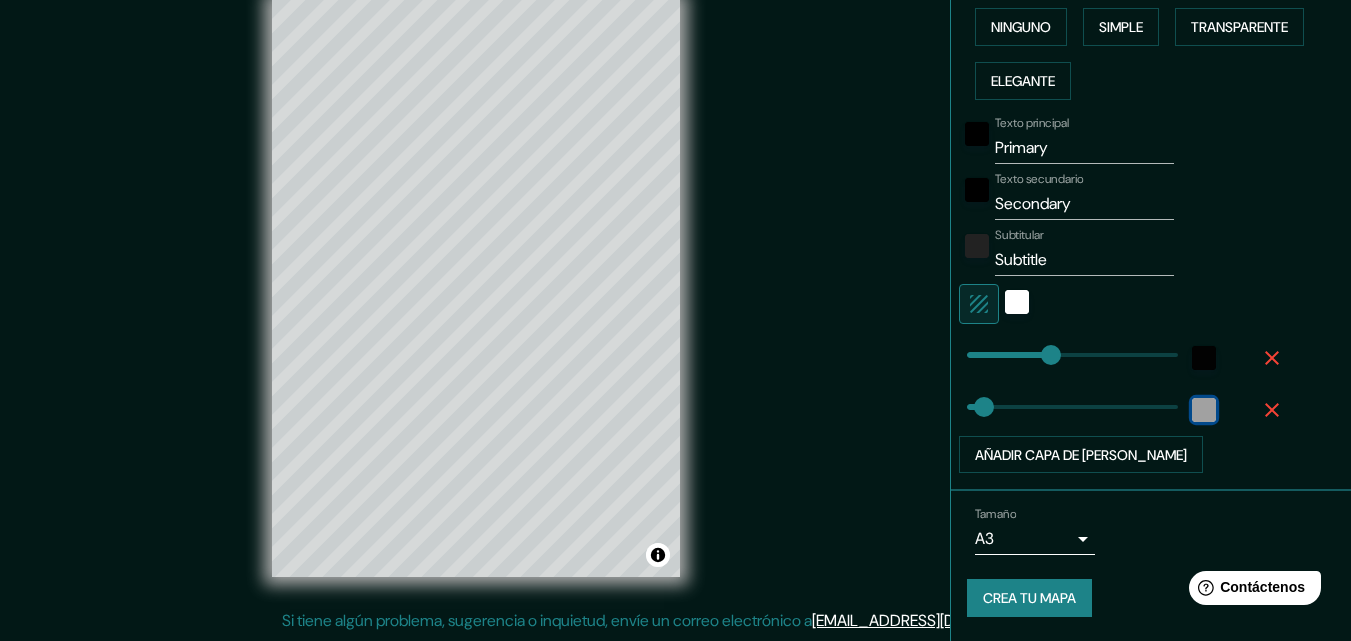 click at bounding box center [1204, 410] 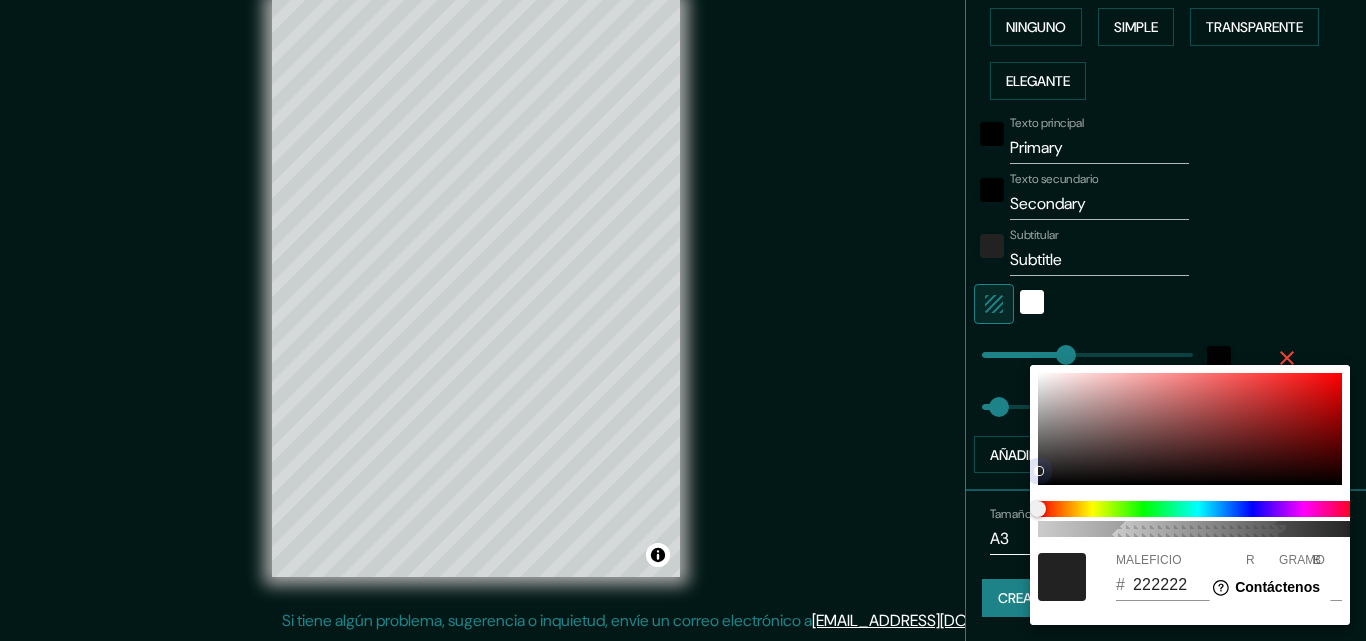 type on "163" 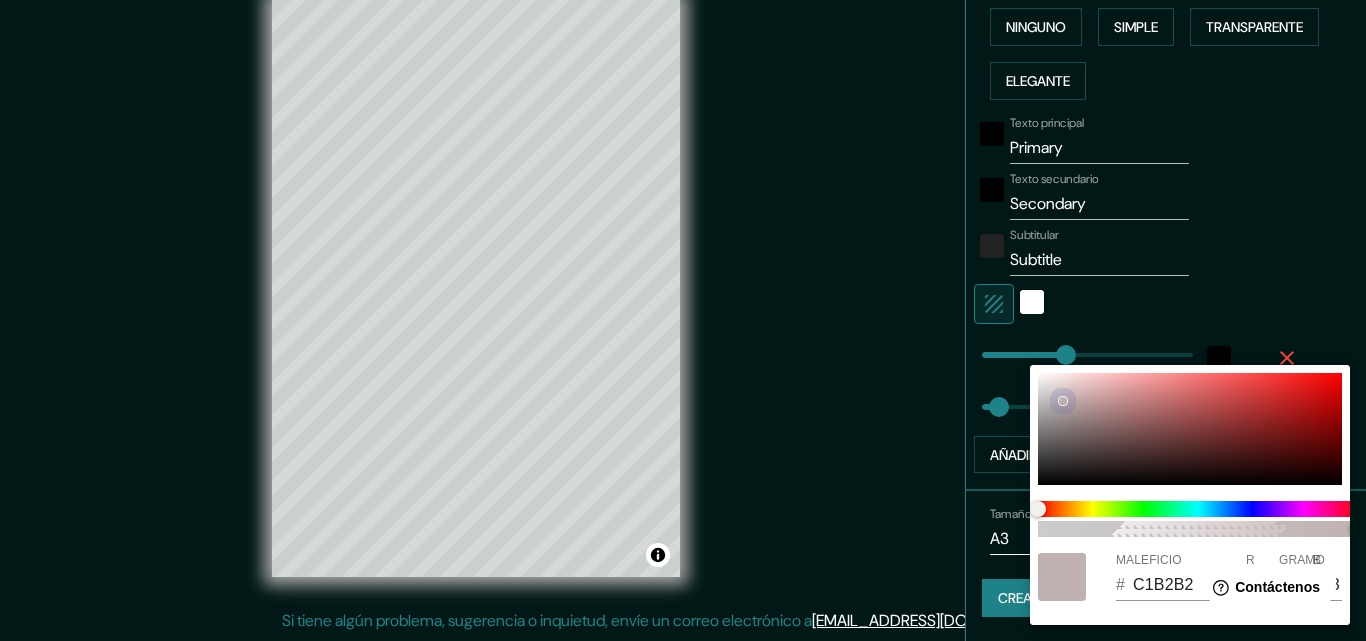drag, startPoint x: 1031, startPoint y: 383, endPoint x: 1013, endPoint y: 358, distance: 30.805843 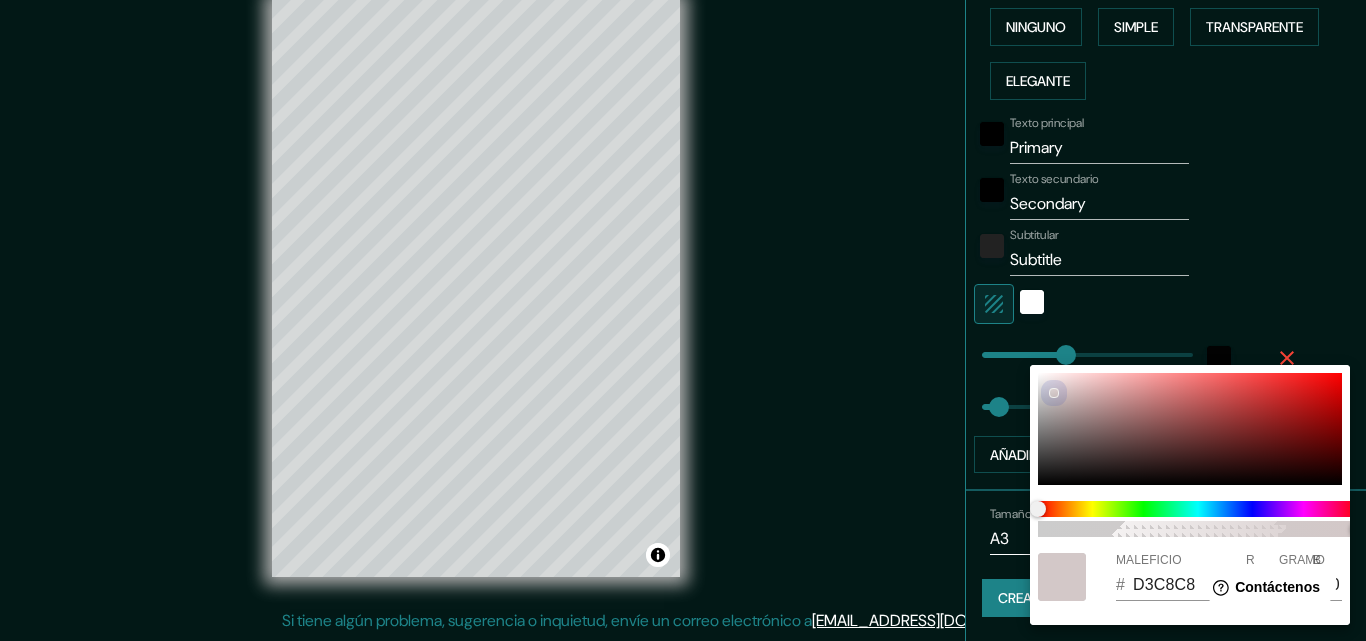 type on "163" 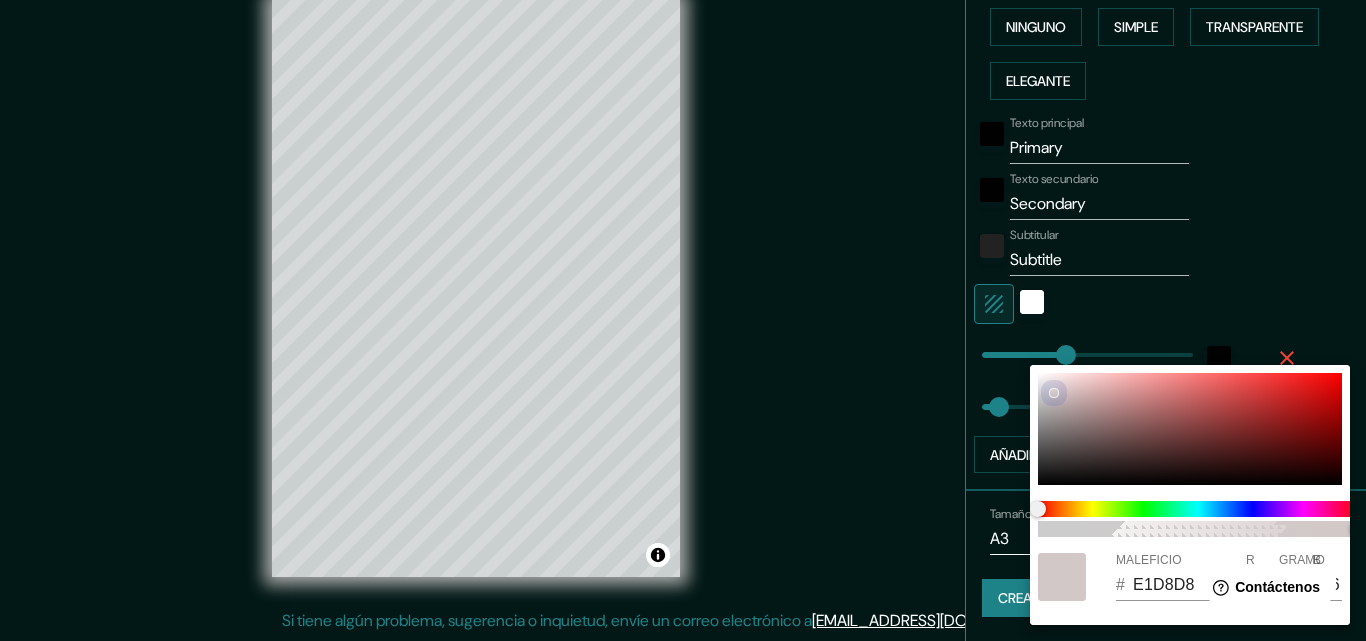 type on "163" 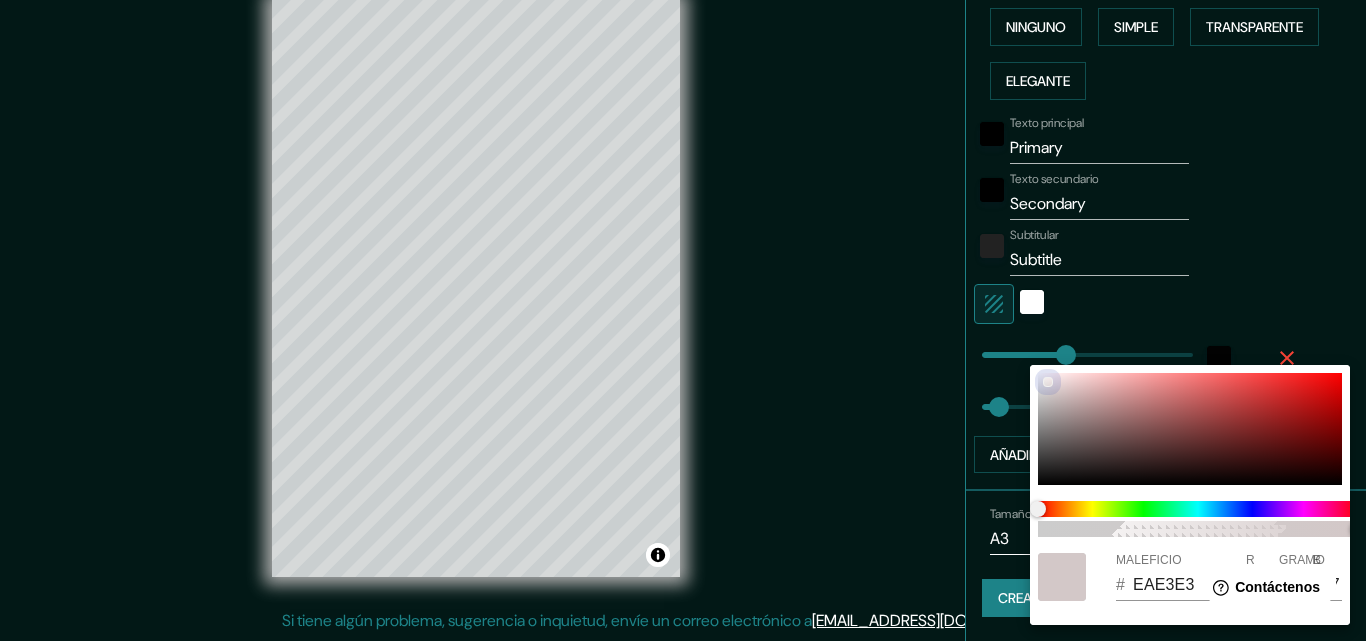 type on "163" 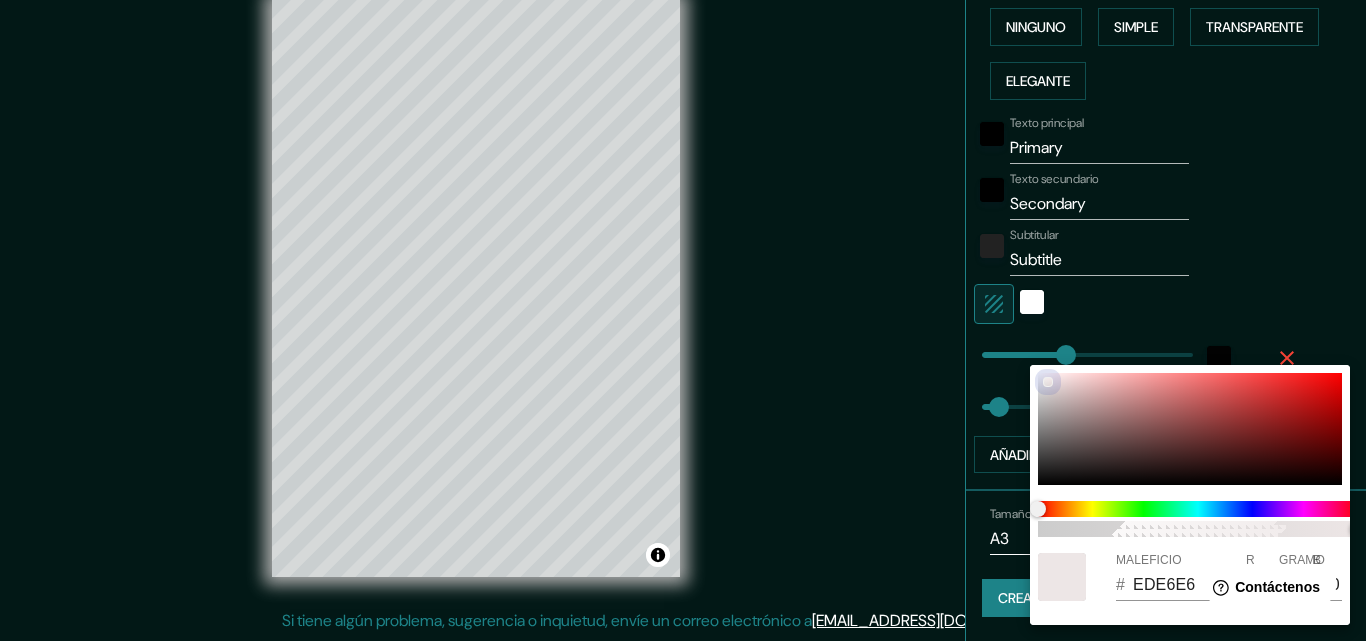 type on "163" 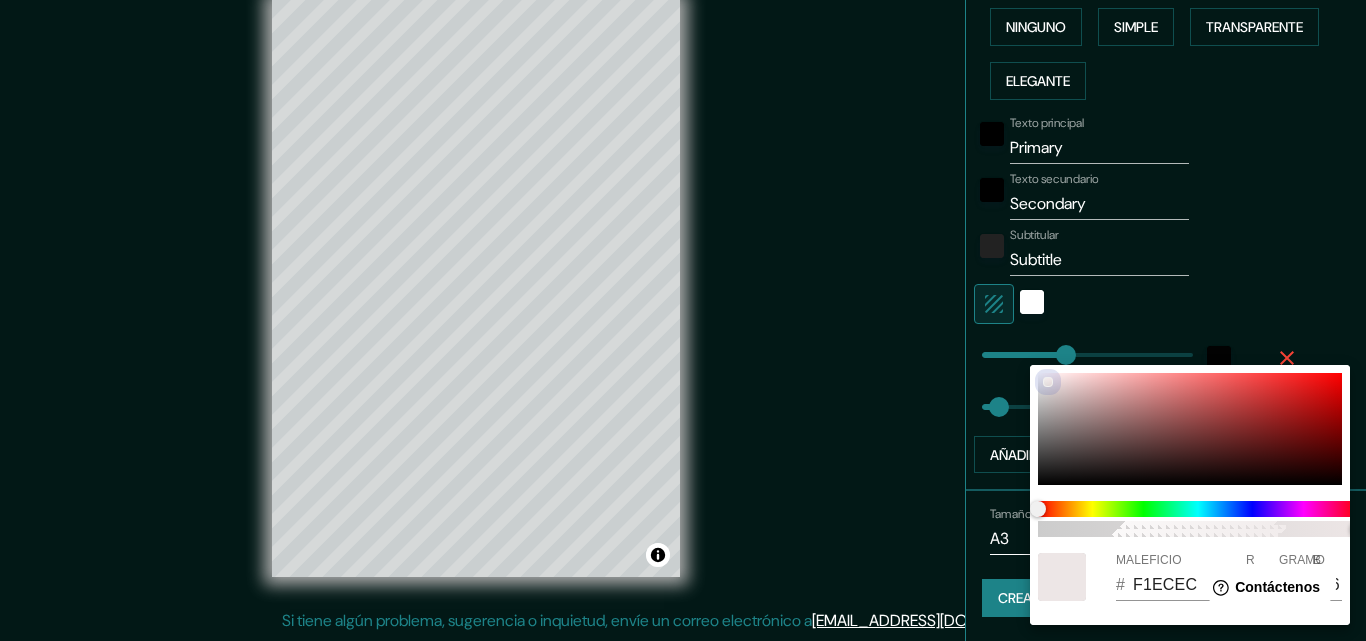 type on "163" 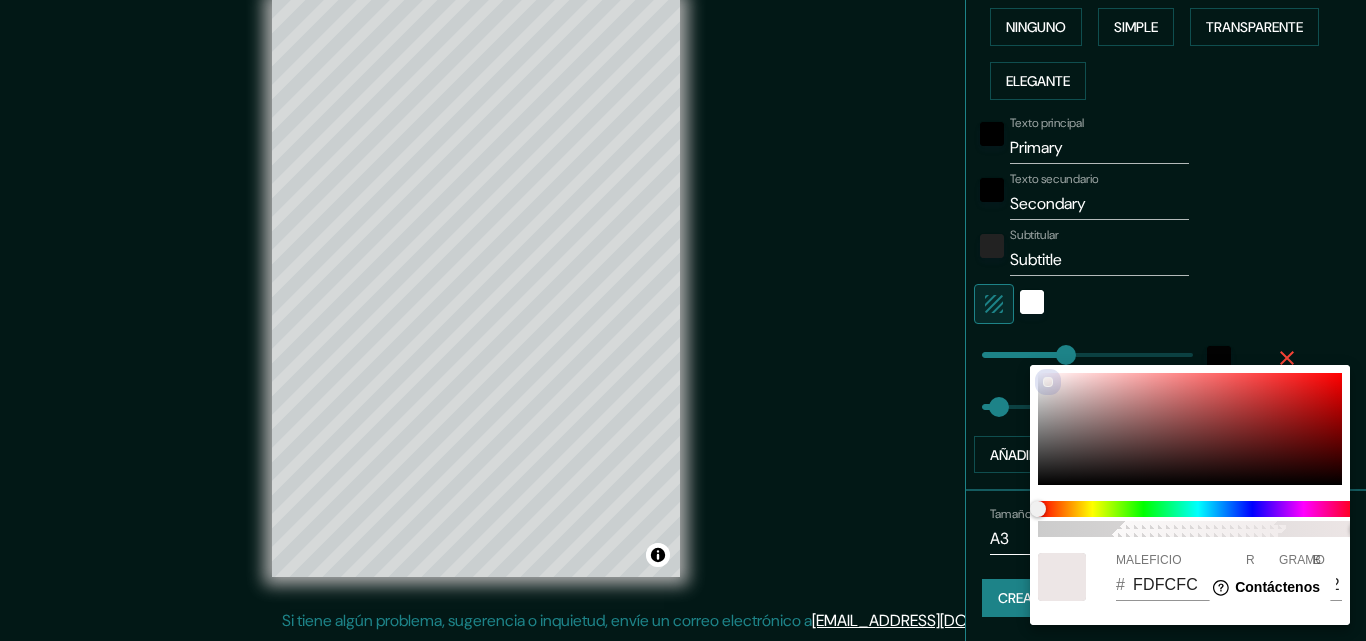 type on "163" 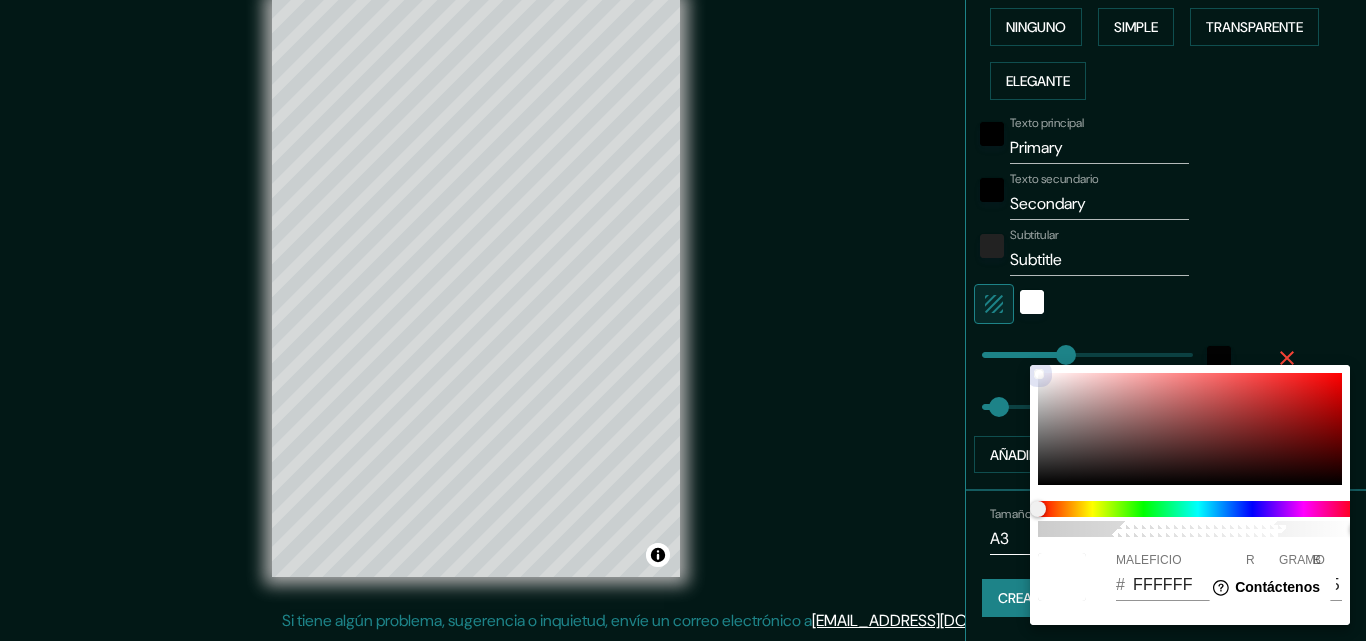 drag, startPoint x: 1063, startPoint y: 399, endPoint x: 1021, endPoint y: 360, distance: 57.31492 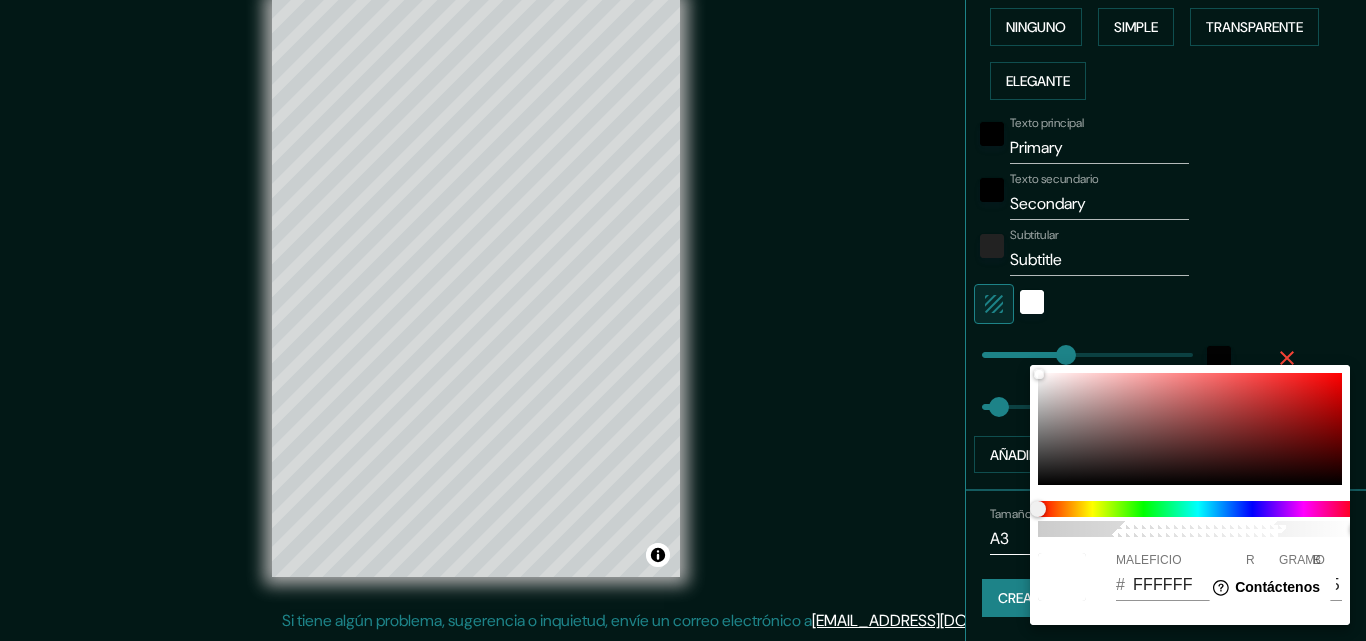 click at bounding box center (683, 320) 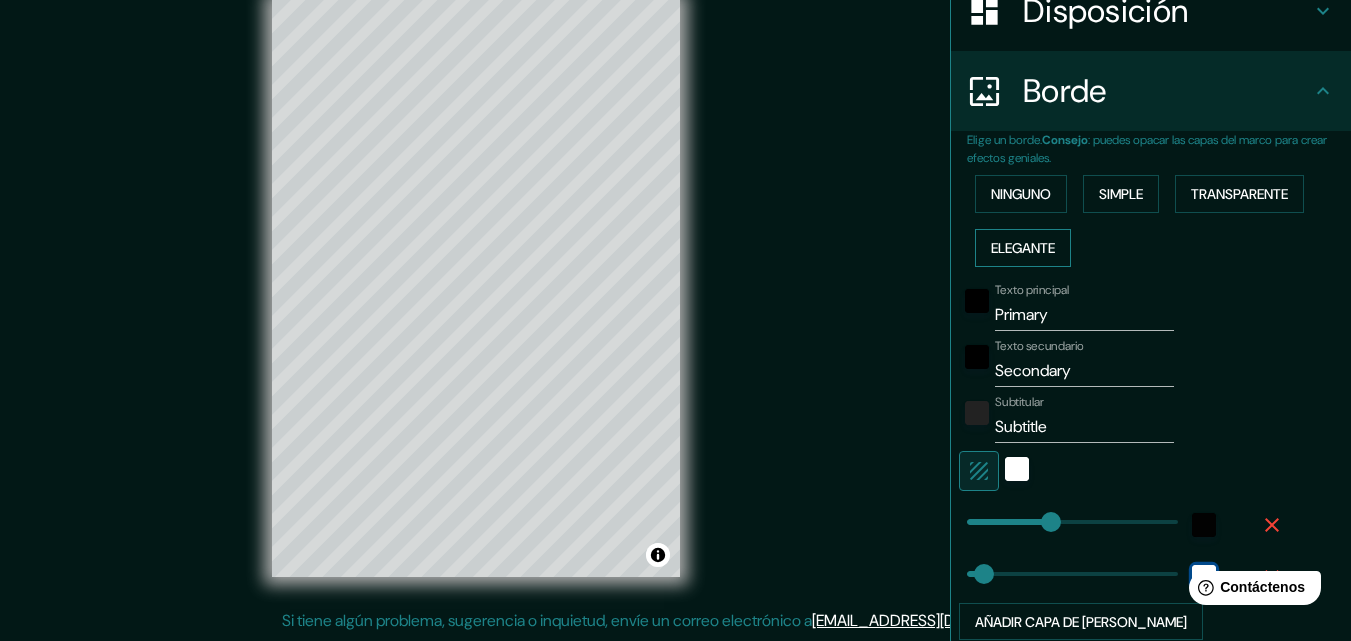 scroll, scrollTop: 302, scrollLeft: 0, axis: vertical 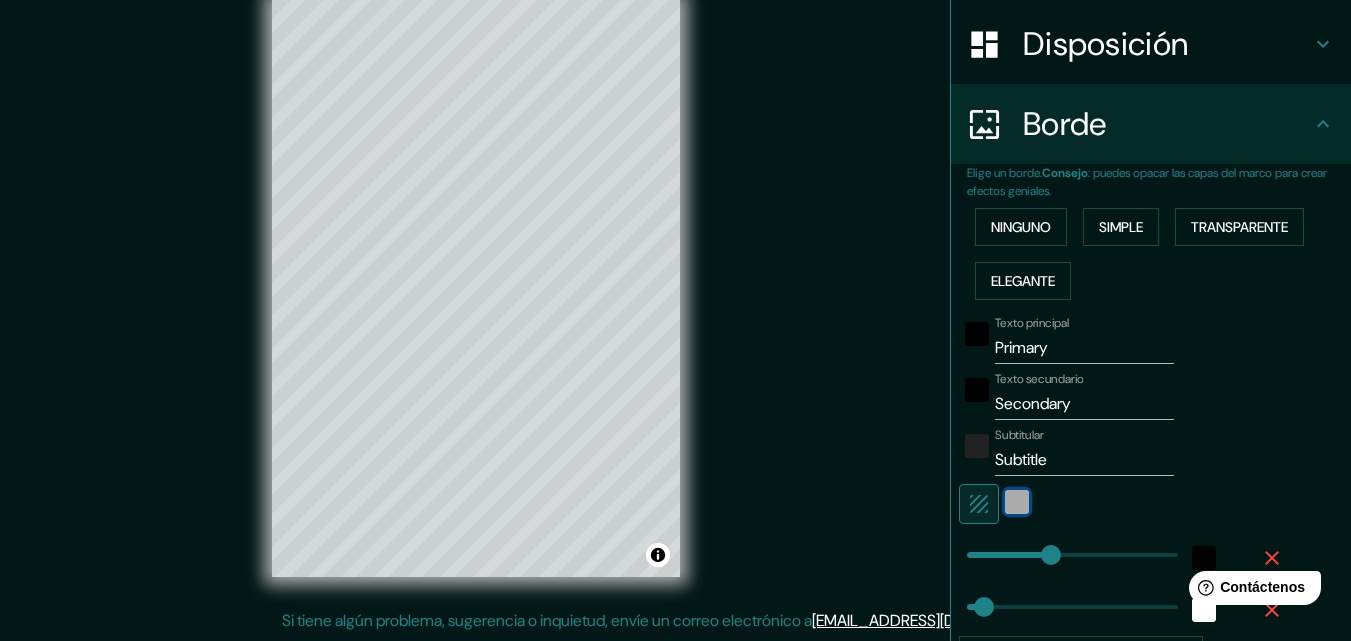 click at bounding box center (1017, 502) 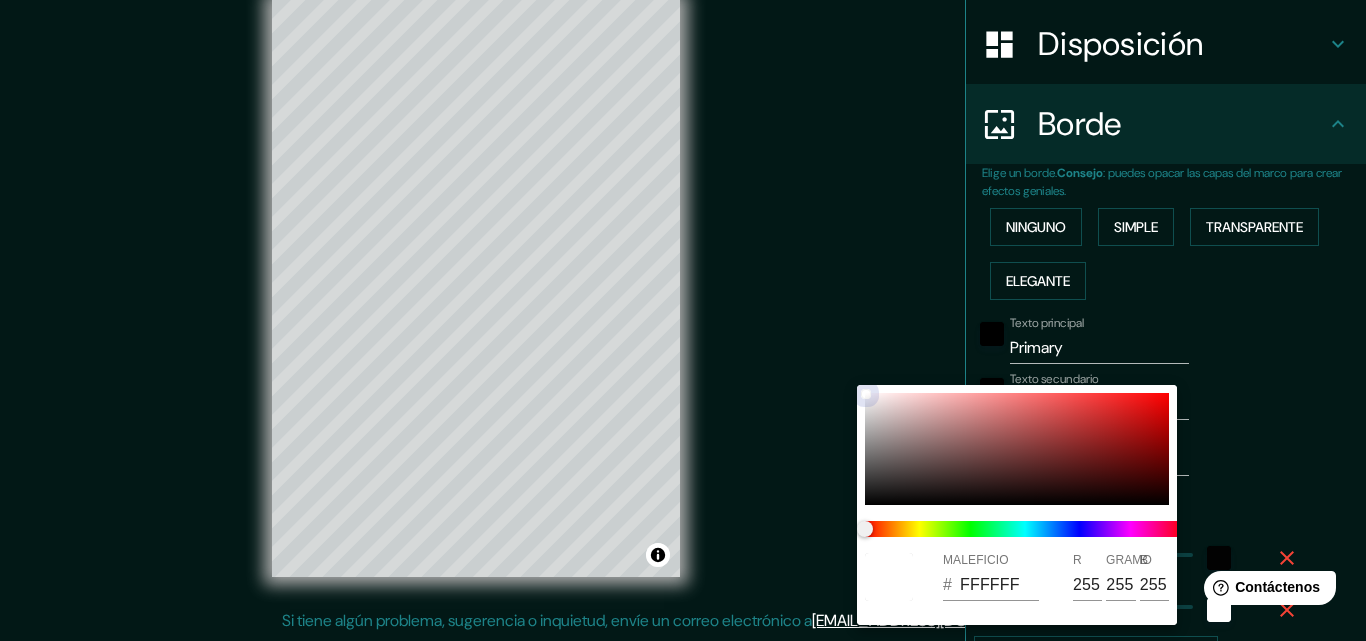 type on "163" 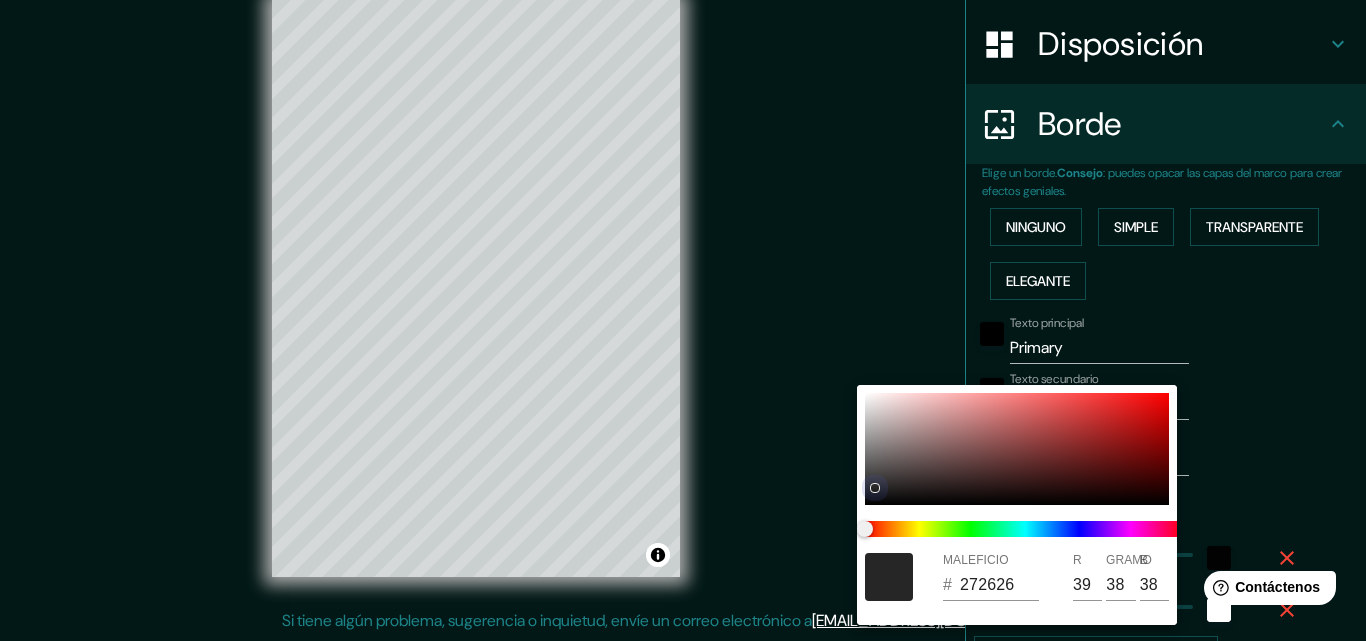 drag, startPoint x: 915, startPoint y: 448, endPoint x: 851, endPoint y: 536, distance: 108.81177 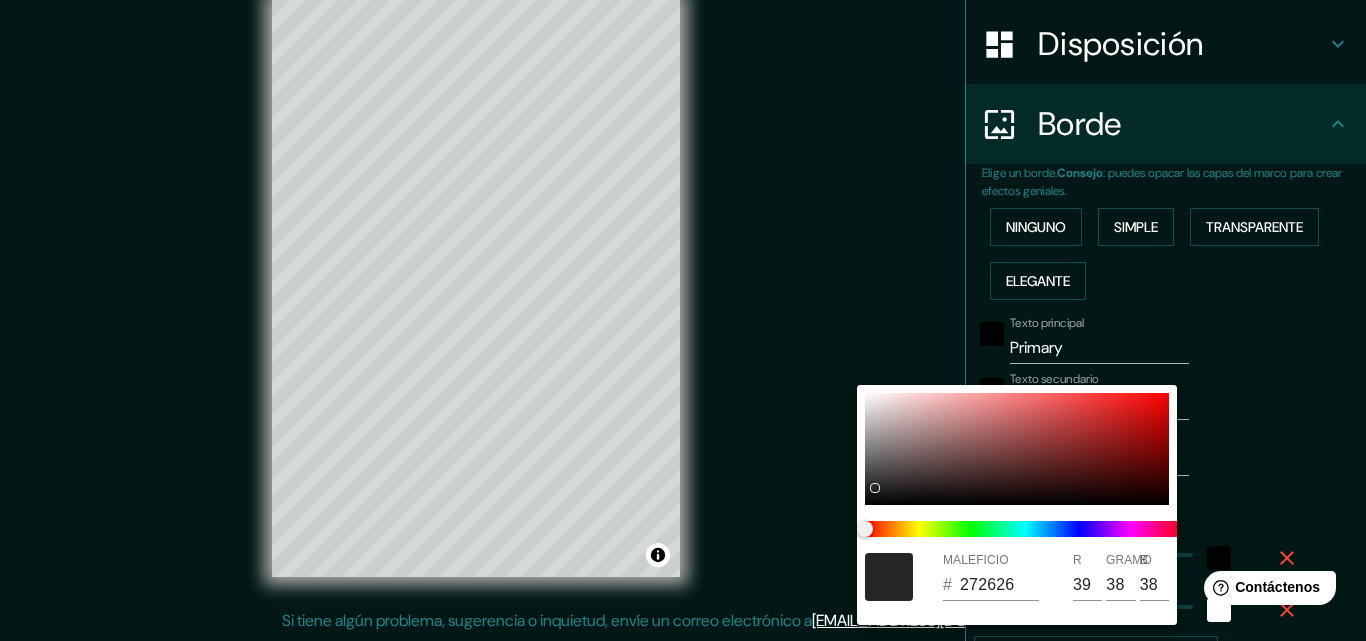 click at bounding box center [683, 320] 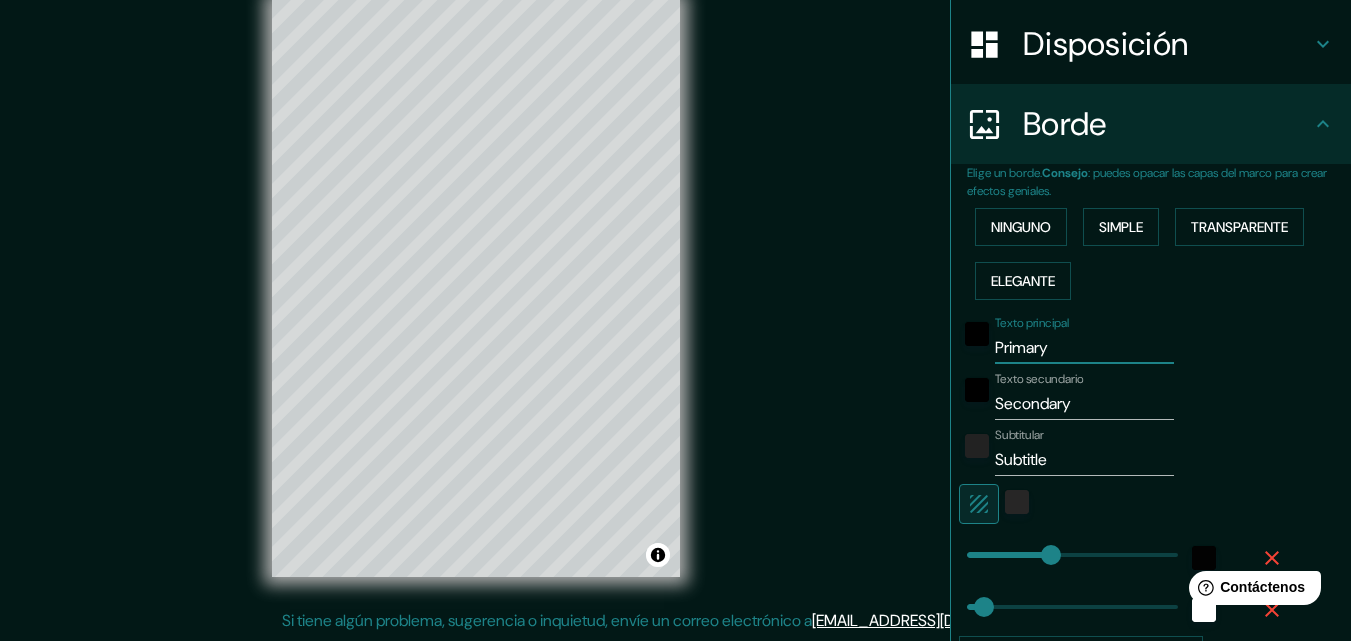 drag, startPoint x: 1043, startPoint y: 353, endPoint x: 952, endPoint y: 356, distance: 91.04944 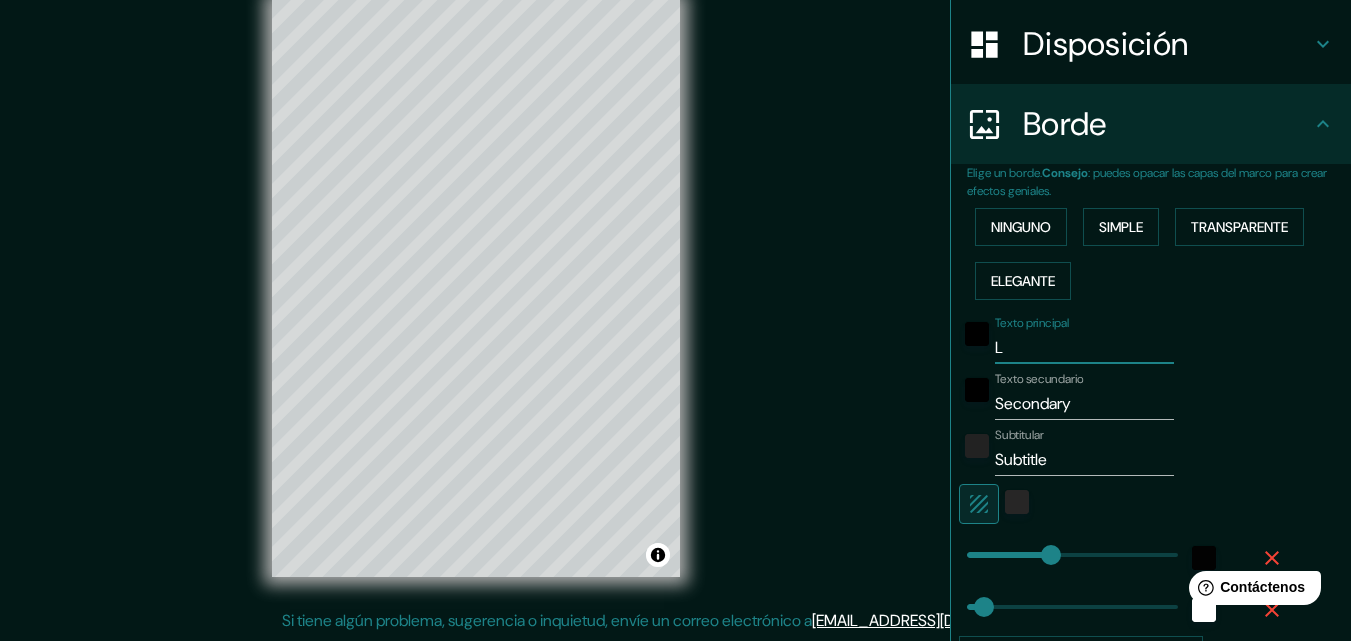 type on "La" 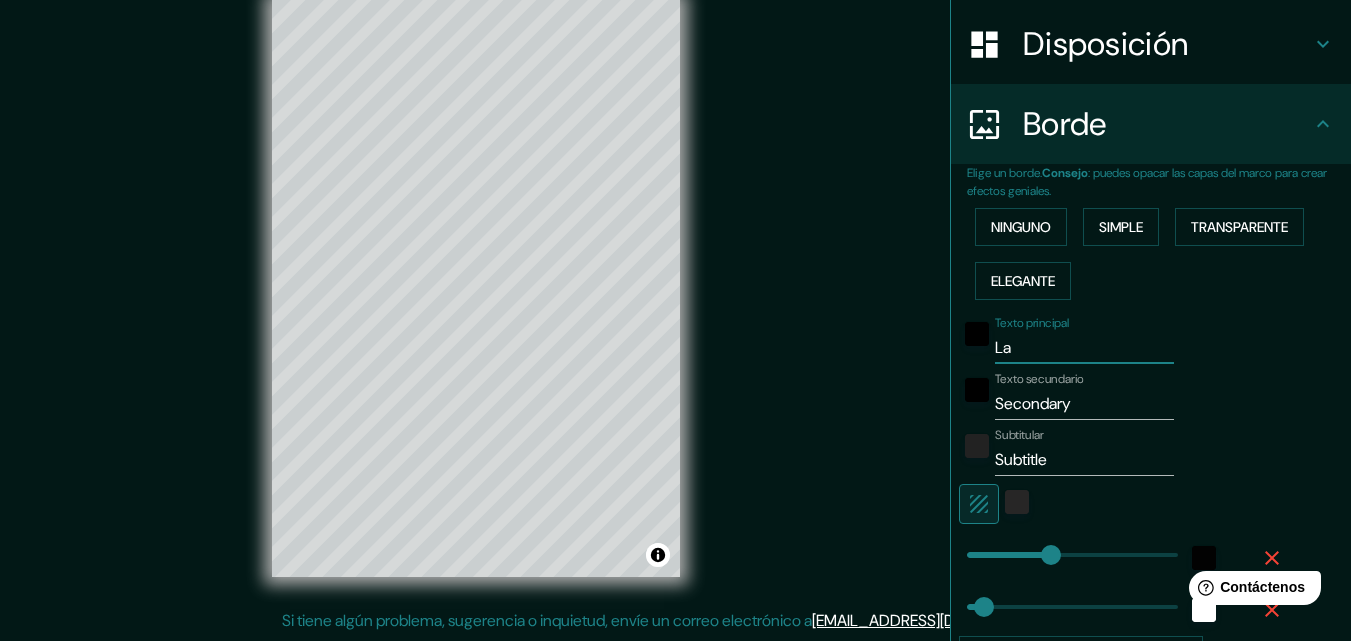 type on "Las" 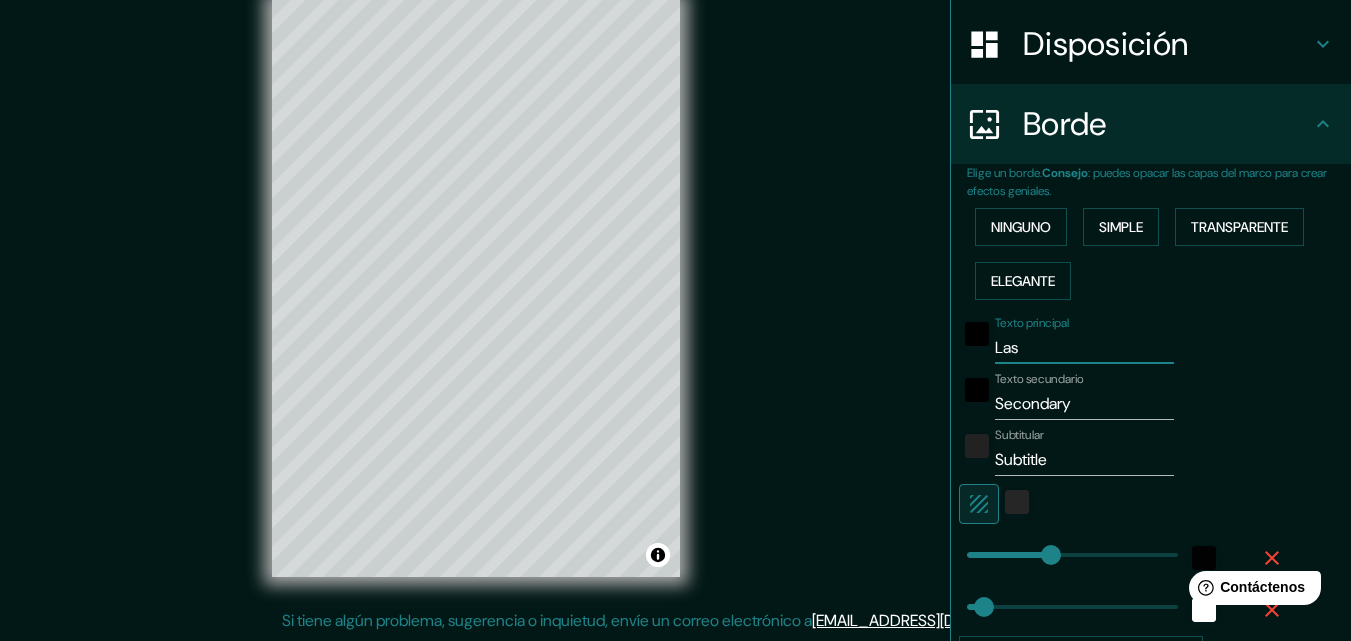 type on "La" 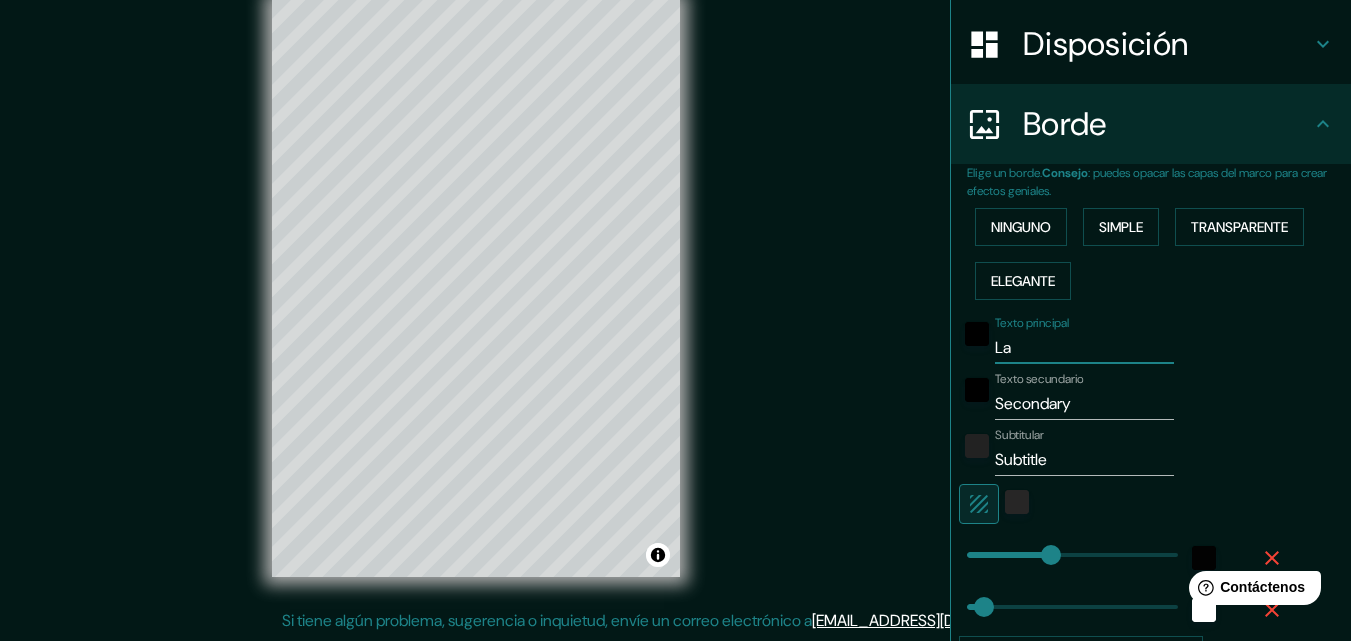 type on "L" 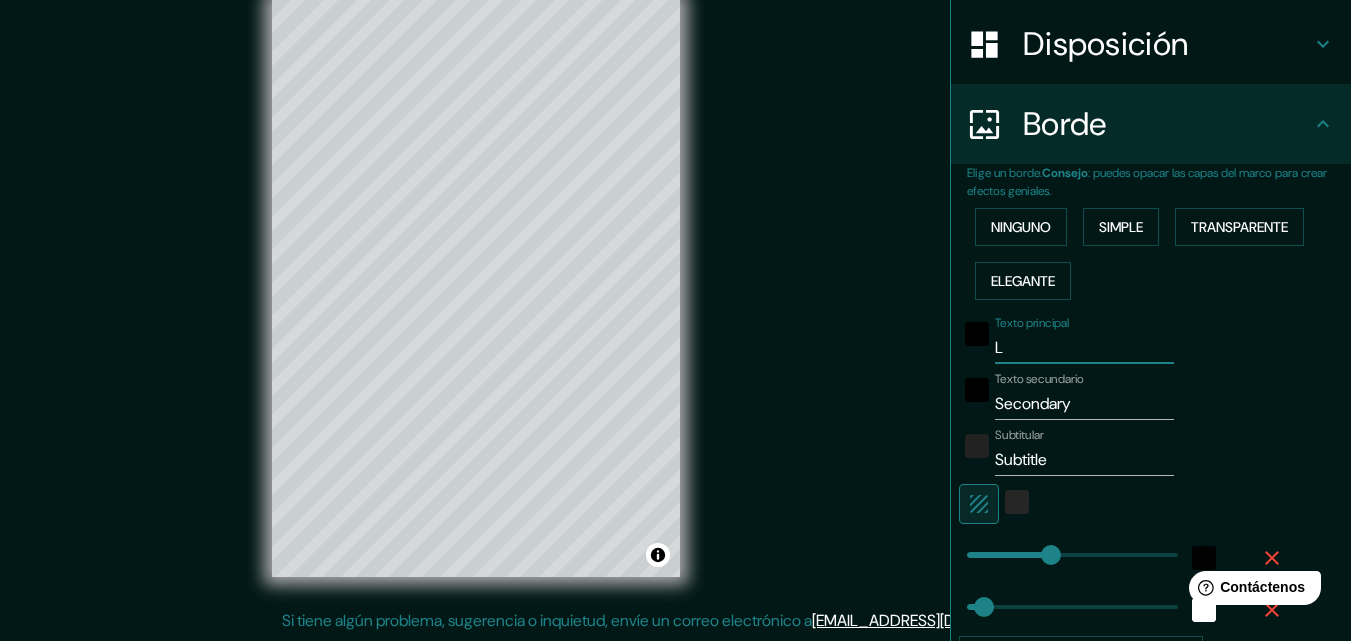 type 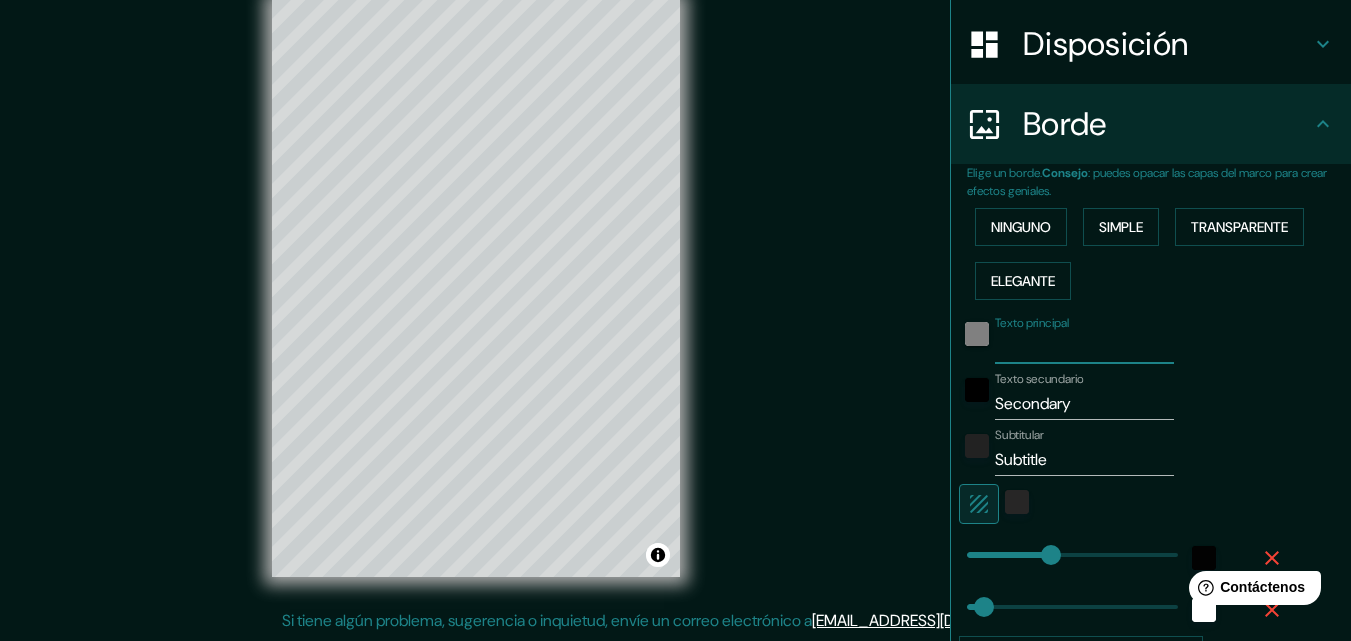 type 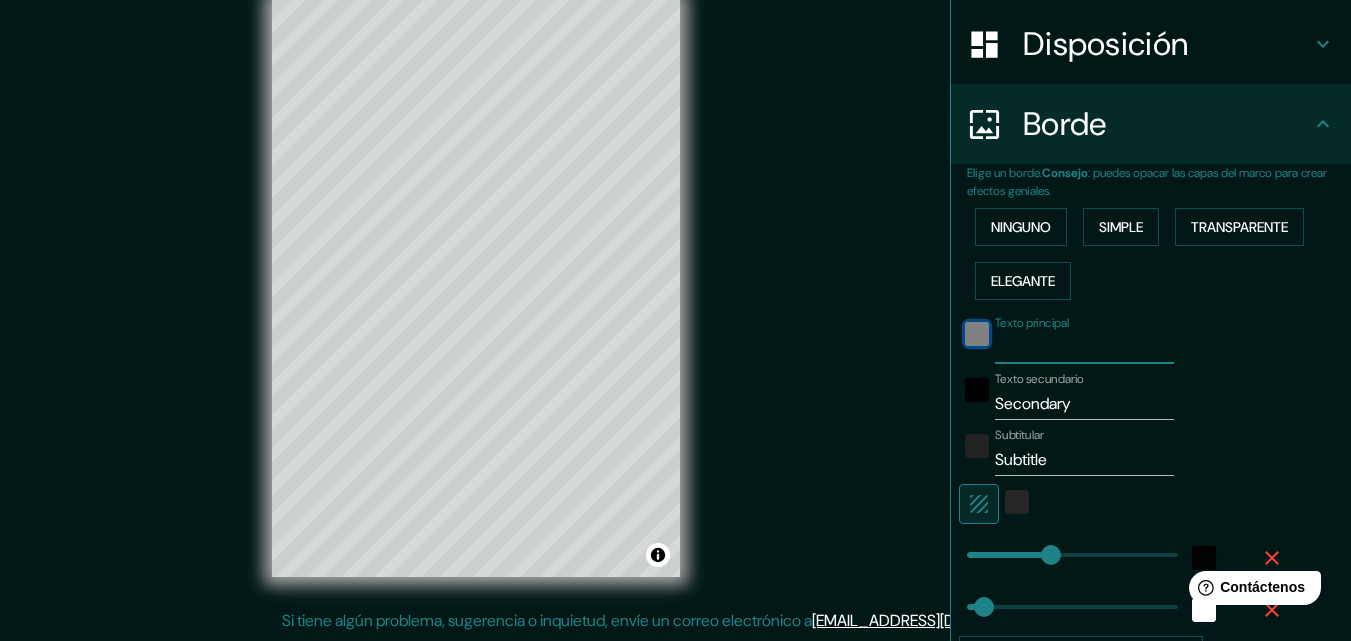click at bounding box center [977, 334] 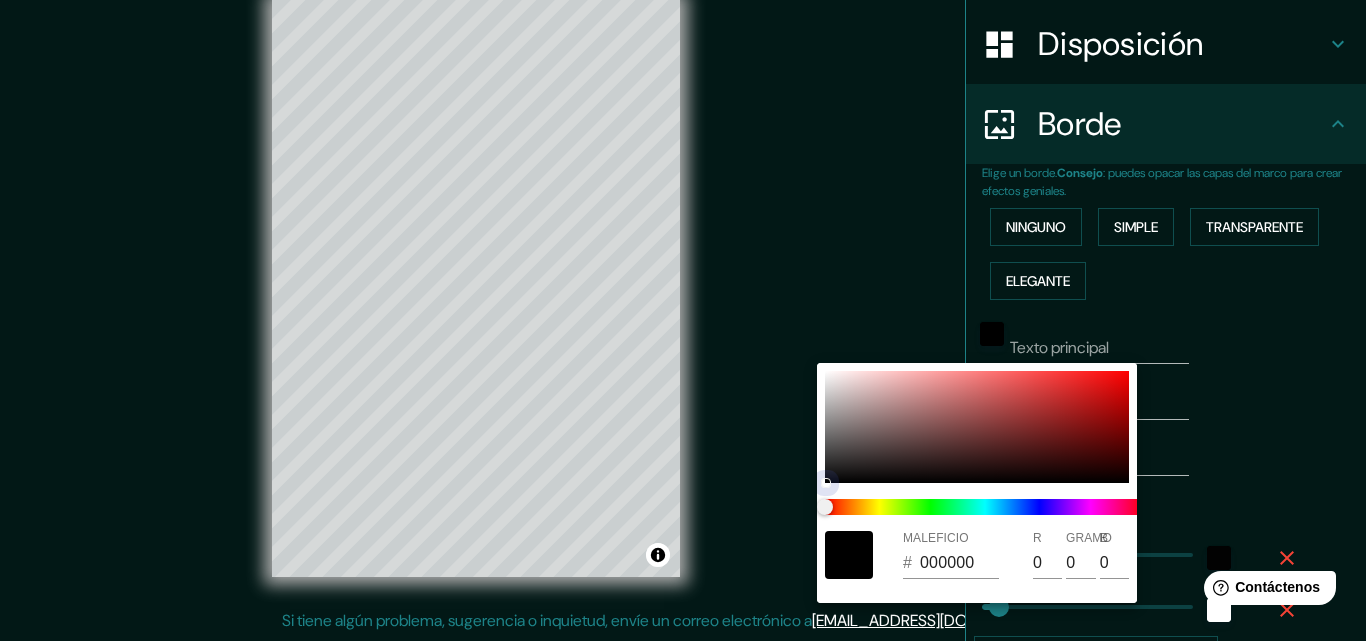 type on "163" 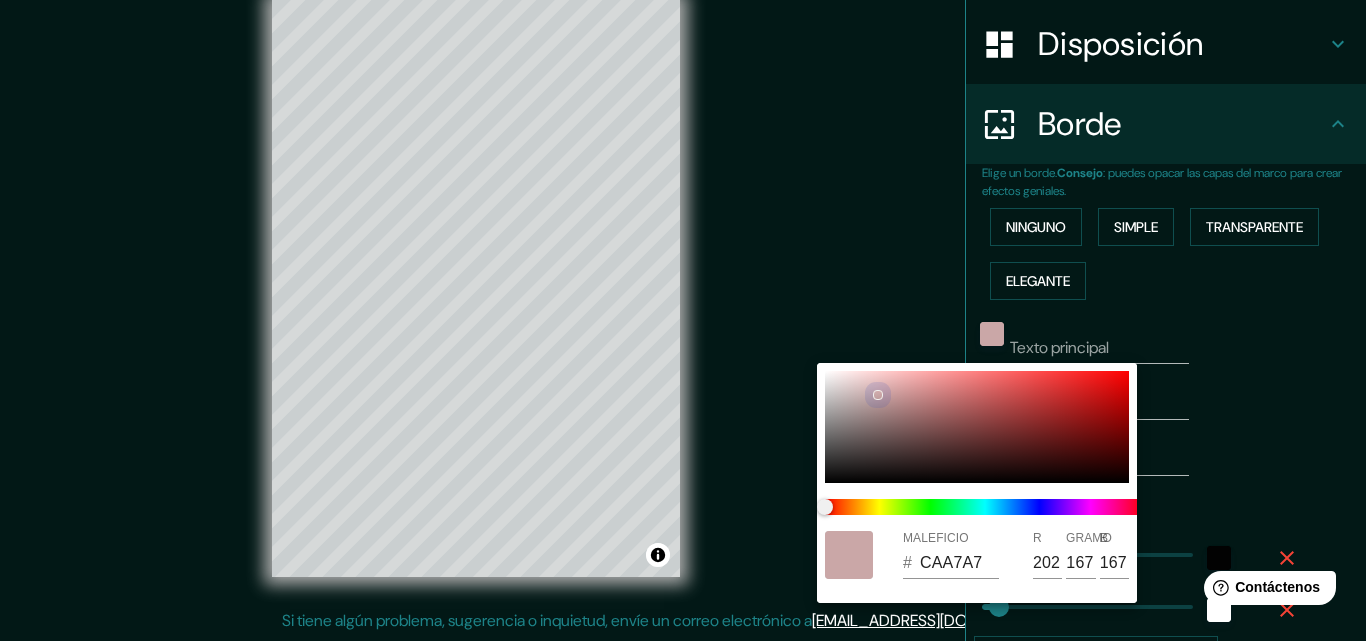 drag, startPoint x: 828, startPoint y: 357, endPoint x: 779, endPoint y: 333, distance: 54.56189 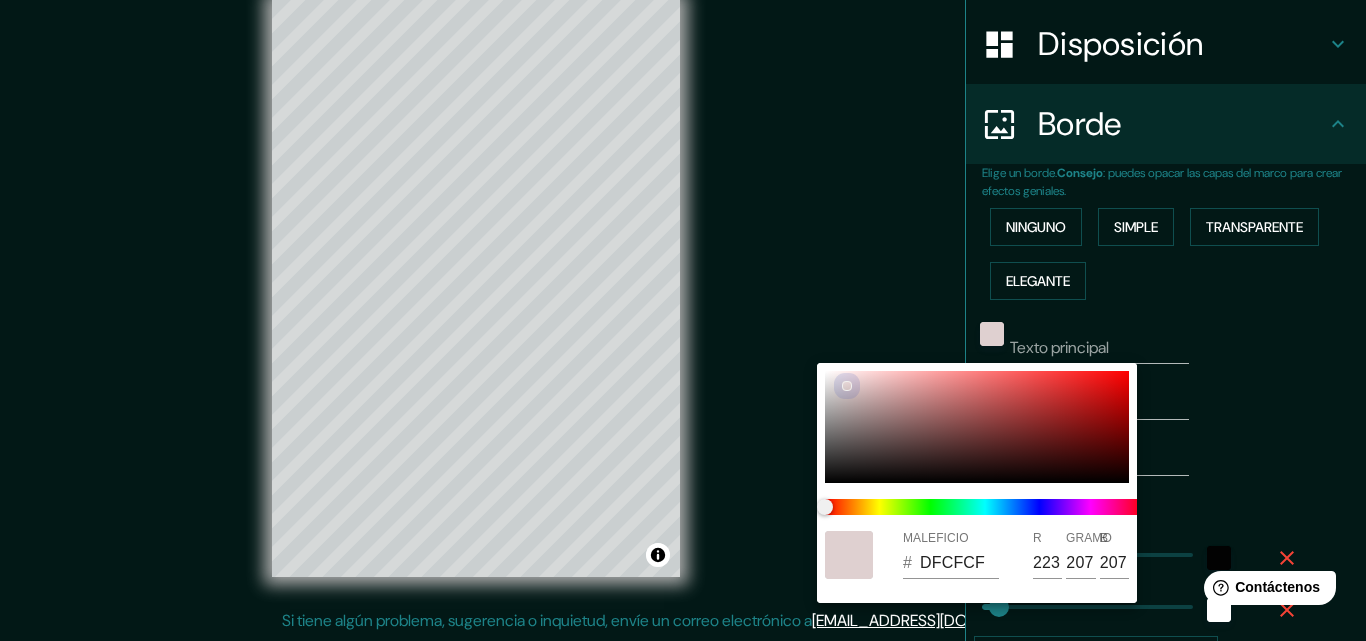 type on "163" 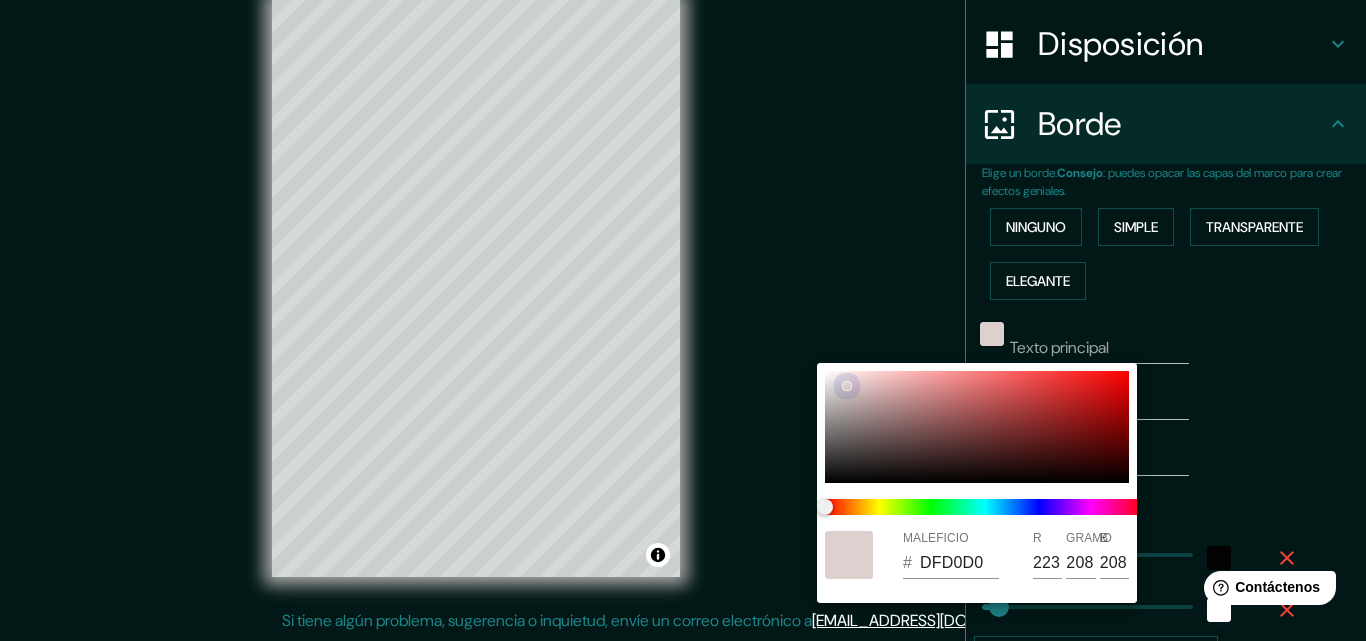 type on "163" 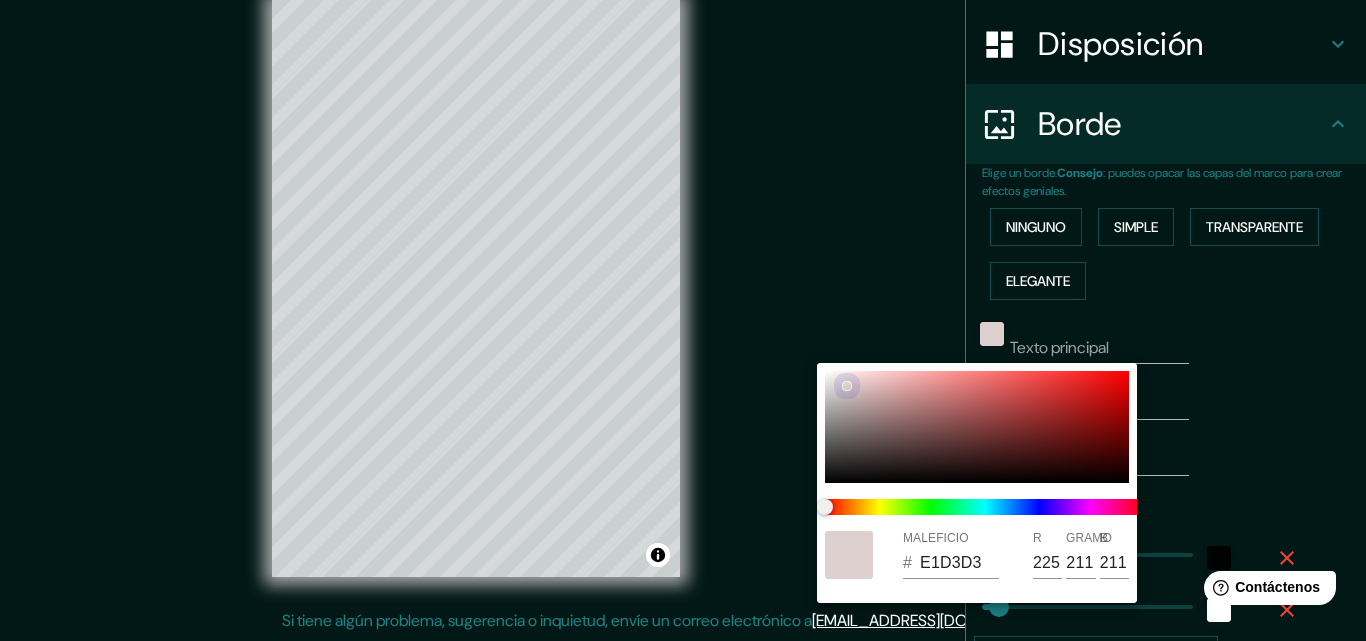 type on "163" 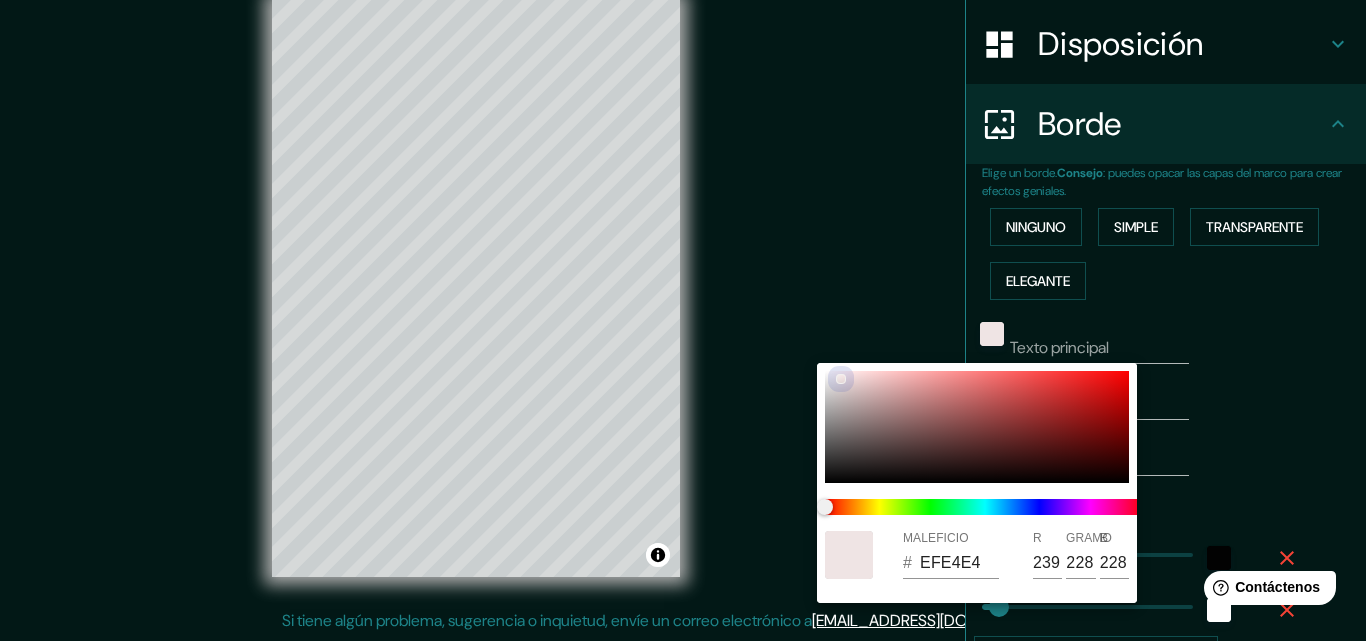 drag, startPoint x: 877, startPoint y: 394, endPoint x: 788, endPoint y: 348, distance: 100.18483 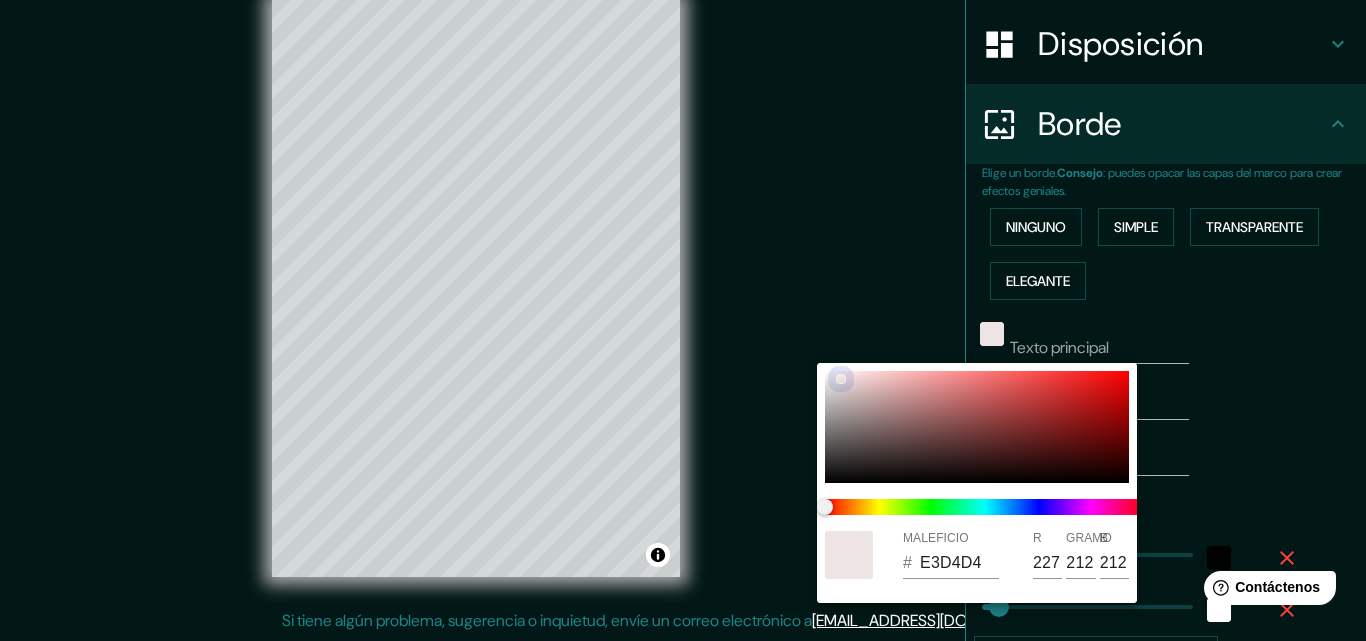 type on "163" 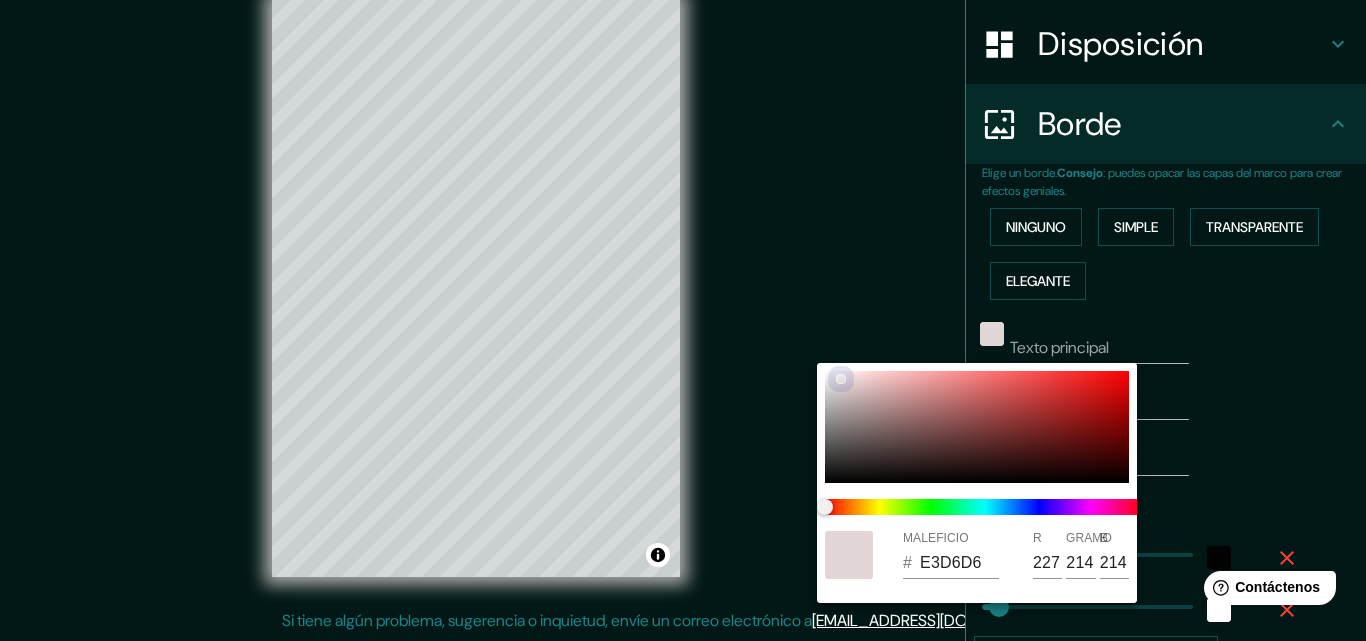 type on "163" 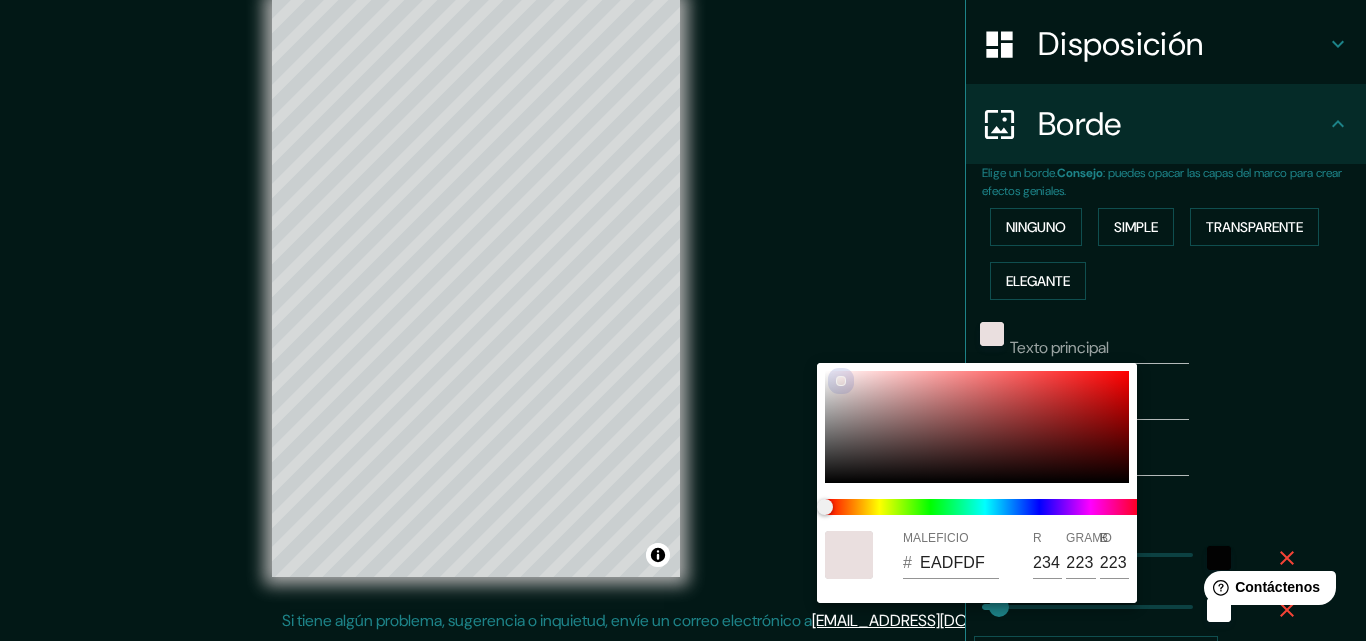 type on "163" 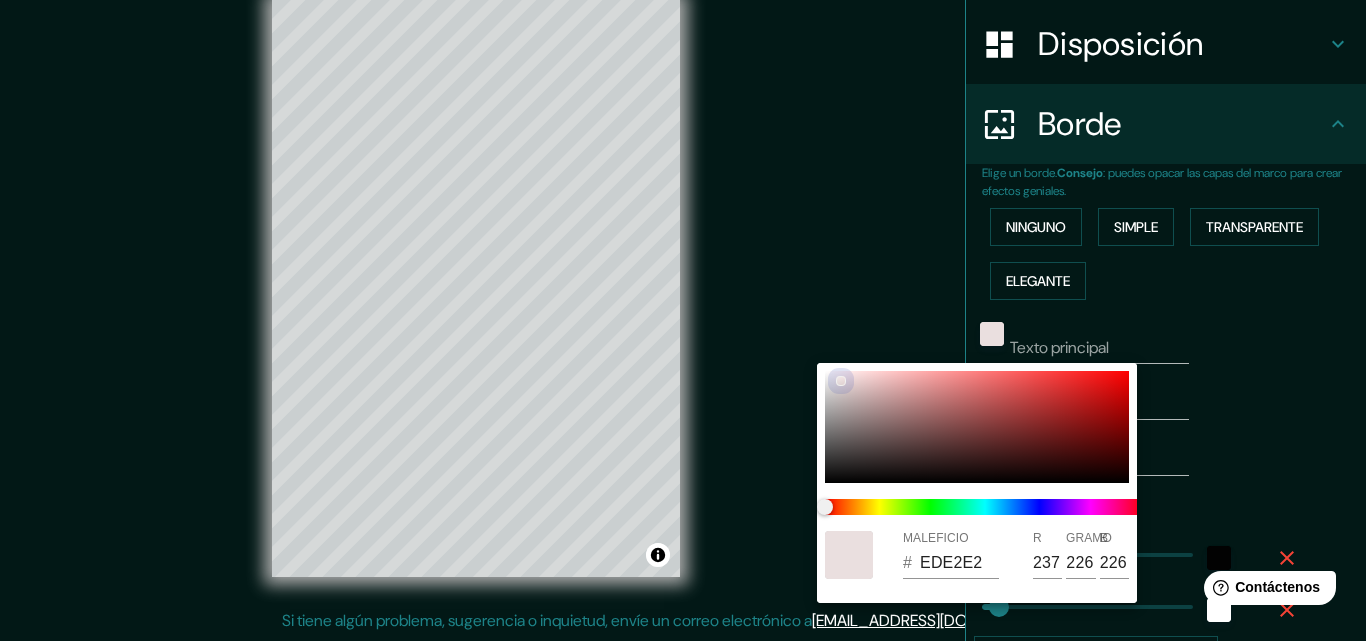 type on "163" 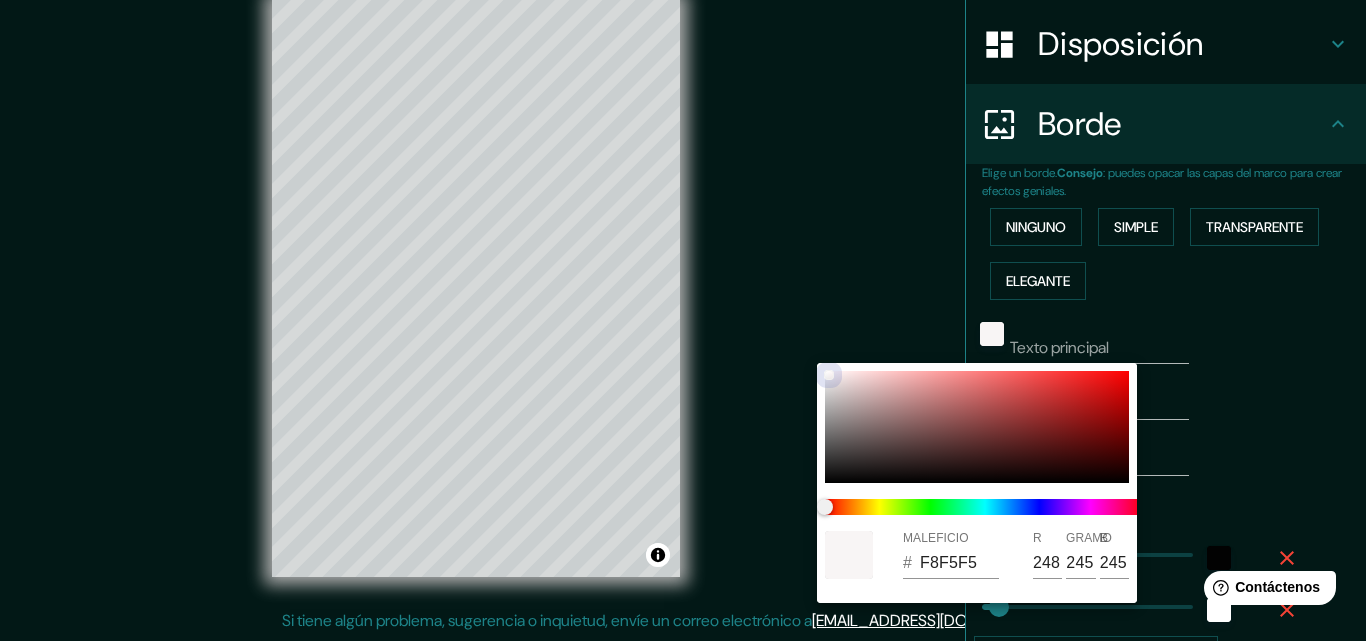drag, startPoint x: 847, startPoint y: 383, endPoint x: 829, endPoint y: 362, distance: 27.658634 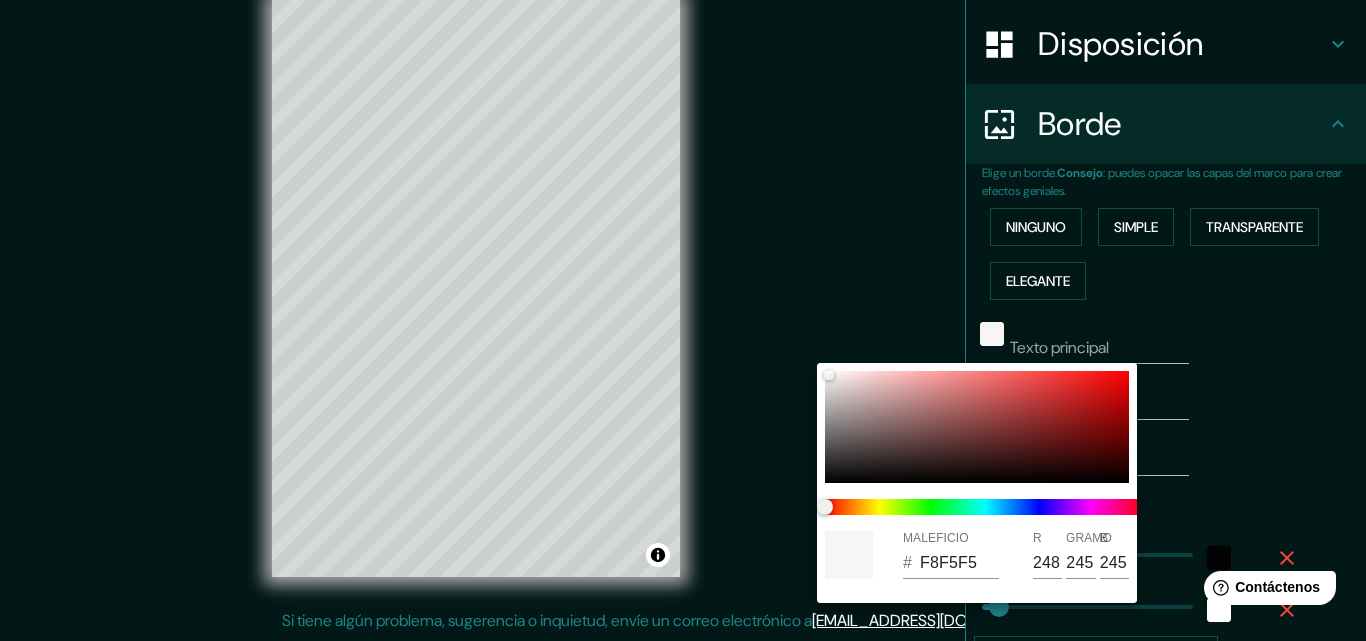 click at bounding box center [683, 320] 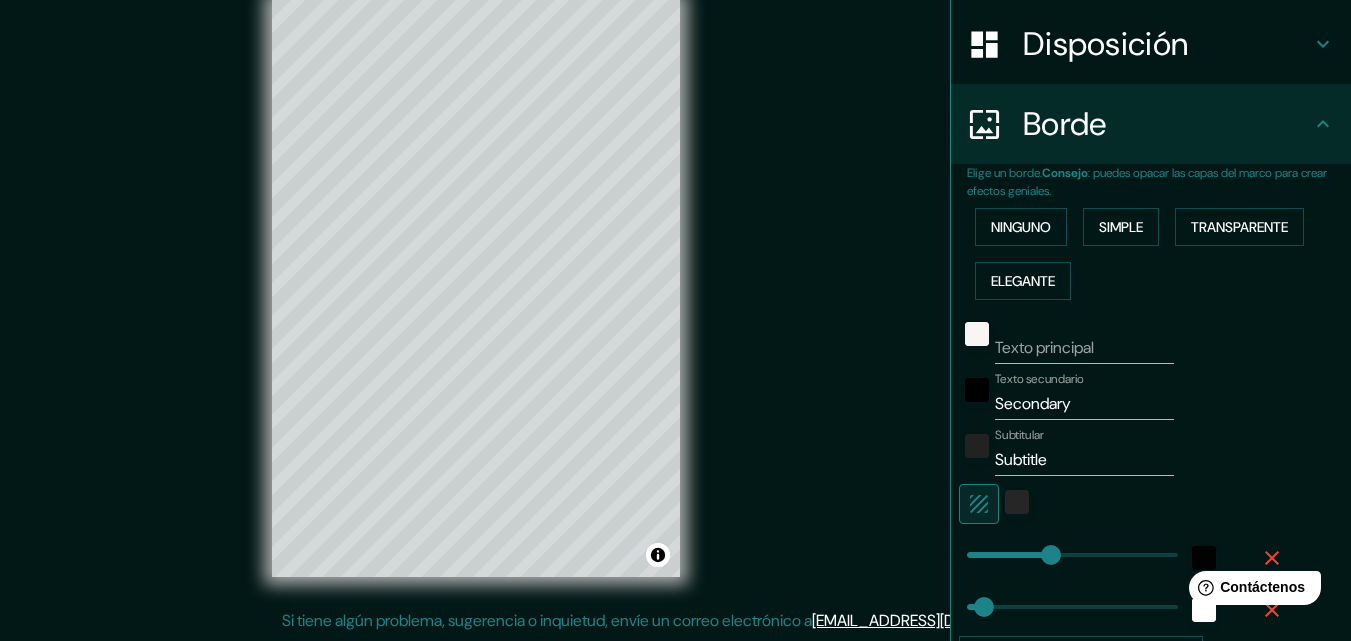 click on "Texto principal" at bounding box center (1084, 348) 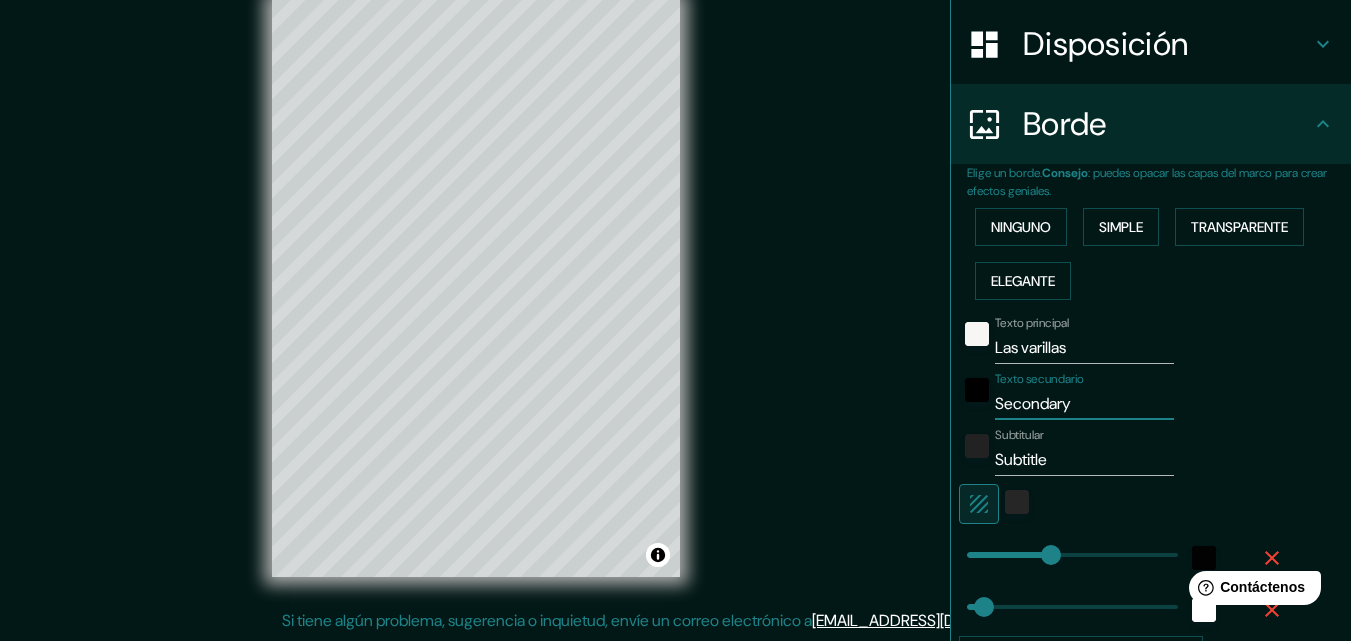 click on "Secondary" at bounding box center [1084, 404] 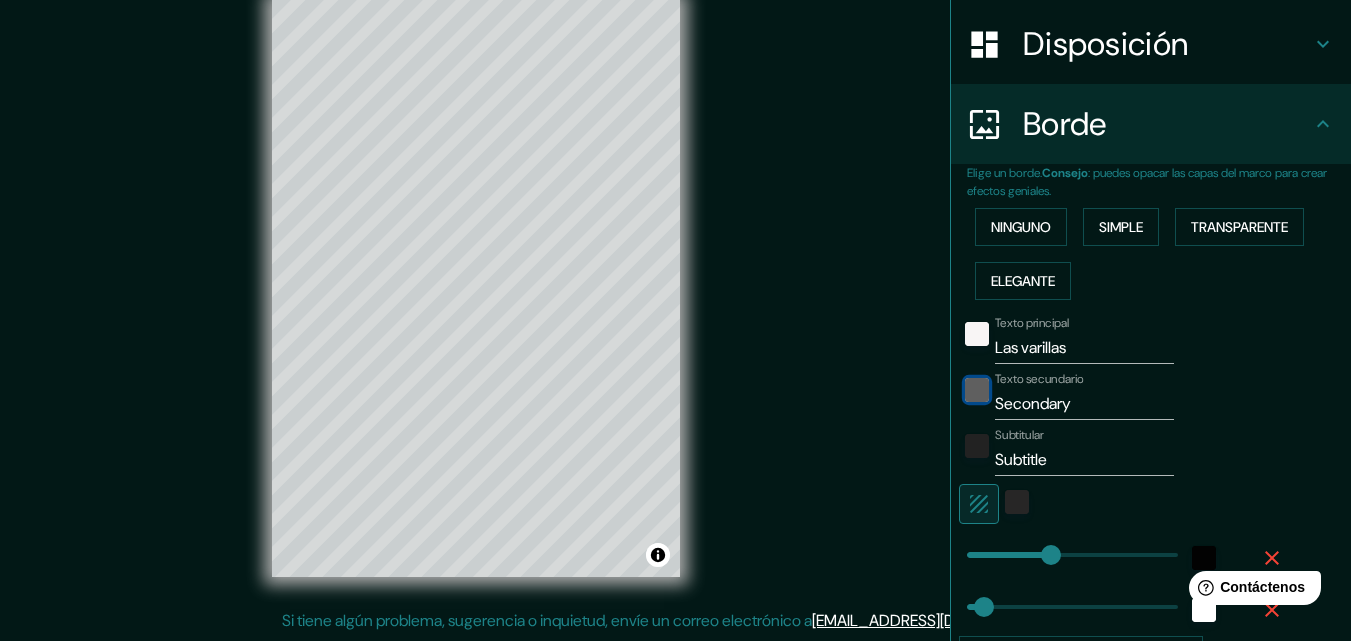 click at bounding box center [977, 390] 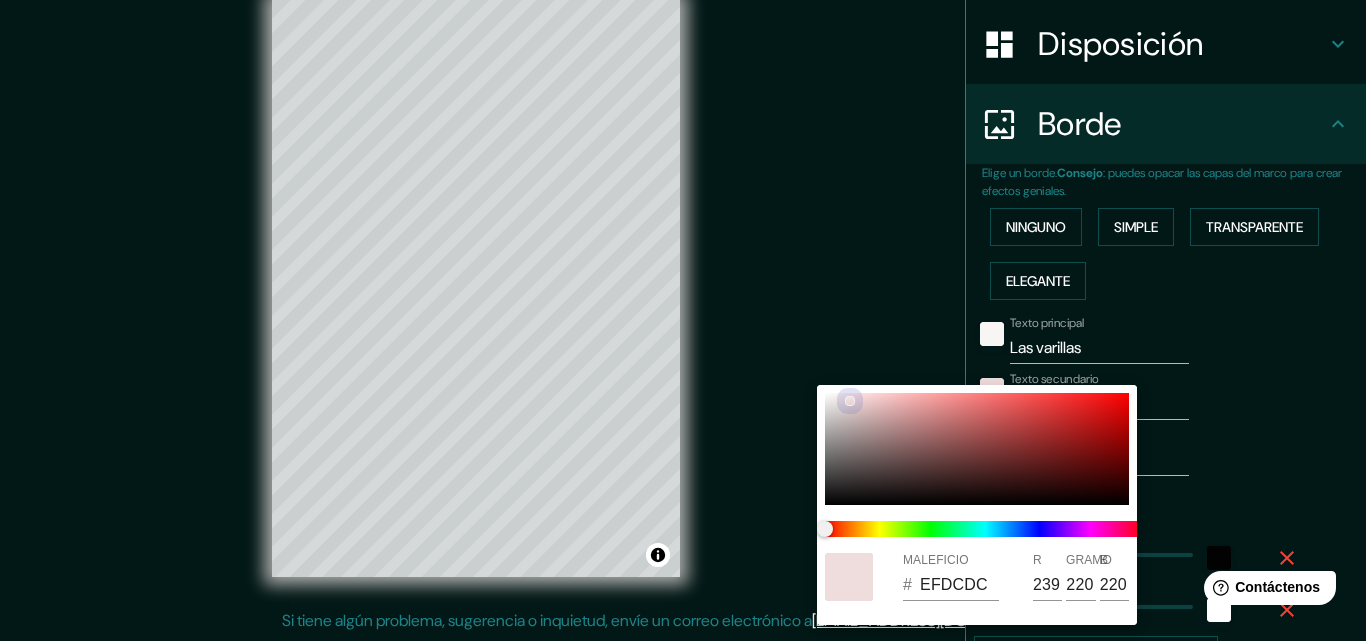 drag, startPoint x: 820, startPoint y: 382, endPoint x: 806, endPoint y: 386, distance: 14.56022 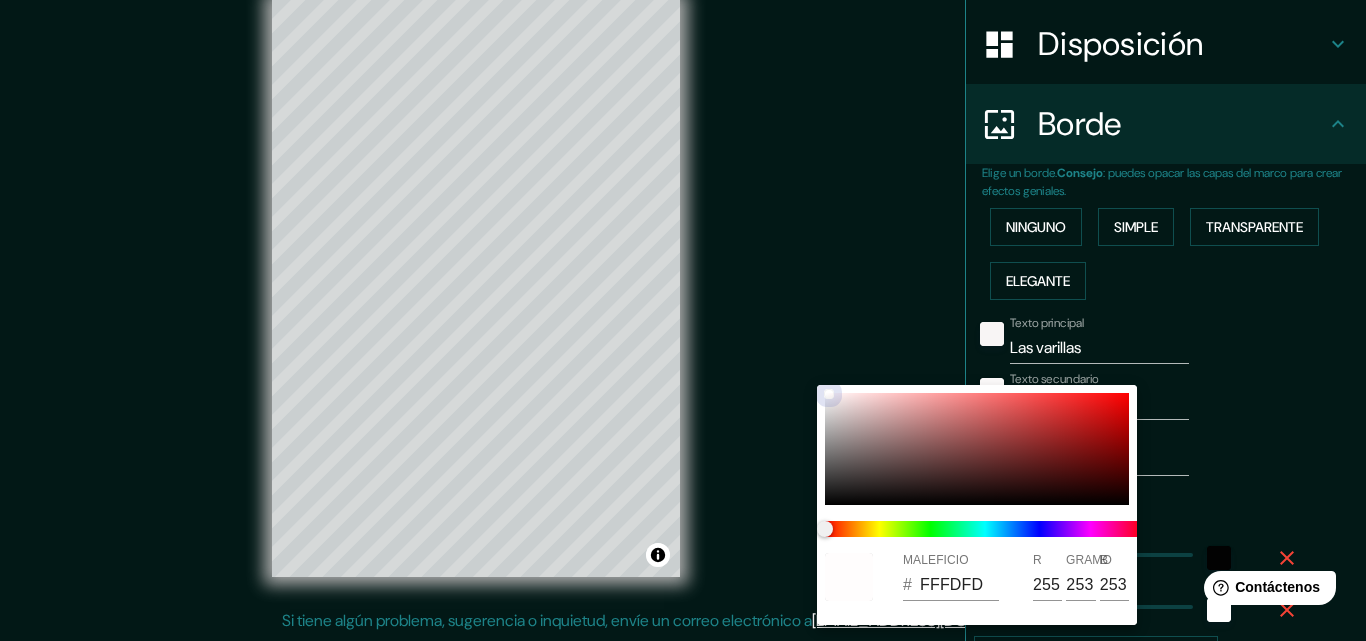 drag, startPoint x: 854, startPoint y: 400, endPoint x: 794, endPoint y: 372, distance: 66.211784 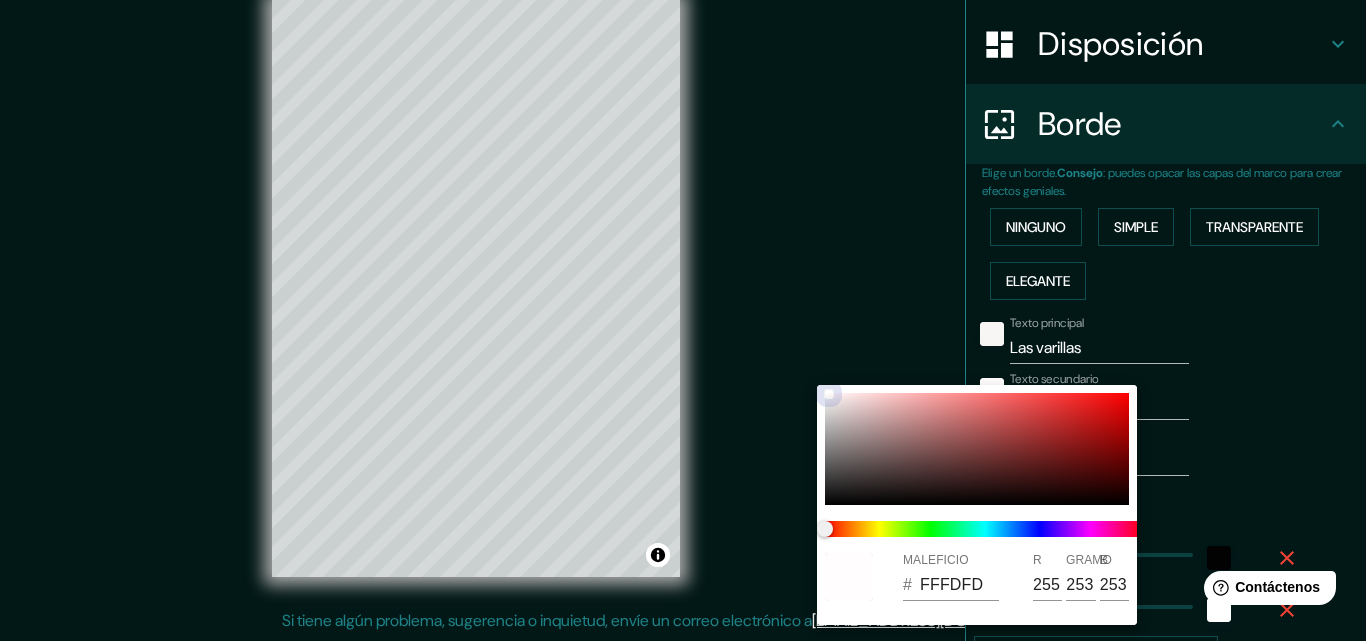 click on "MALEFICIO # FFFDFD R 255 GRAMO 253 B 253" at bounding box center (683, 320) 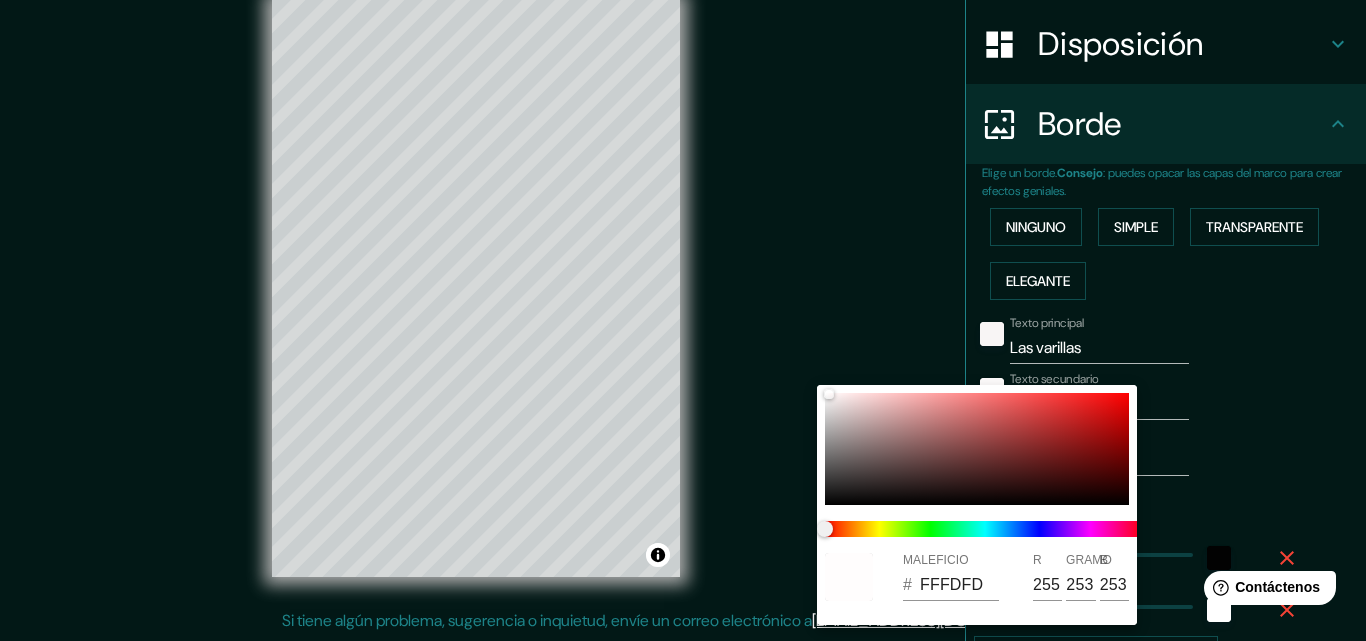 drag, startPoint x: 1334, startPoint y: 394, endPoint x: 1170, endPoint y: 405, distance: 164.36848 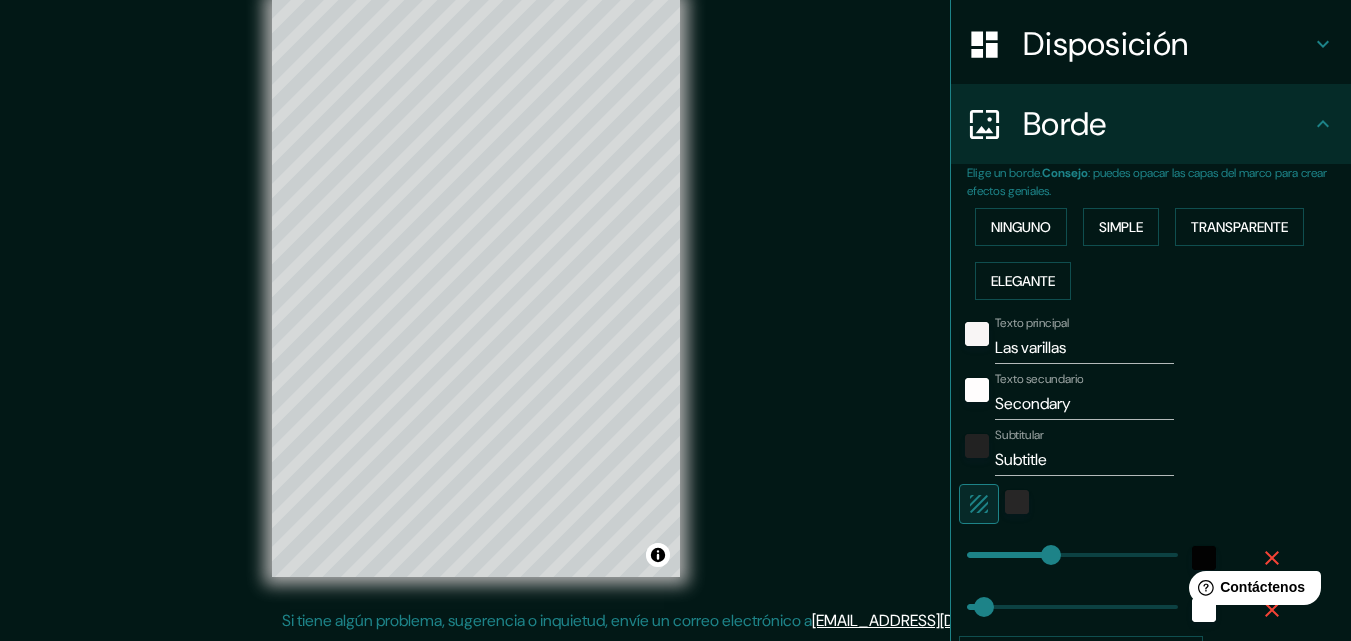 click on "Texto secundario Secondary" at bounding box center (1123, 396) 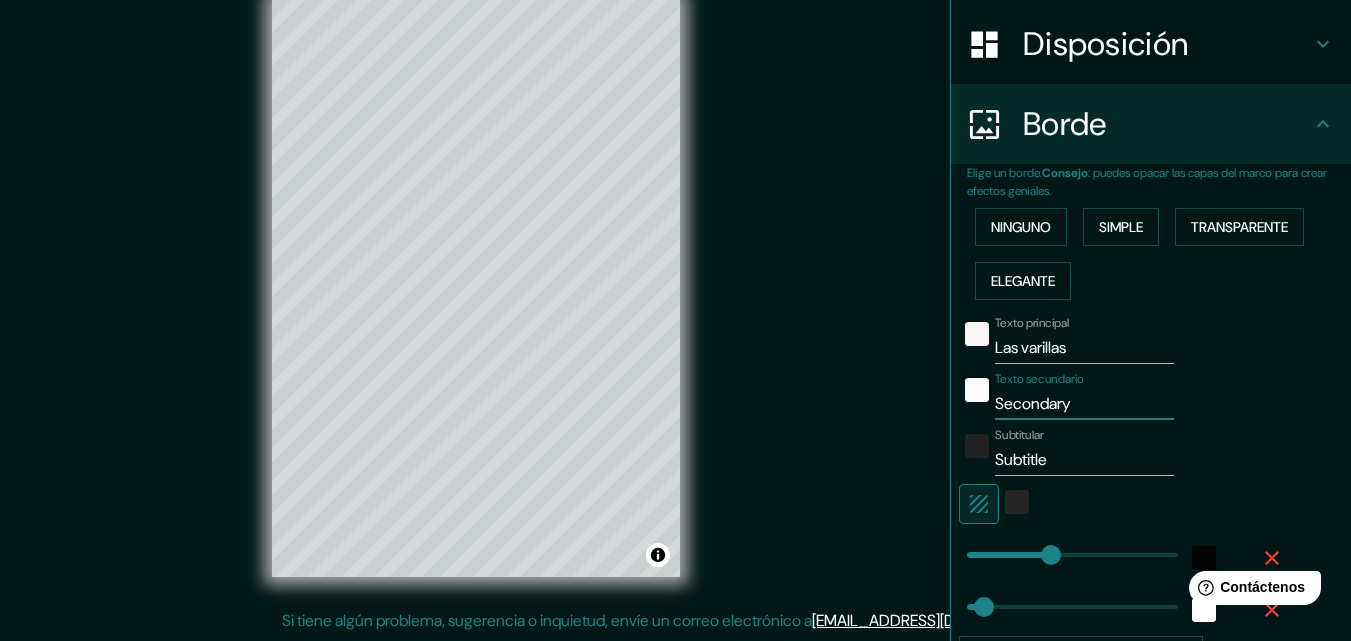 click on "Secondary" at bounding box center [1084, 404] 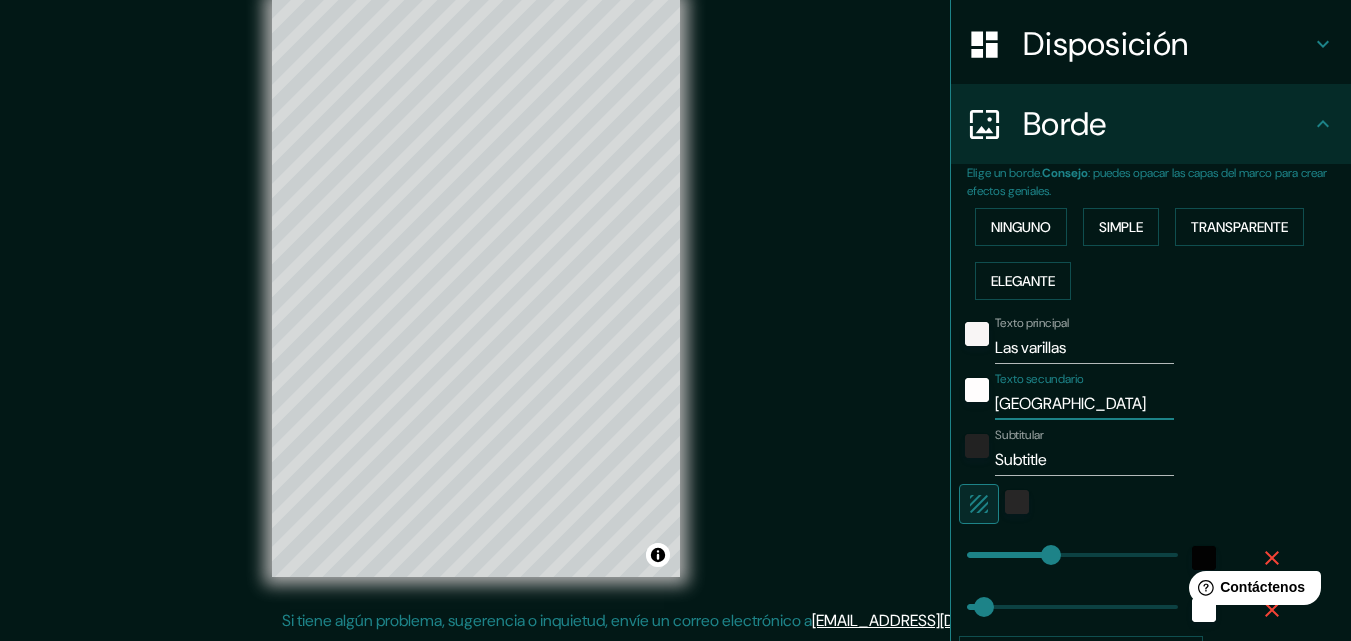 scroll, scrollTop: 102, scrollLeft: 0, axis: vertical 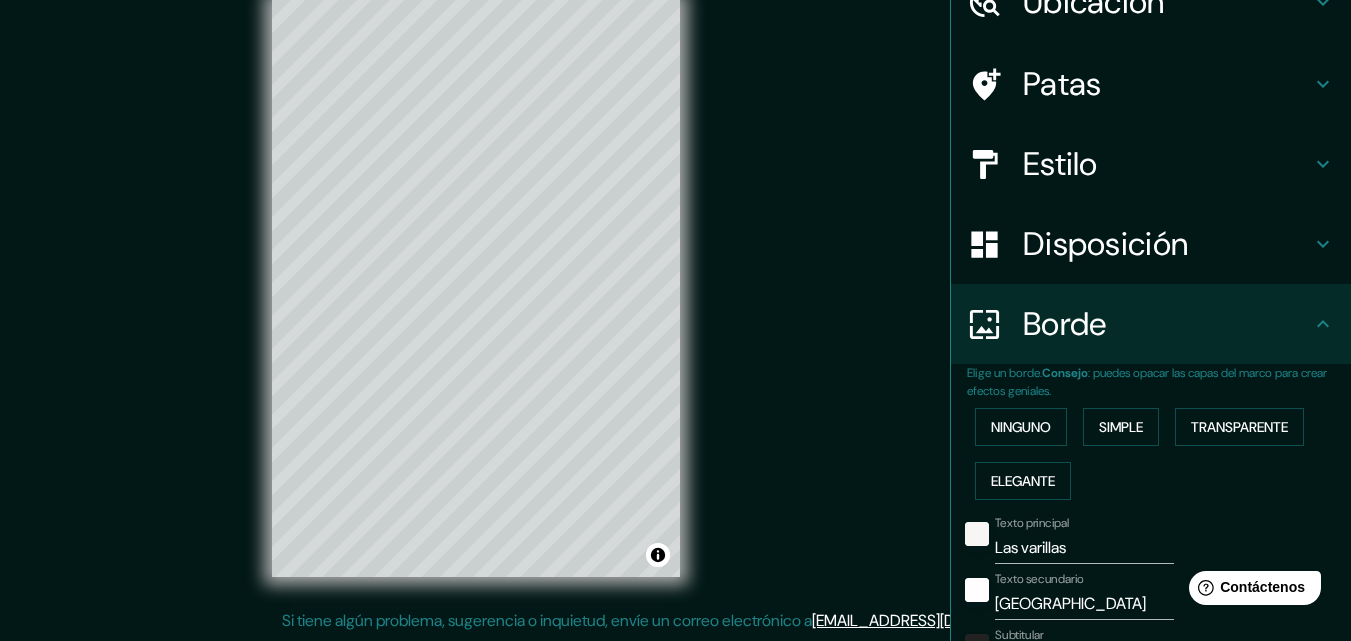 click on "Mappin Ubicación [GEOGRAPHIC_DATA], [GEOGRAPHIC_DATA][PERSON_NAME], [GEOGRAPHIC_DATA] Patas Estilo Disposición Borde Elige un borde.  Consejo  : puedes opacar las capas del marco para crear efectos geniales. Ninguno Simple Transparente Elegante Texto principal Las varillas Texto secundario Córdoba Subtitular Subtitle Añadir capa de [PERSON_NAME] A3 a4 Crea tu mapa © Mapbox   © OpenStreetMap   Improve this map Si tiene algún problema, sugerencia o inquietud, envíe un correo electrónico a  [EMAIL_ADDRESS][DOMAIN_NAME]  .   . ." at bounding box center [675, 304] 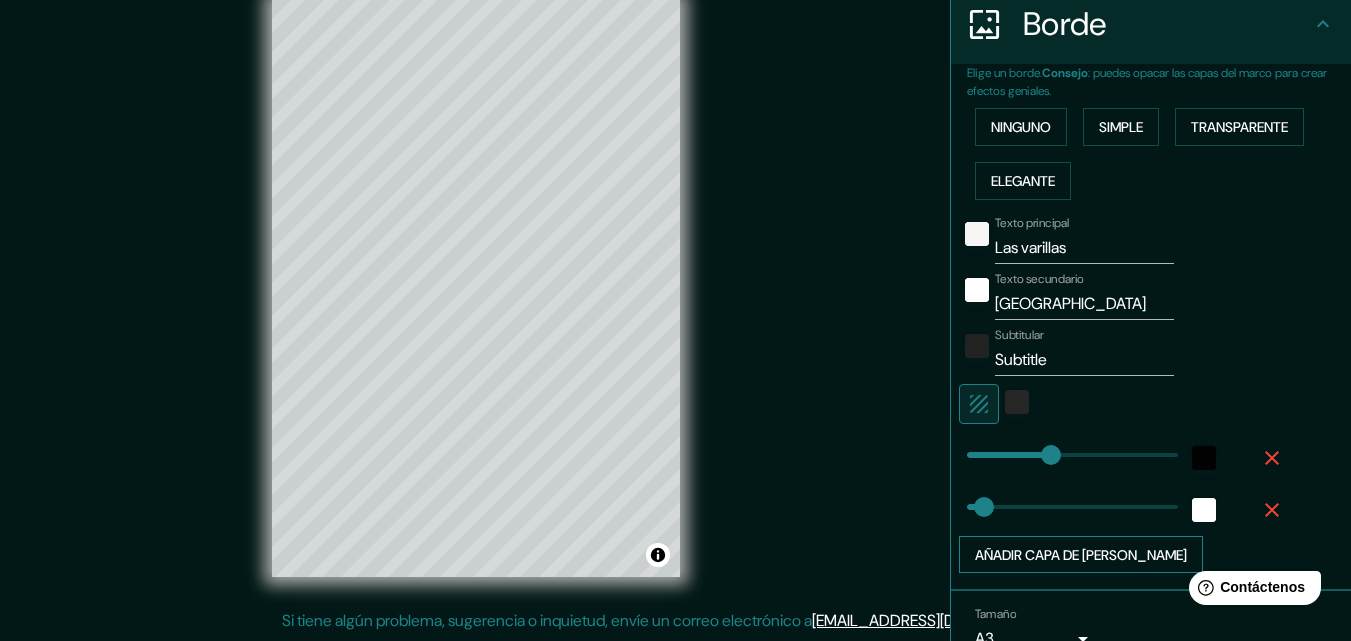 scroll, scrollTop: 502, scrollLeft: 0, axis: vertical 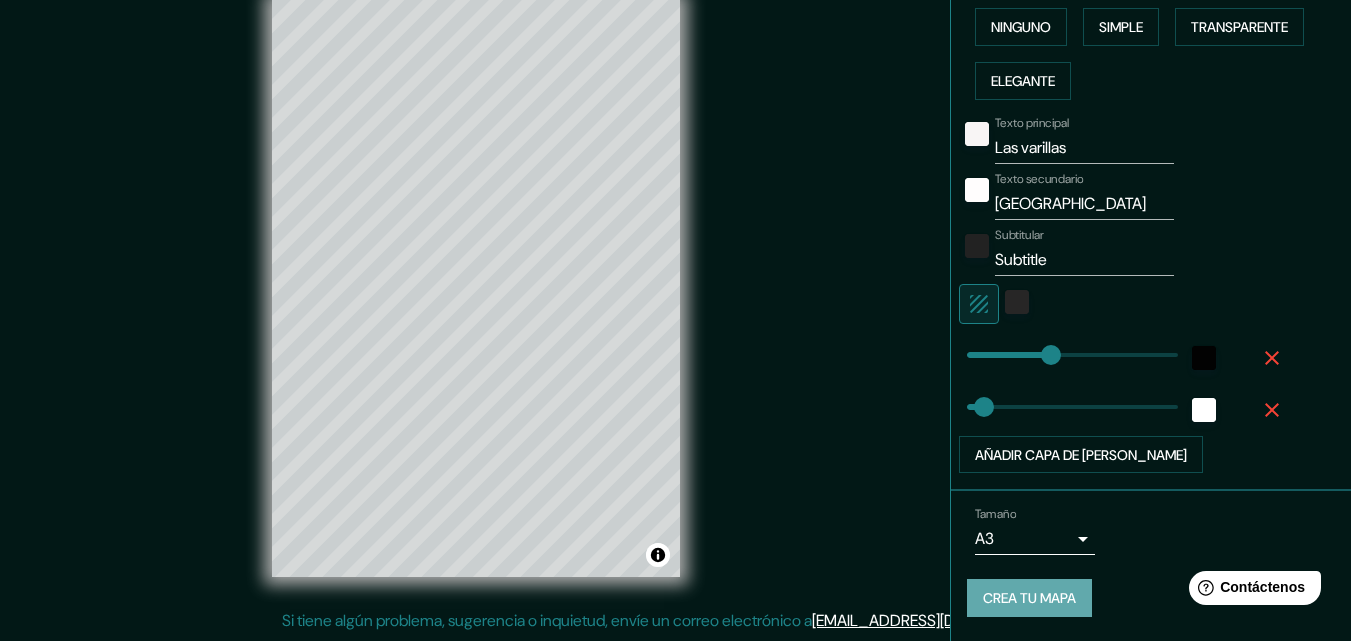 click on "Crea tu mapa" at bounding box center (1029, 599) 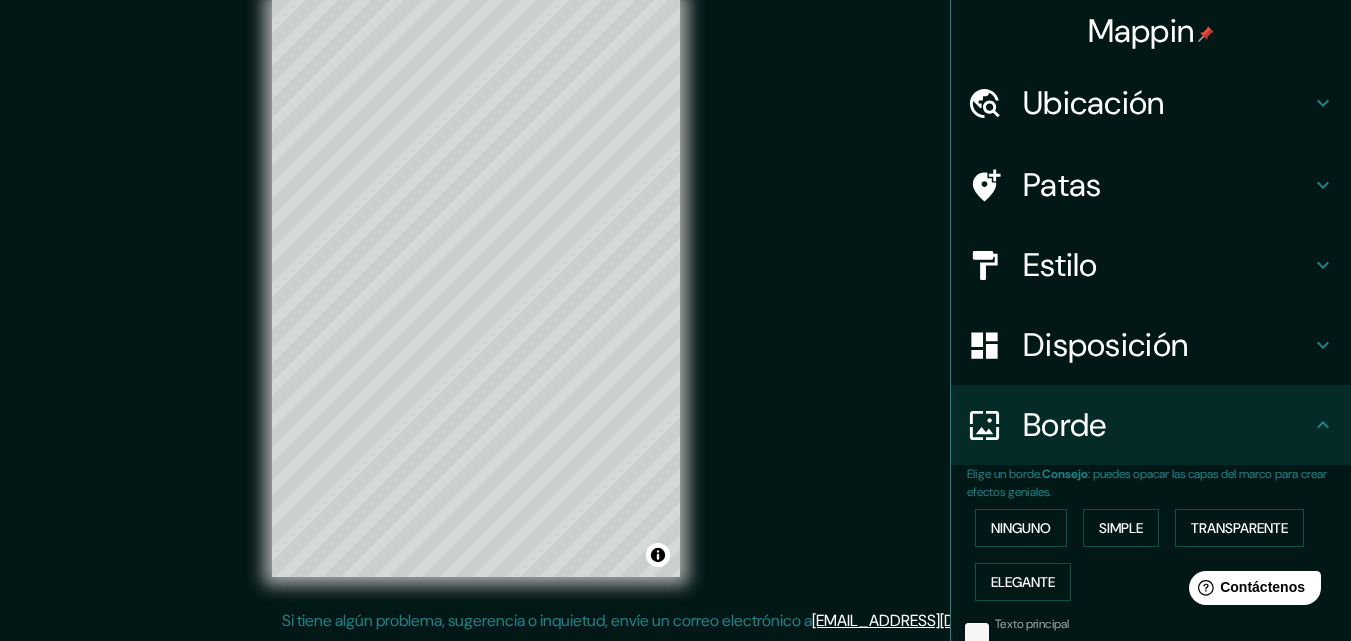 scroll, scrollTop: 0, scrollLeft: 0, axis: both 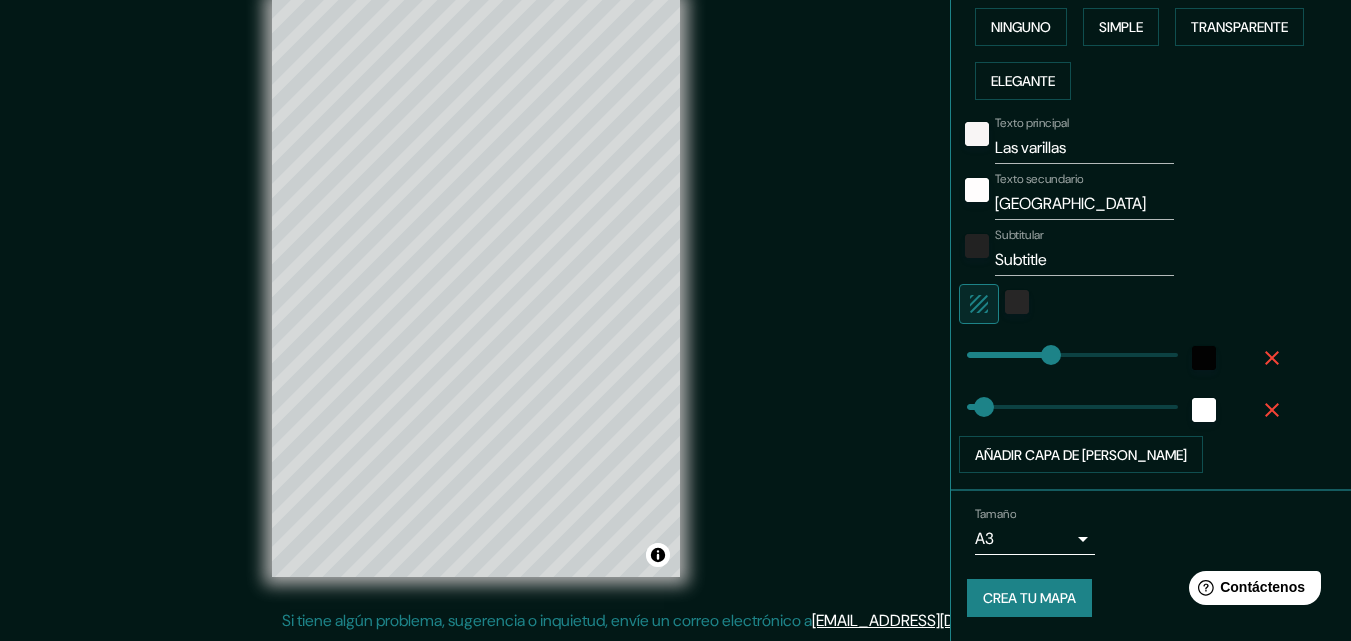 click on "Crea tu mapa" at bounding box center (1029, 599) 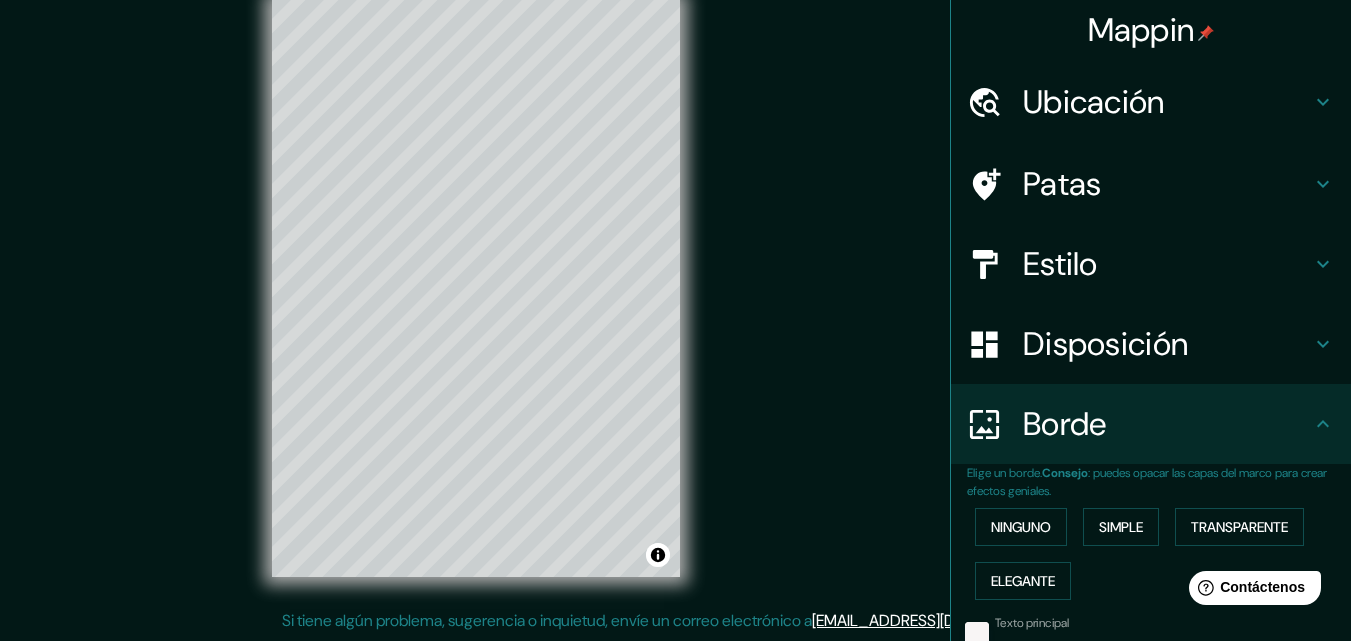 scroll, scrollTop: 0, scrollLeft: 0, axis: both 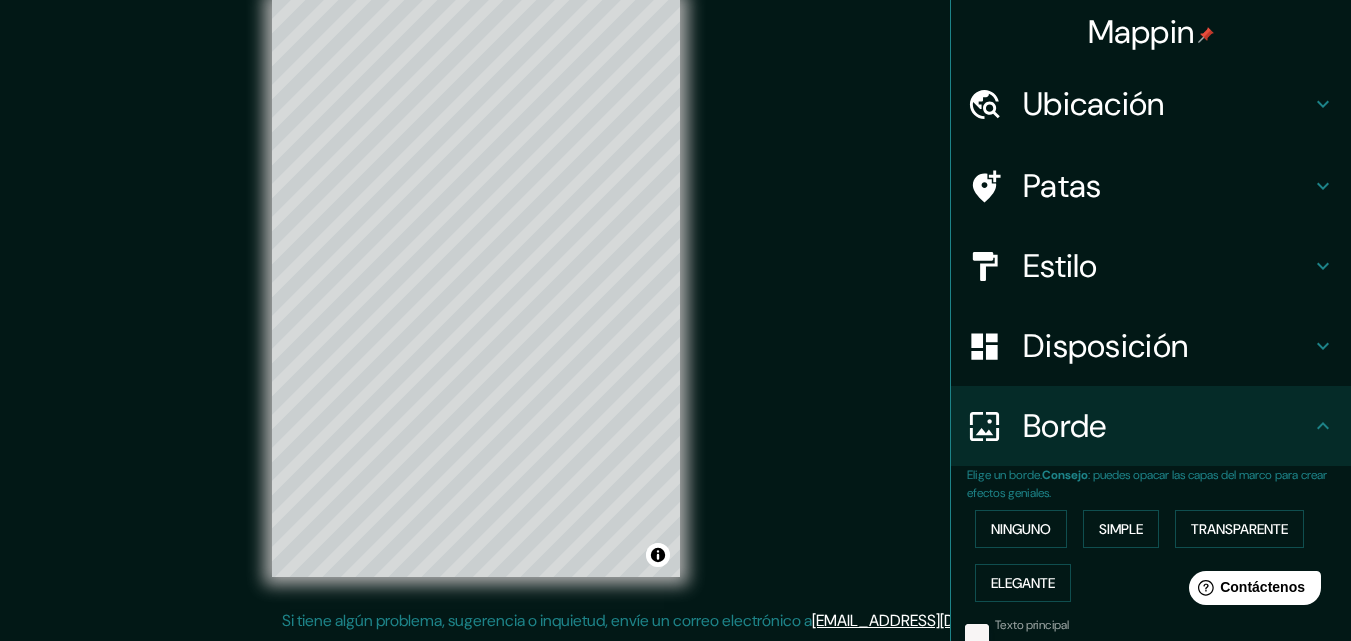 click 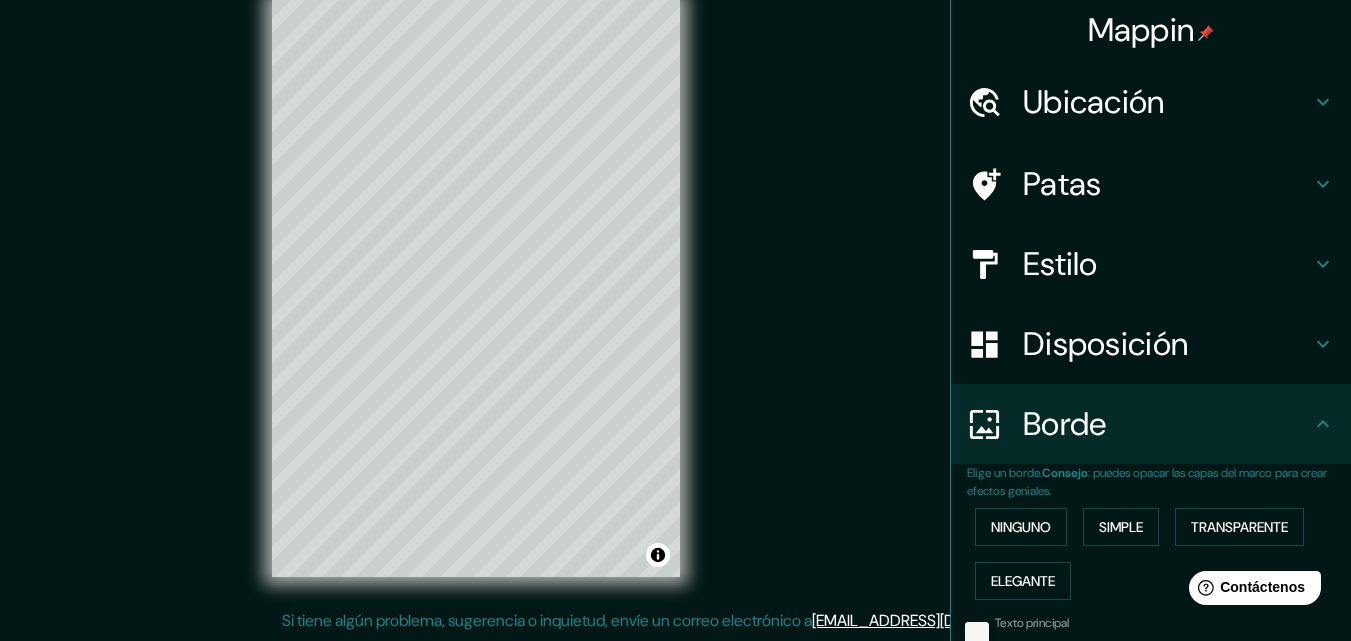 scroll, scrollTop: 0, scrollLeft: 0, axis: both 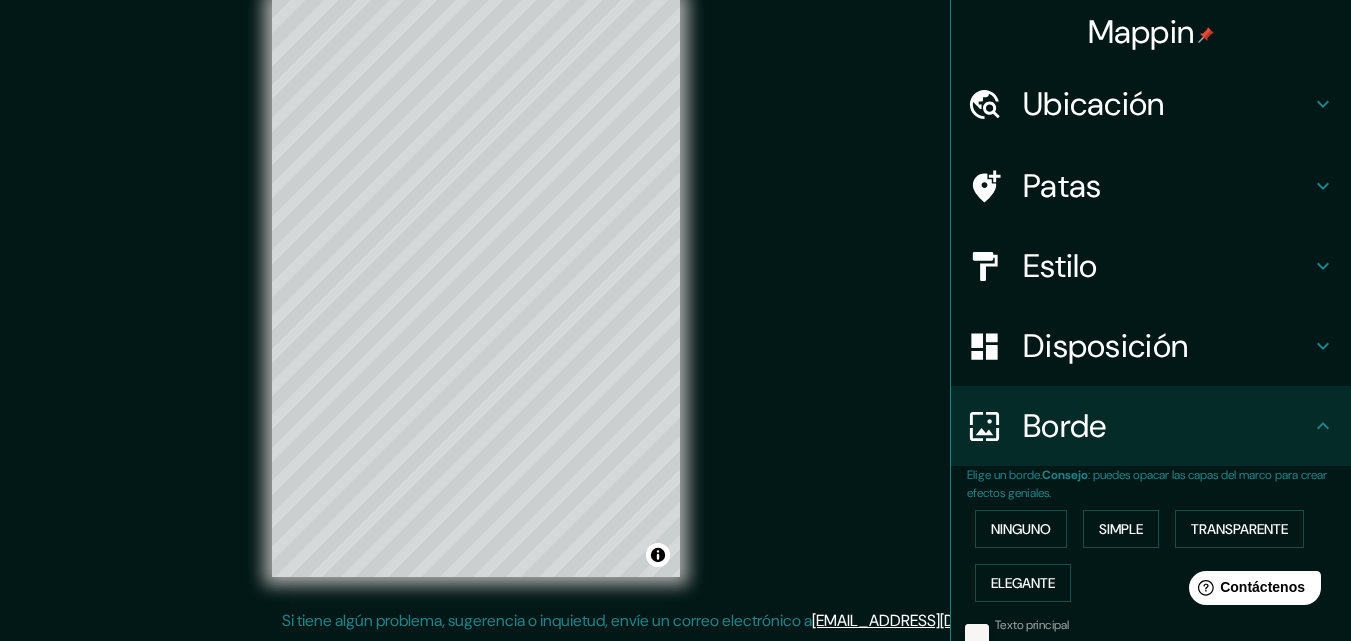 click on "Estilo" at bounding box center (1167, 266) 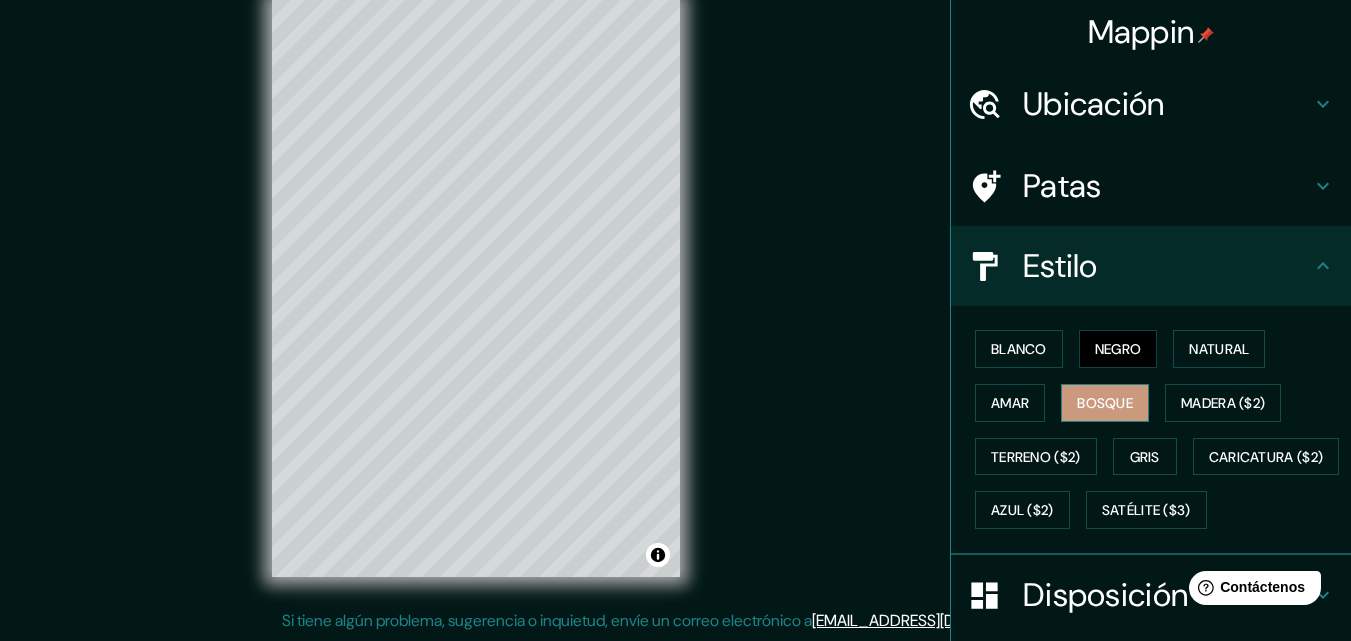 click on "Bosque" at bounding box center [1105, 403] 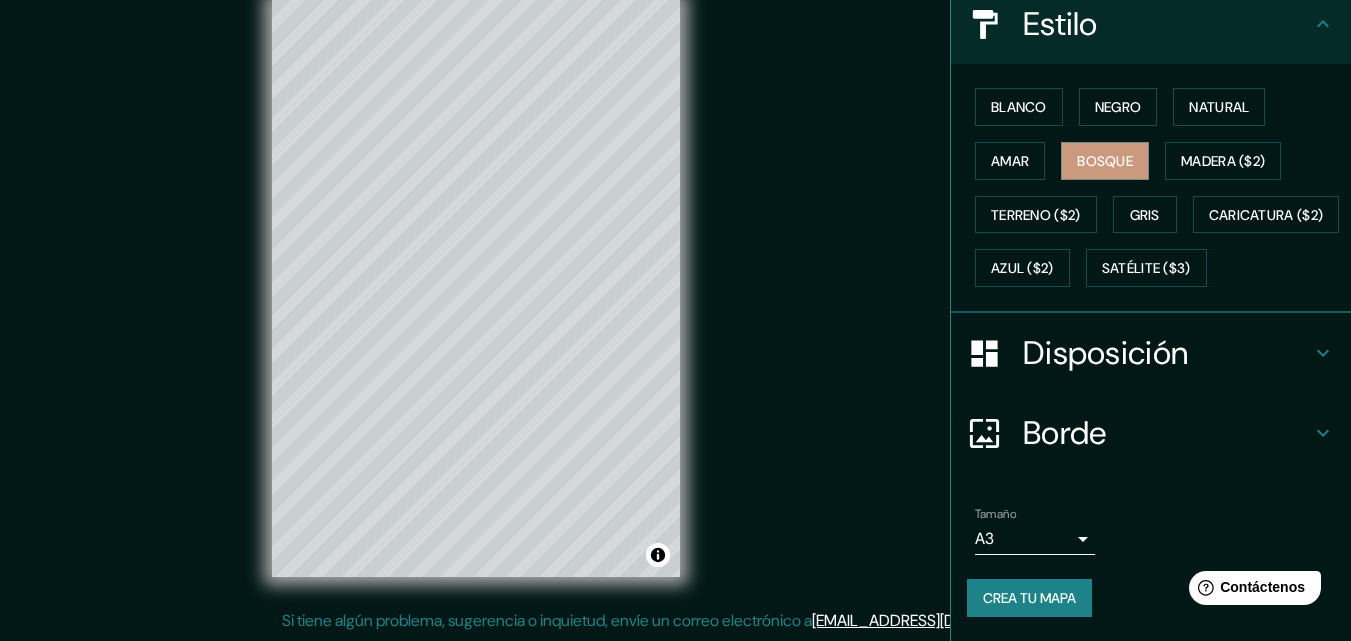 scroll, scrollTop: 295, scrollLeft: 0, axis: vertical 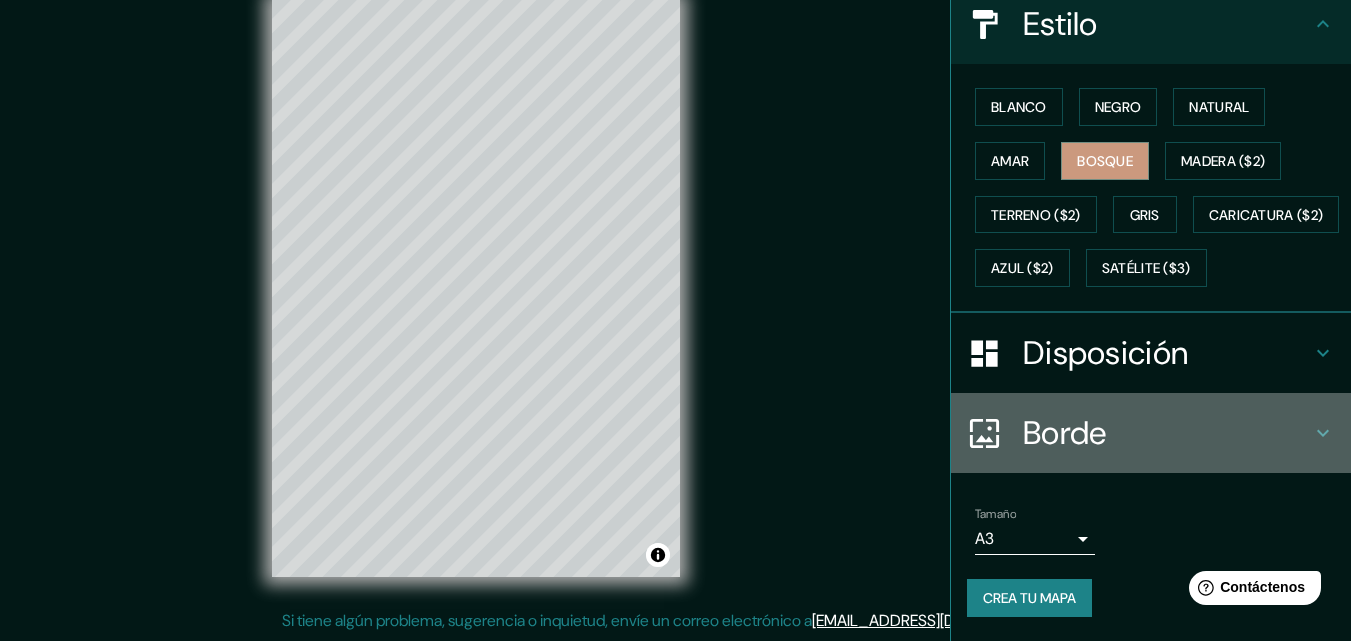 click on "Borde" at bounding box center [1065, 433] 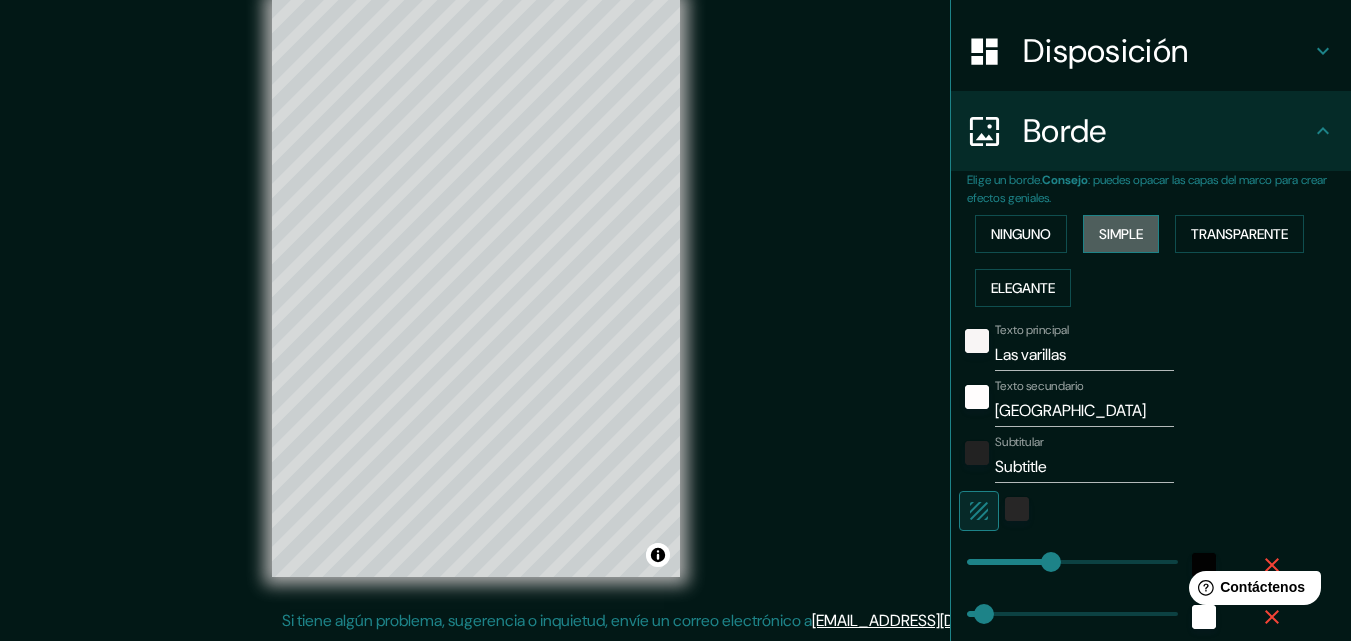 click on "Simple" at bounding box center [1121, 234] 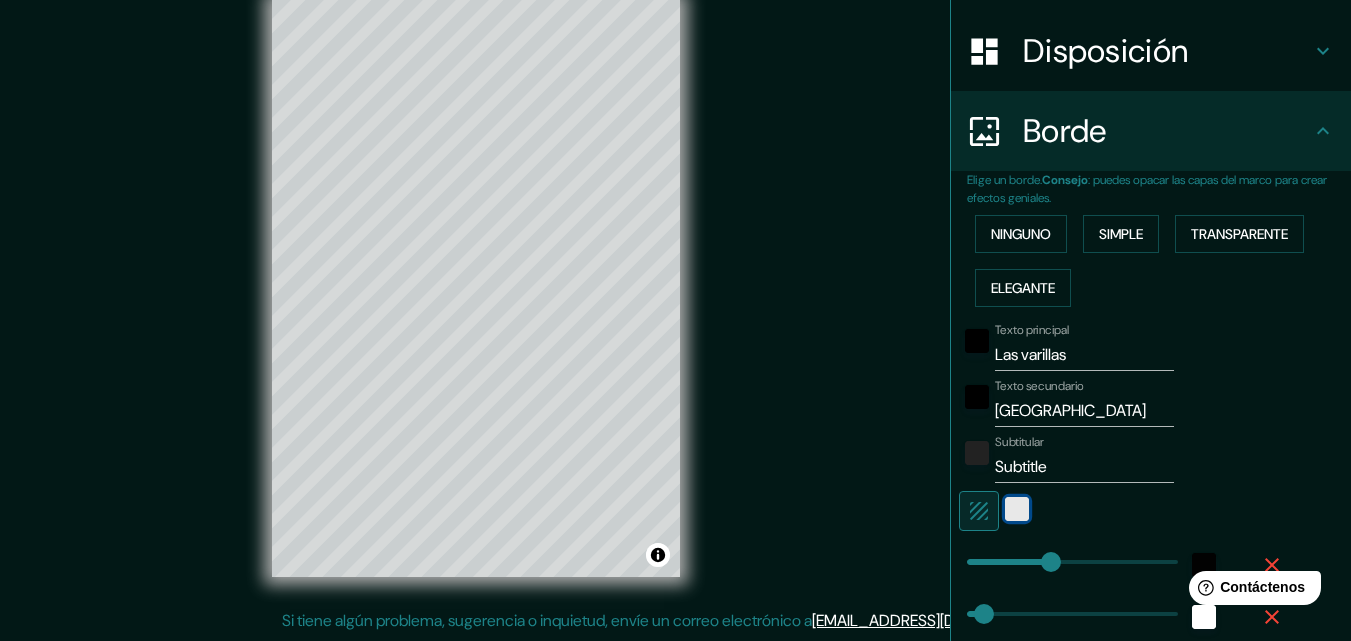 click at bounding box center [1017, 509] 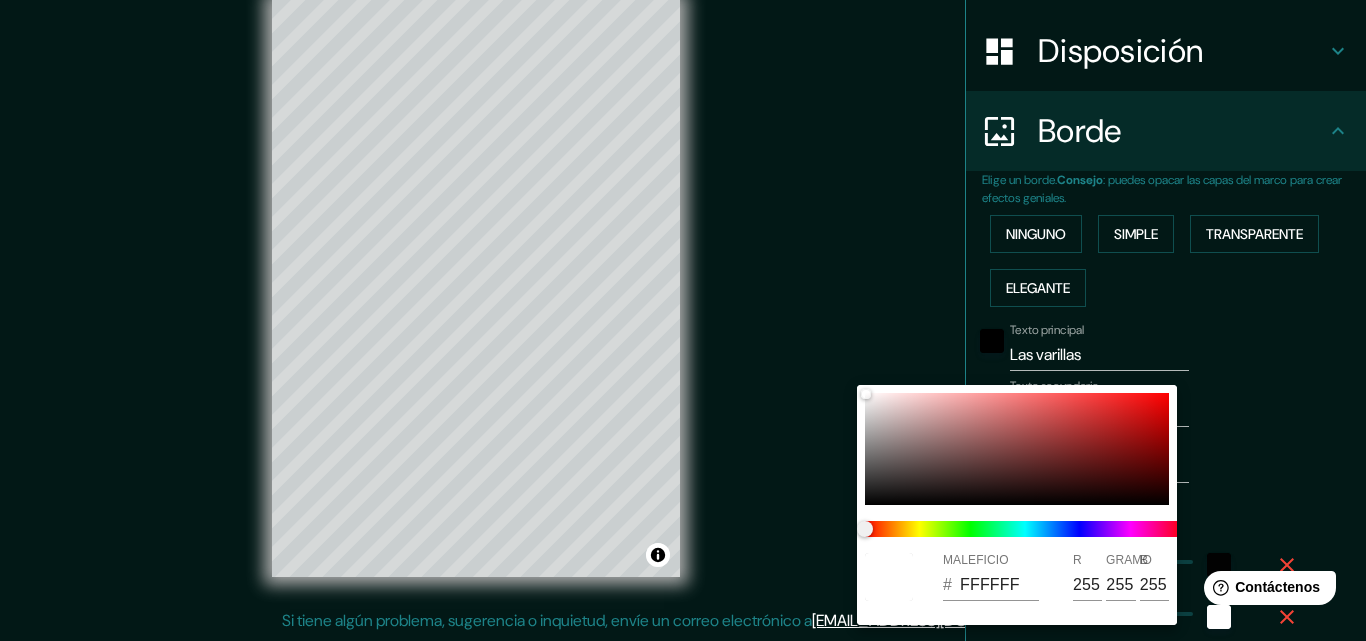 drag, startPoint x: 1169, startPoint y: 345, endPoint x: 1102, endPoint y: 298, distance: 81.84131 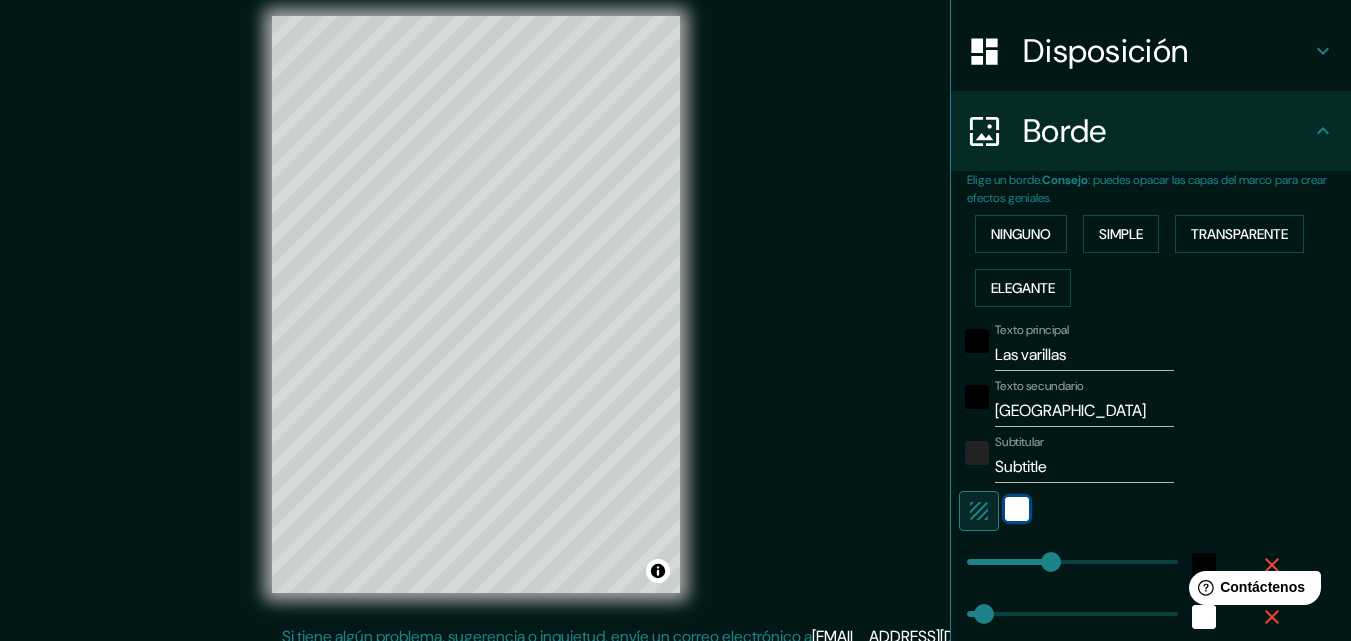 scroll, scrollTop: 0, scrollLeft: 0, axis: both 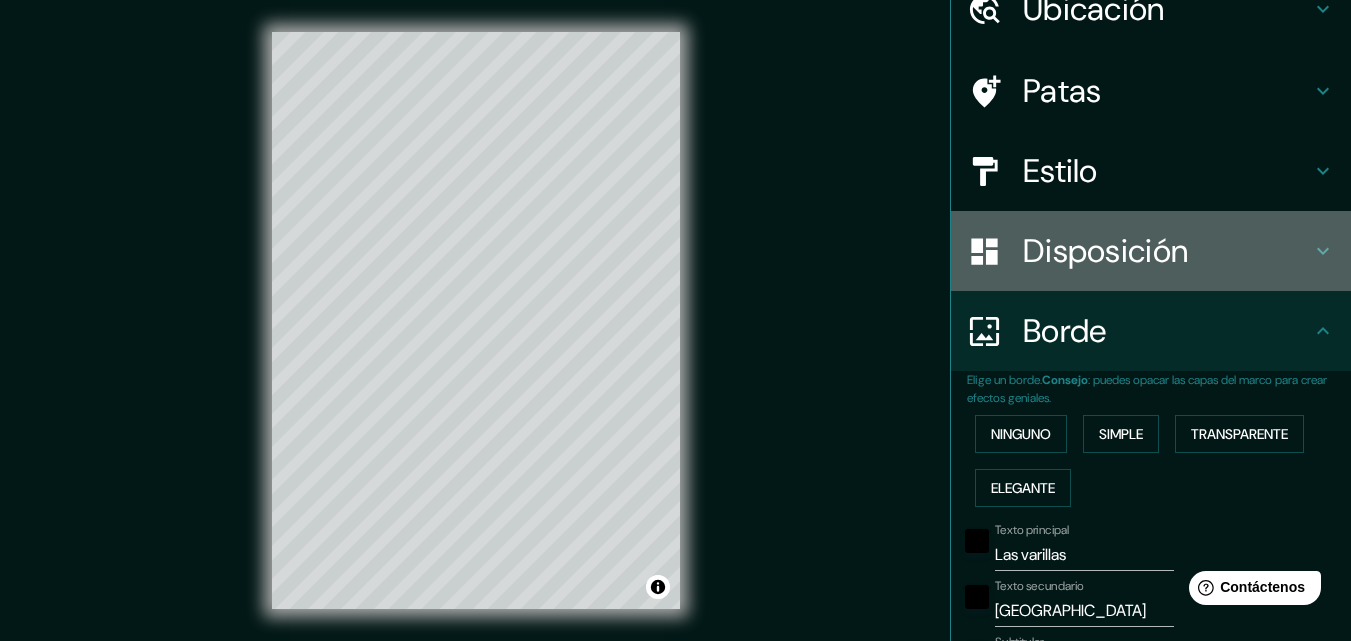 click on "Disposición" at bounding box center (1105, 251) 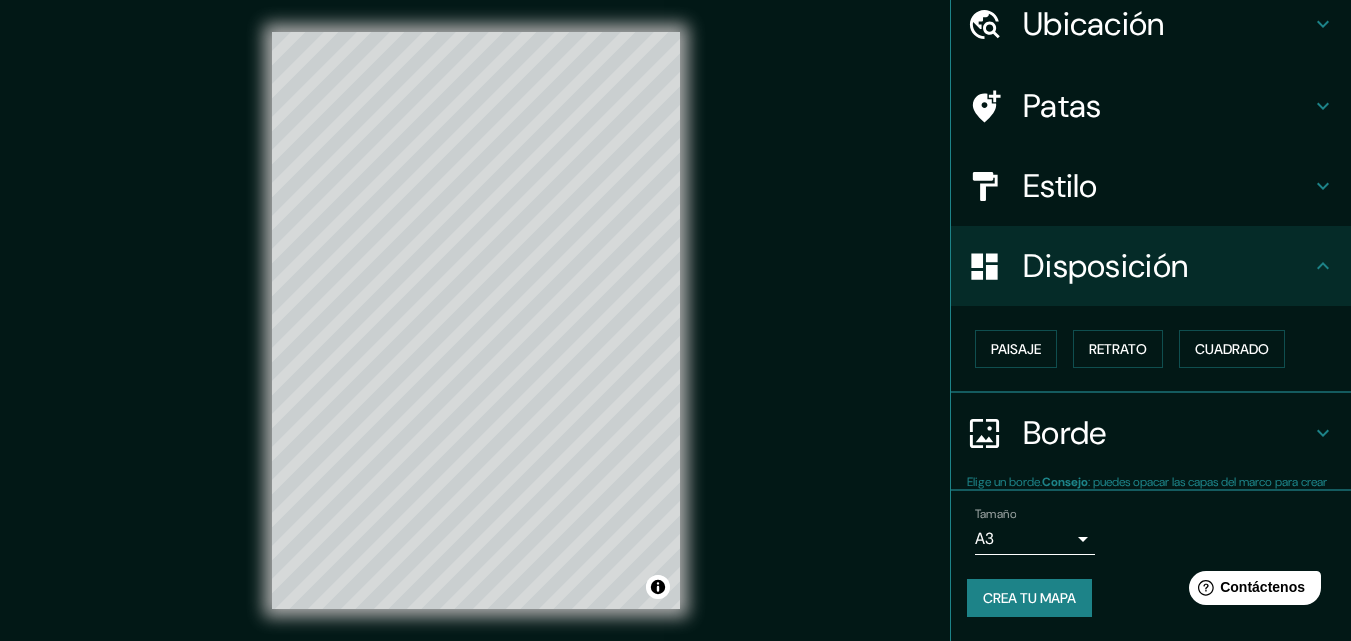 scroll, scrollTop: 80, scrollLeft: 0, axis: vertical 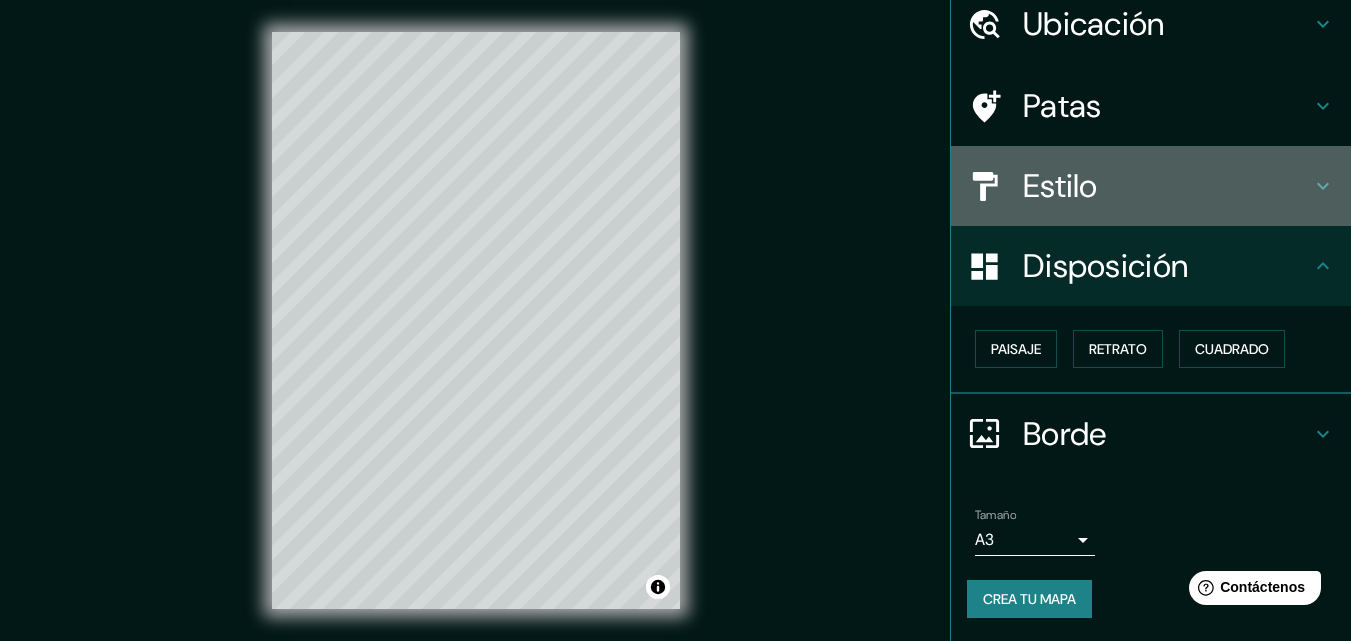 click on "Estilo" at bounding box center [1060, 186] 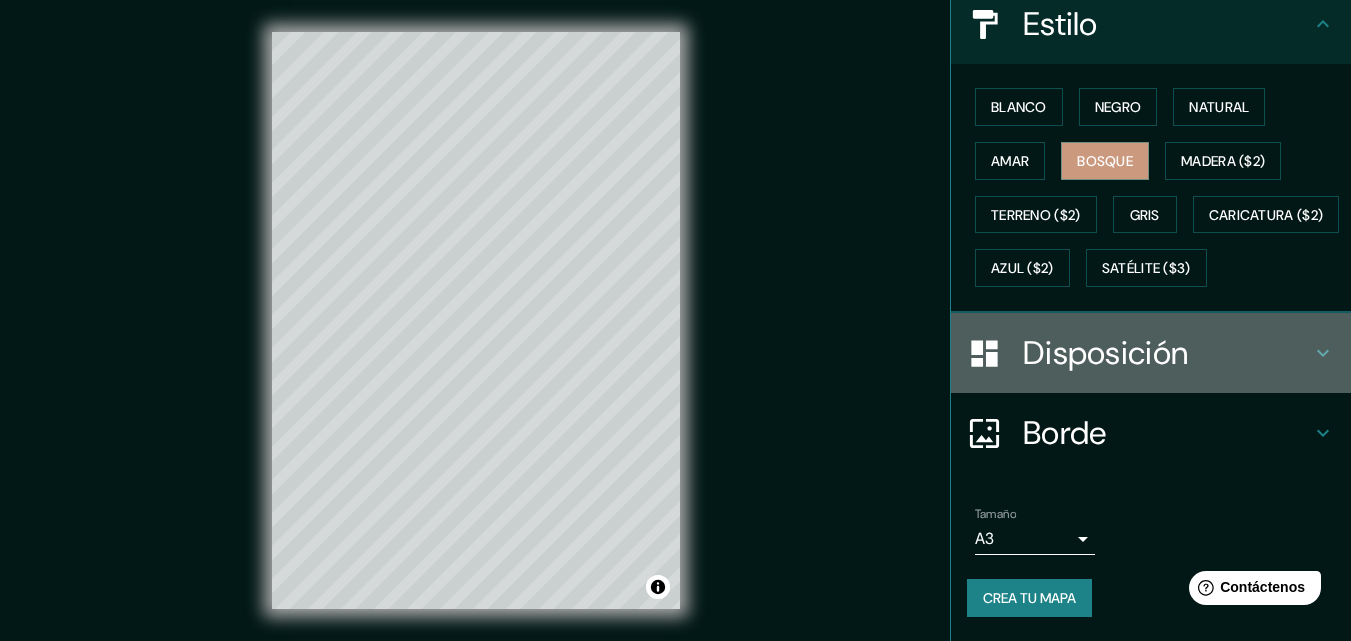 click on "Disposición" at bounding box center [1105, 353] 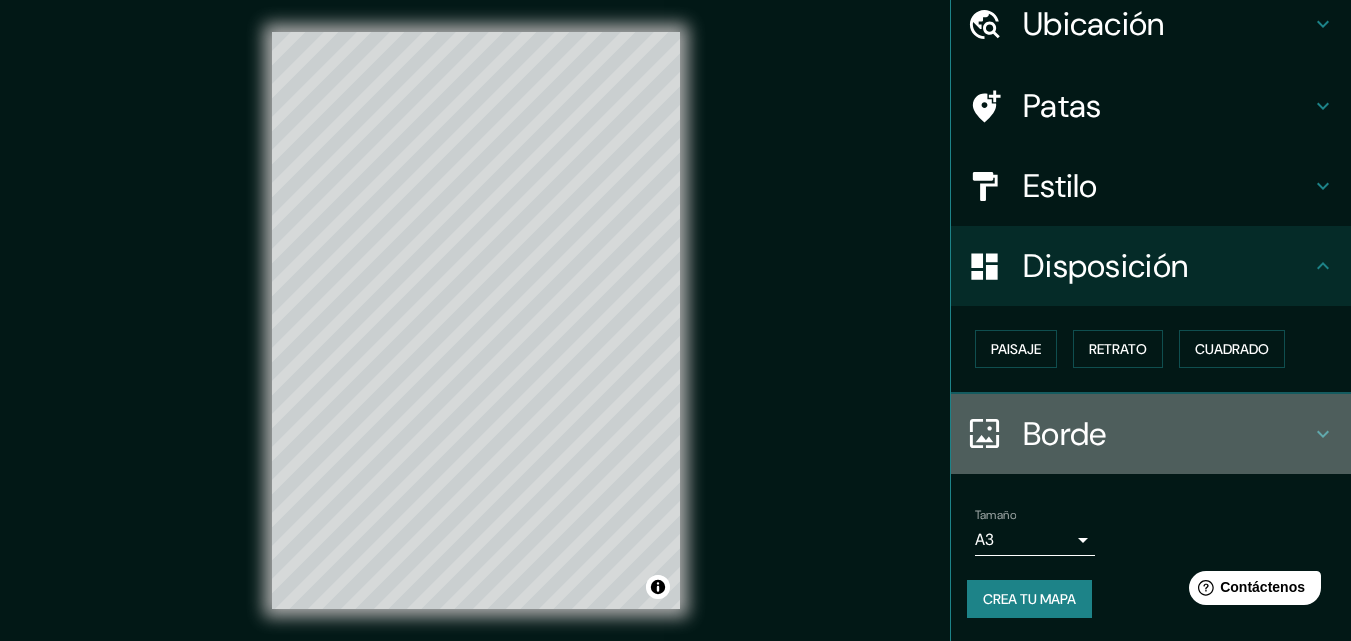 click on "Borde" at bounding box center (1065, 434) 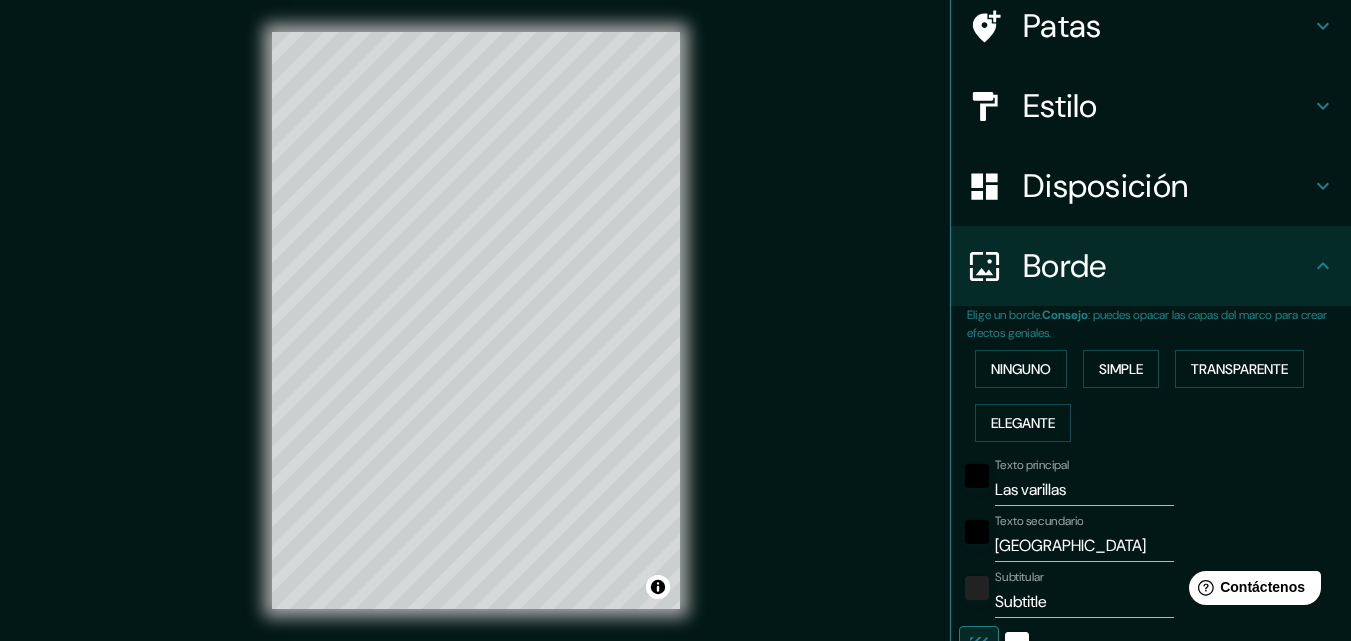 scroll, scrollTop: 380, scrollLeft: 0, axis: vertical 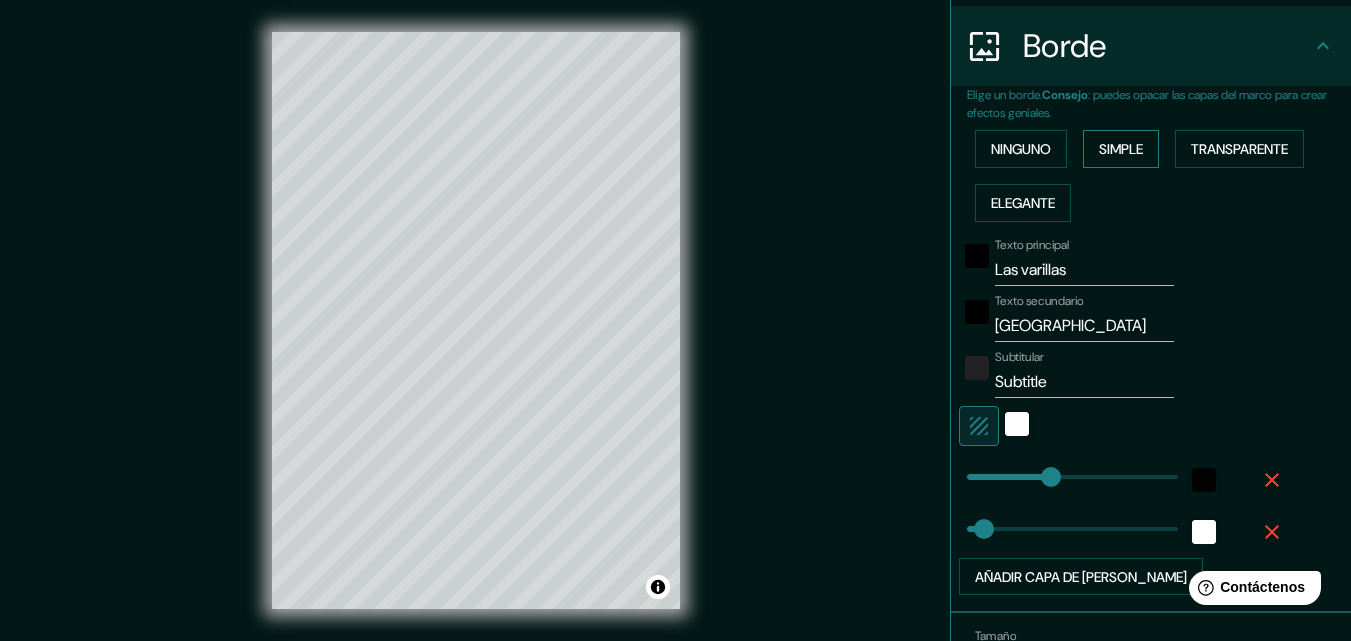 click on "Simple" at bounding box center (1121, 149) 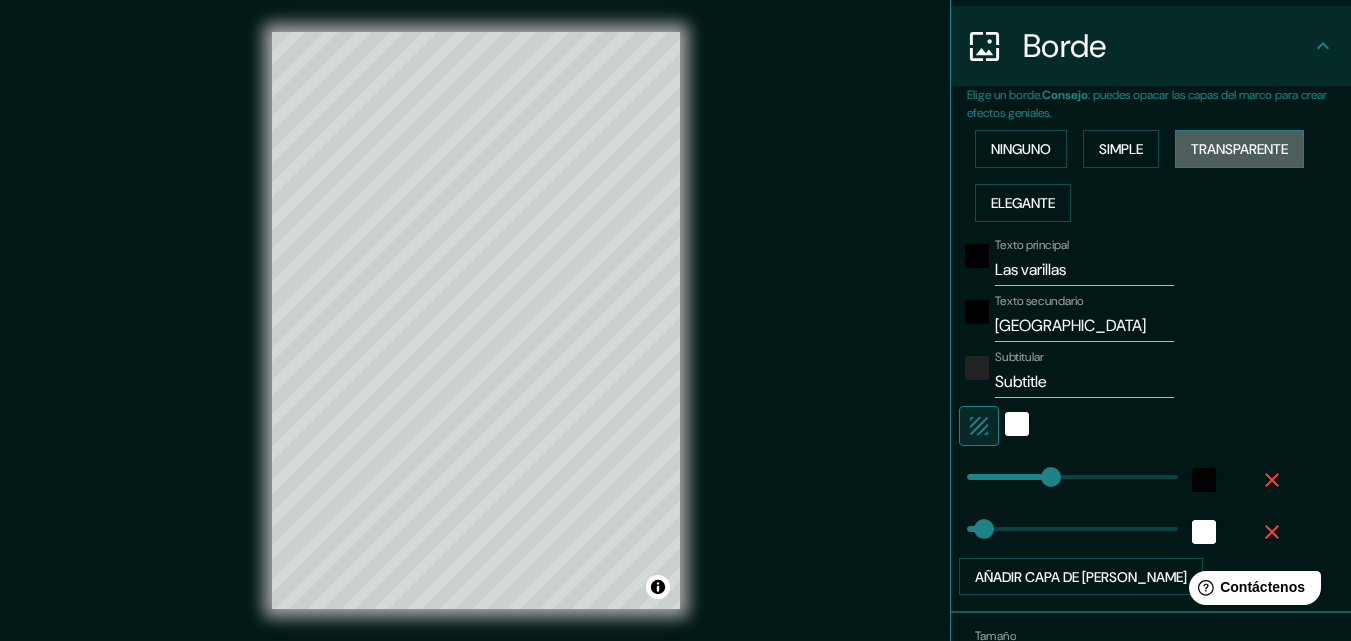 click on "Transparente" at bounding box center (1239, 149) 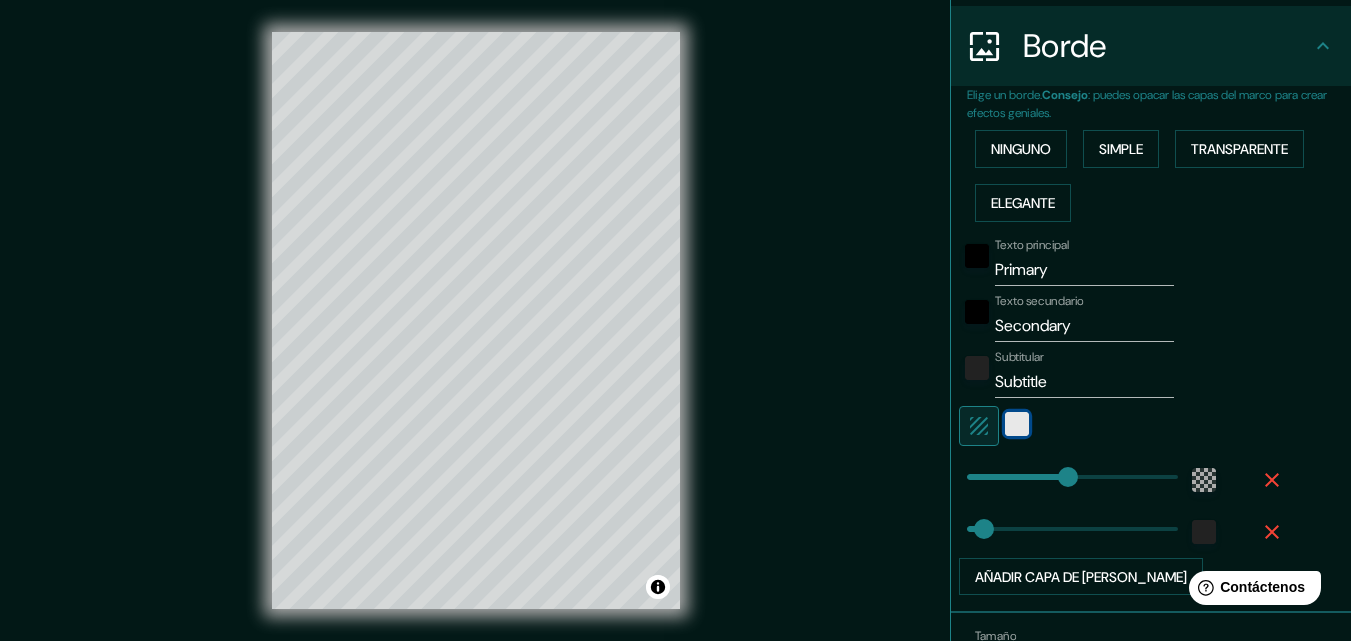 click at bounding box center (1017, 424) 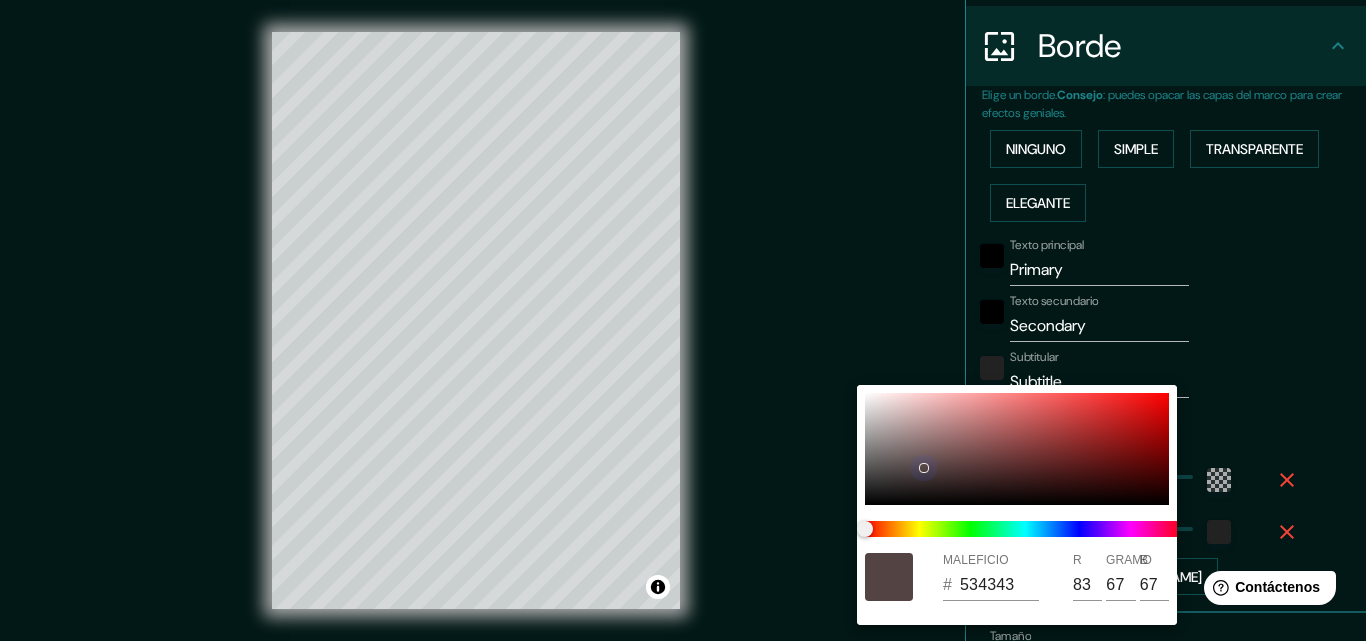 drag, startPoint x: 862, startPoint y: 395, endPoint x: 946, endPoint y: 529, distance: 158.15182 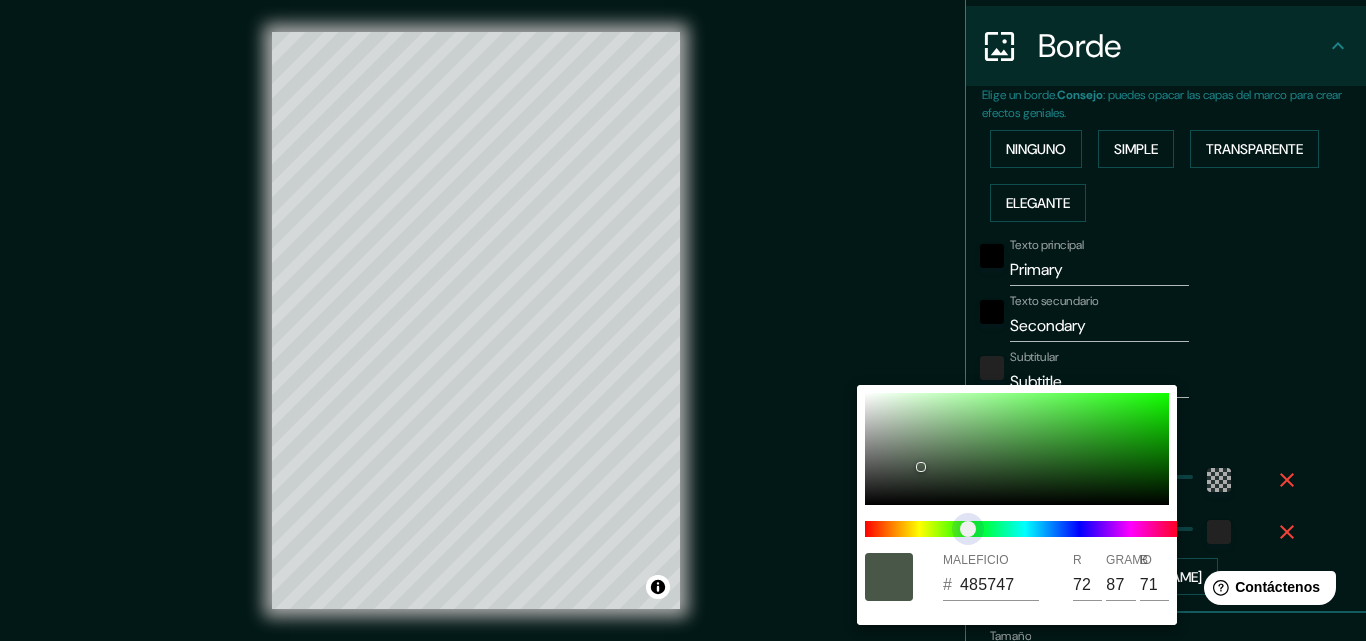 drag, startPoint x: 944, startPoint y: 532, endPoint x: 968, endPoint y: 532, distance: 24 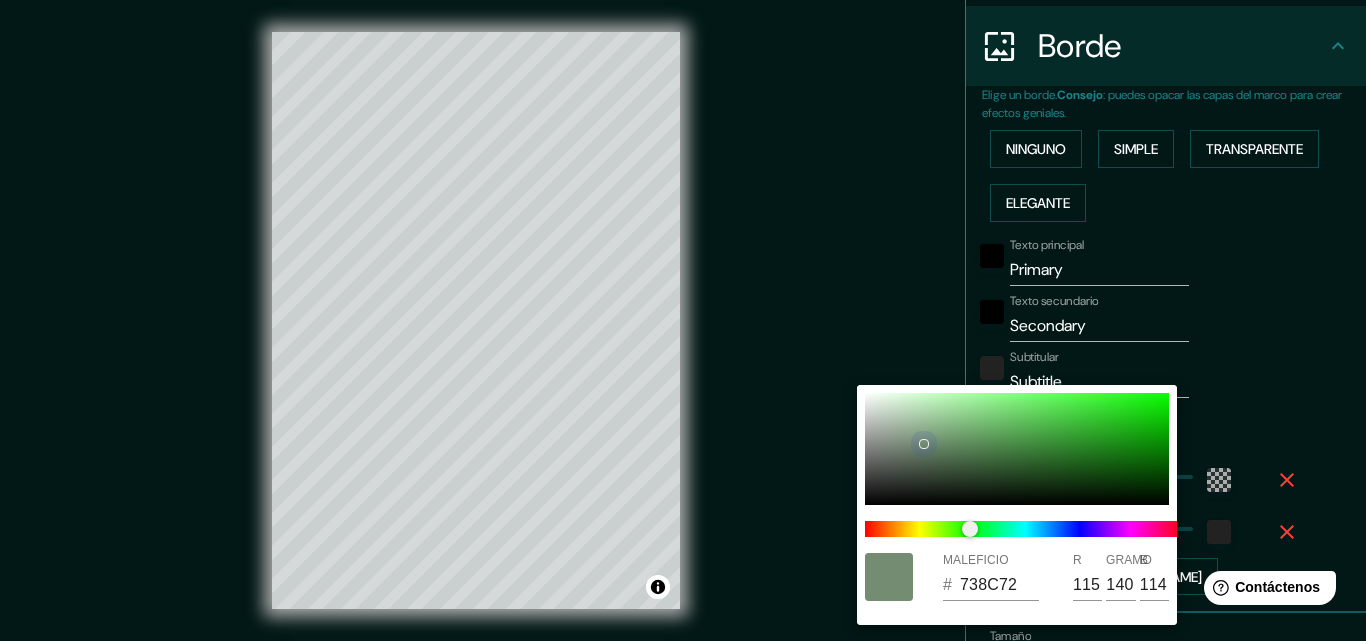drag, startPoint x: 953, startPoint y: 455, endPoint x: 922, endPoint y: 443, distance: 33.24154 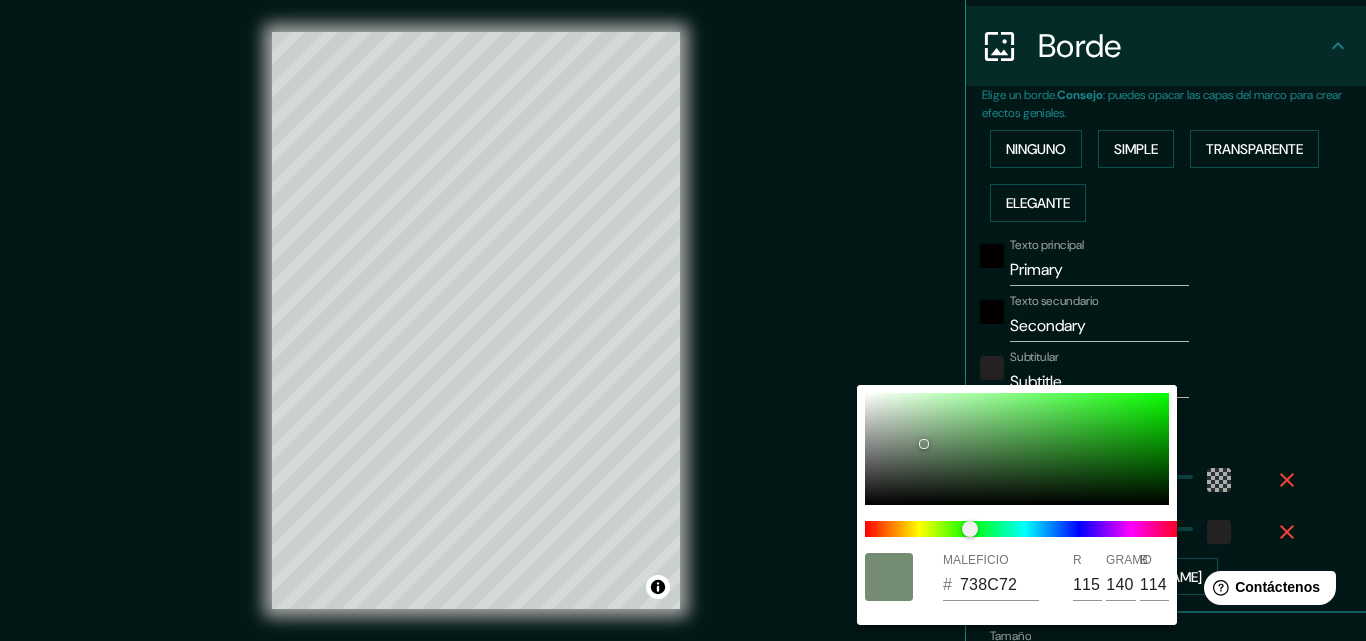 click at bounding box center (683, 320) 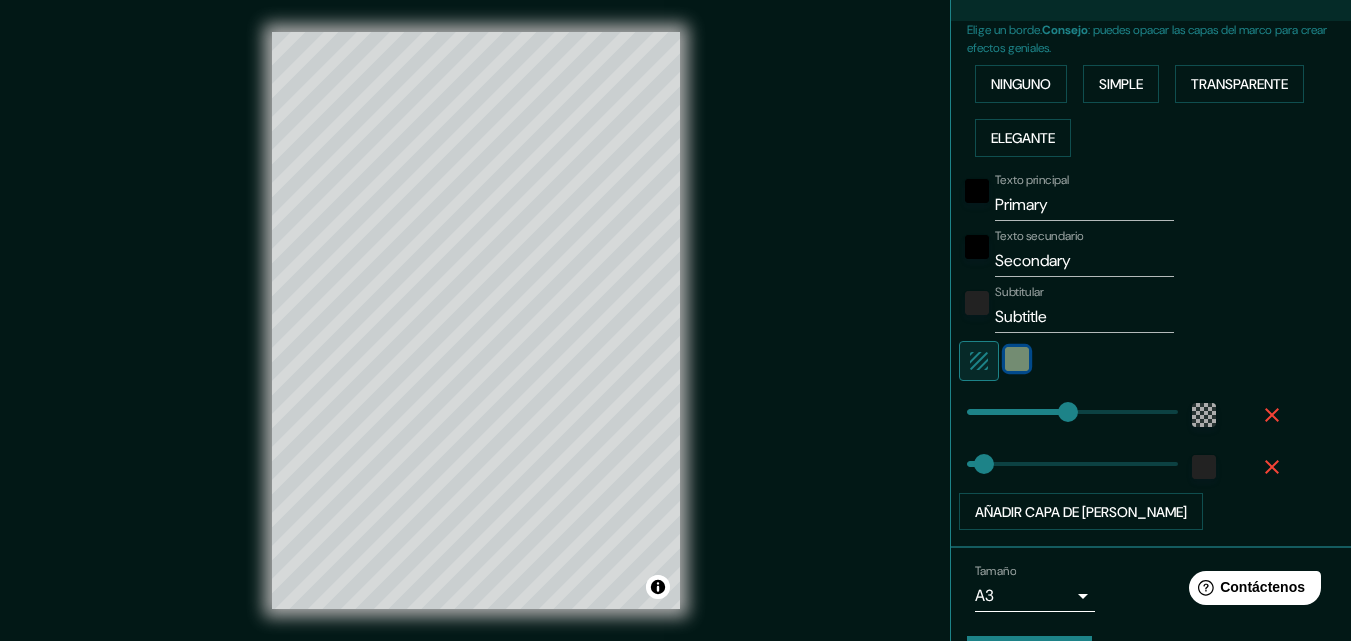 scroll, scrollTop: 480, scrollLeft: 0, axis: vertical 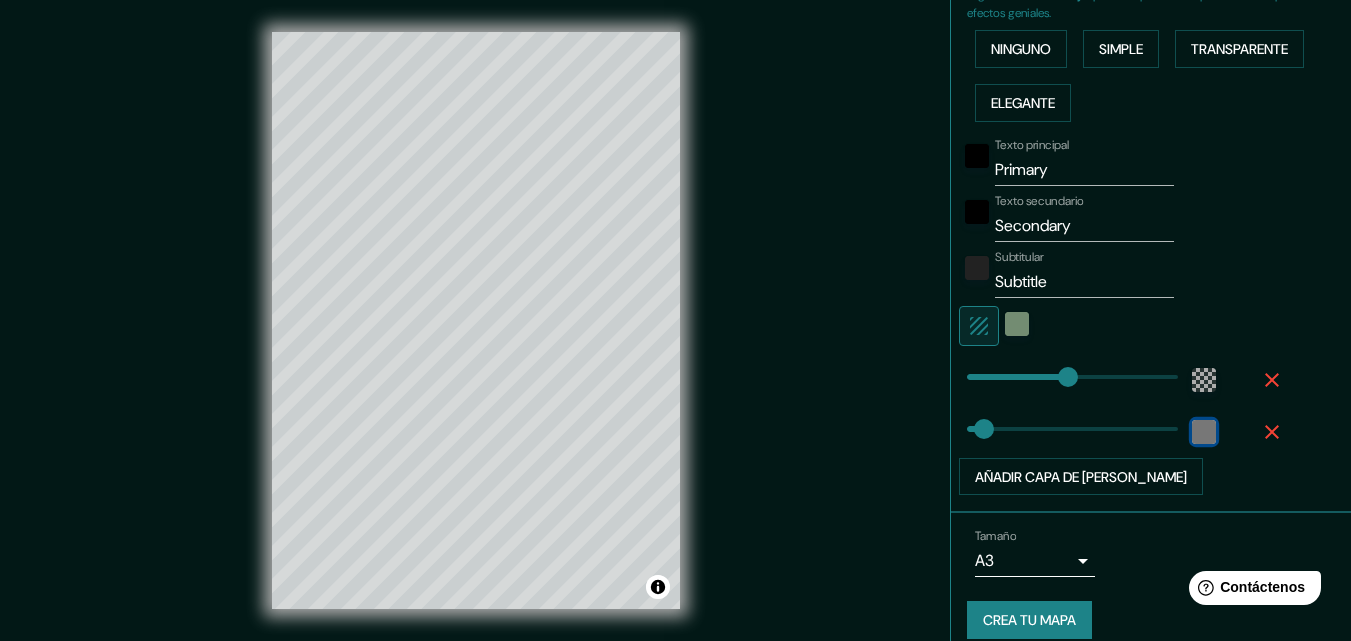 click at bounding box center (1204, 432) 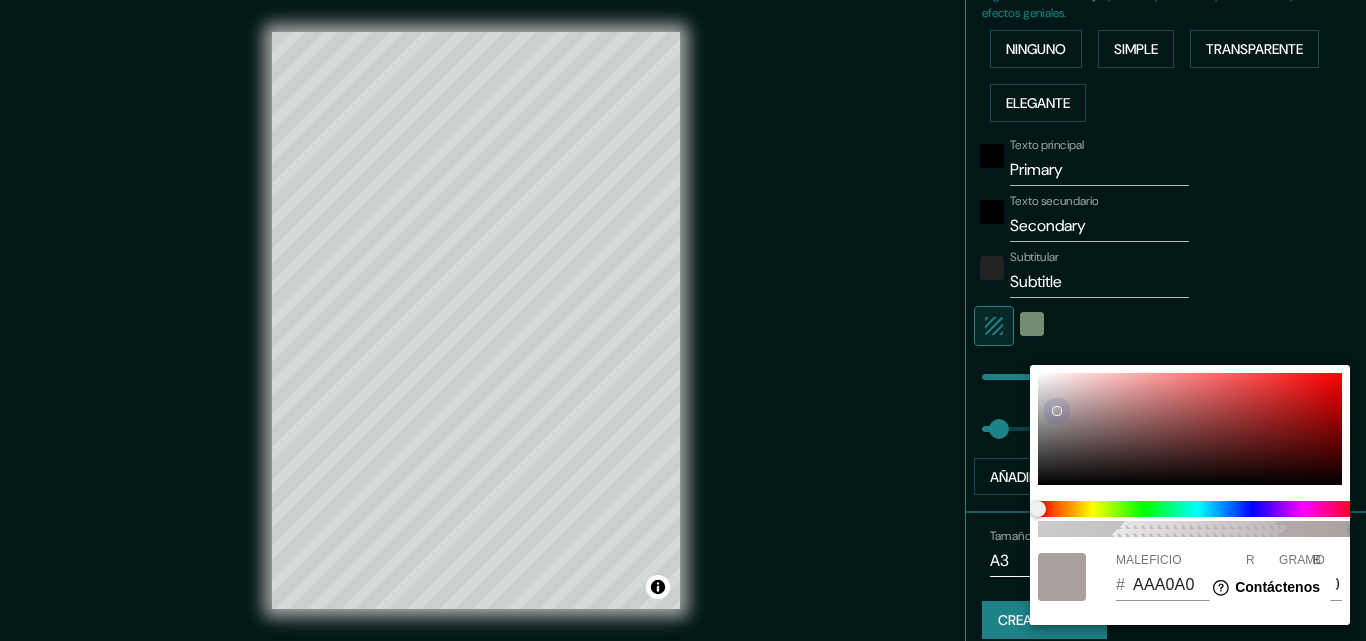 drag, startPoint x: 1013, startPoint y: 354, endPoint x: 1056, endPoint y: 410, distance: 70.60453 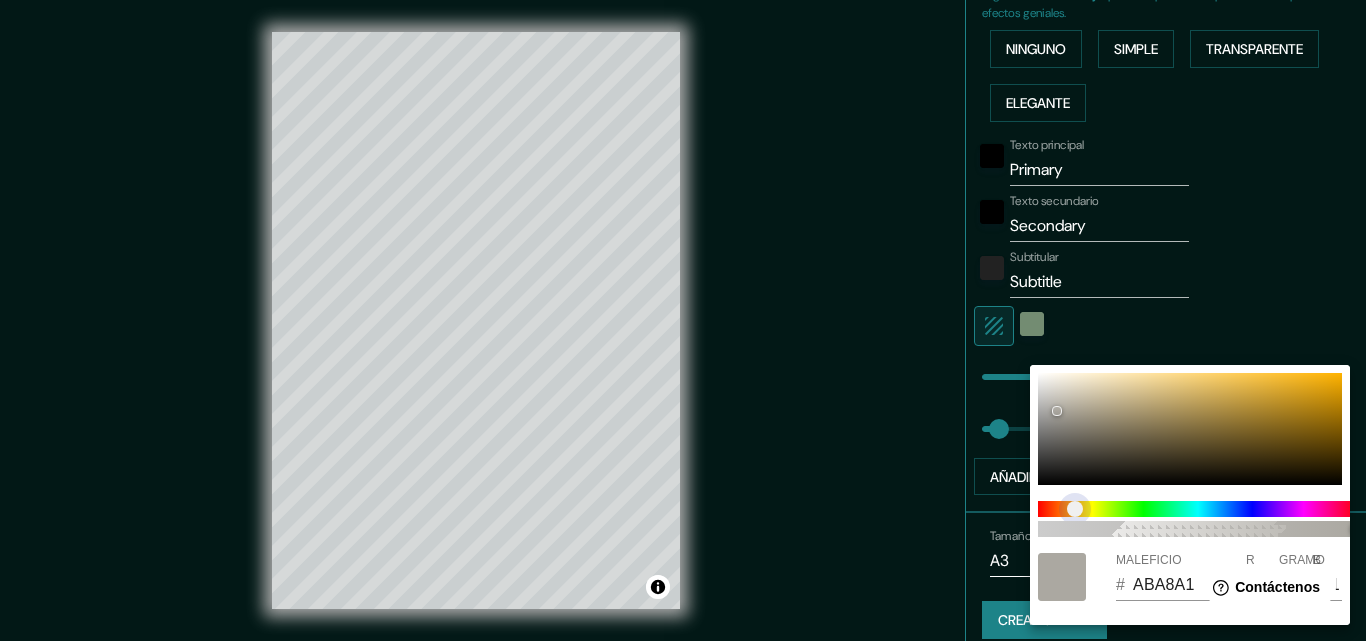 drag, startPoint x: 1046, startPoint y: 512, endPoint x: 1079, endPoint y: 509, distance: 33.13608 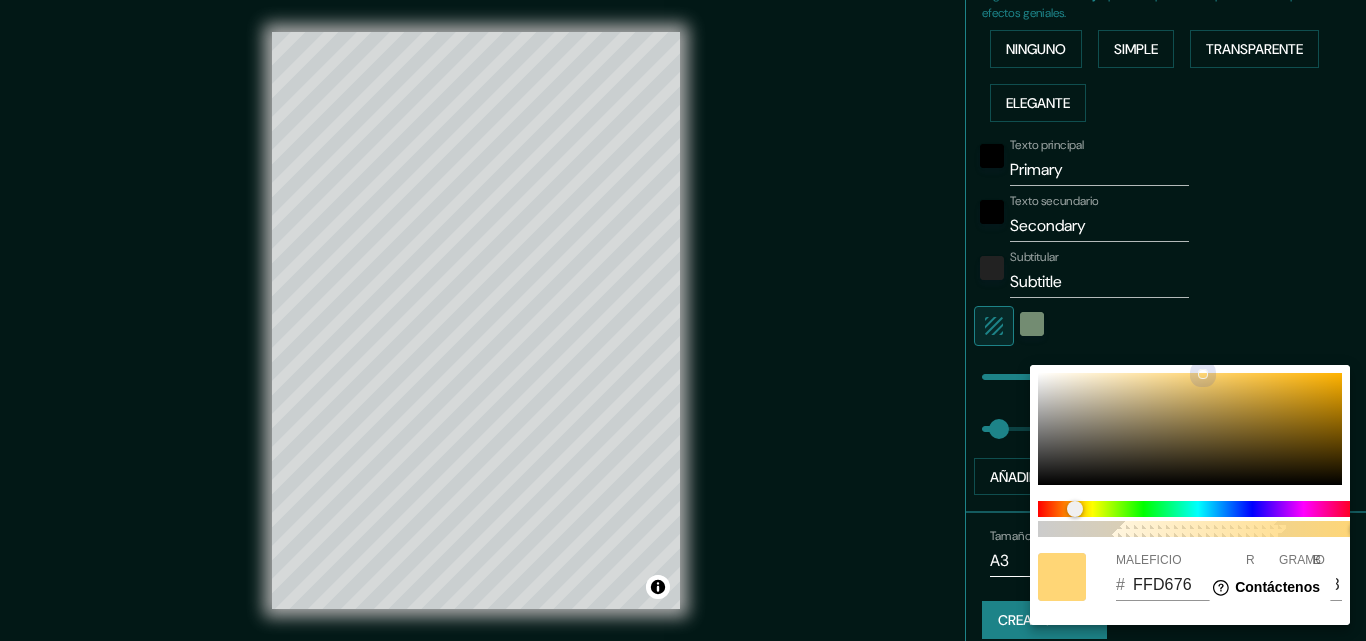 click on "100 MALEFICIO # FFD676 R 255 GRAMO 214 B 118" at bounding box center [683, 320] 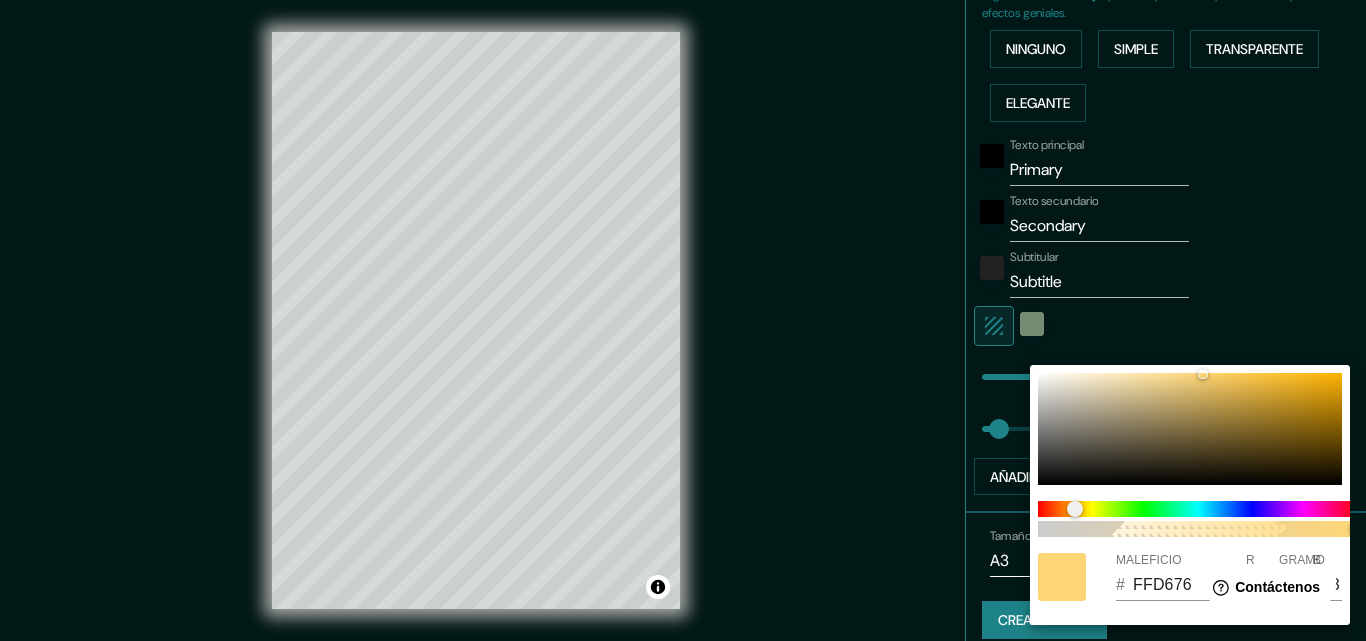 click at bounding box center (683, 320) 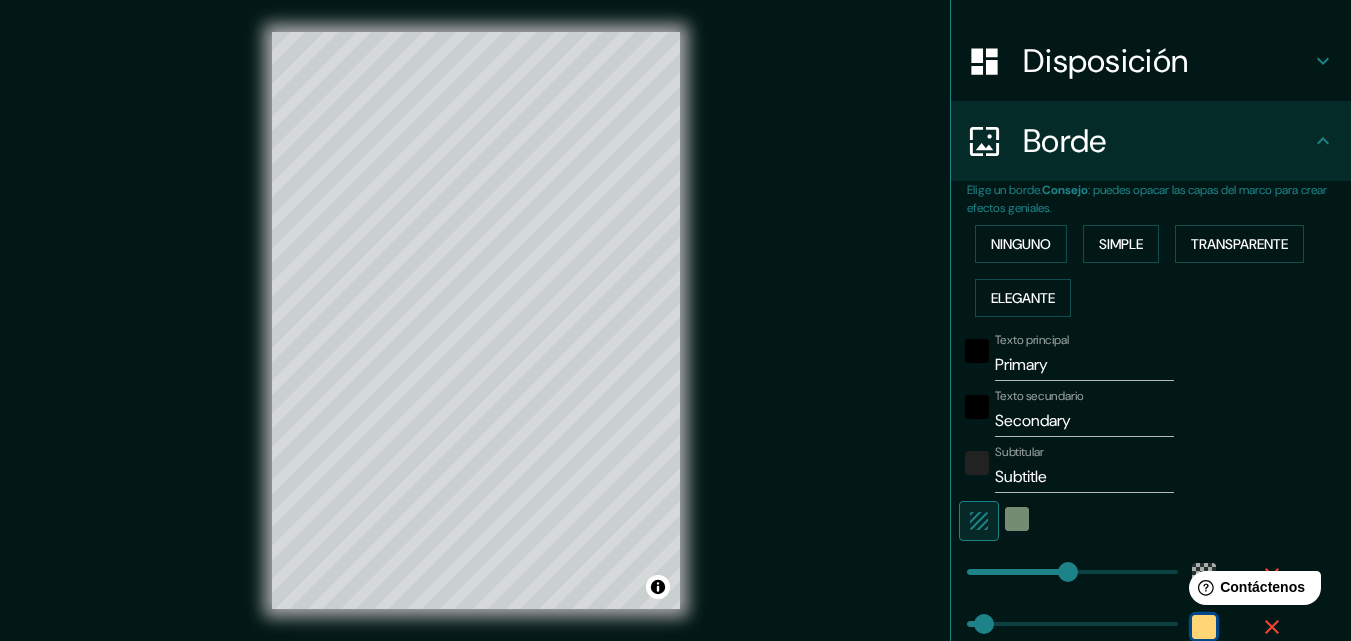 scroll, scrollTop: 280, scrollLeft: 0, axis: vertical 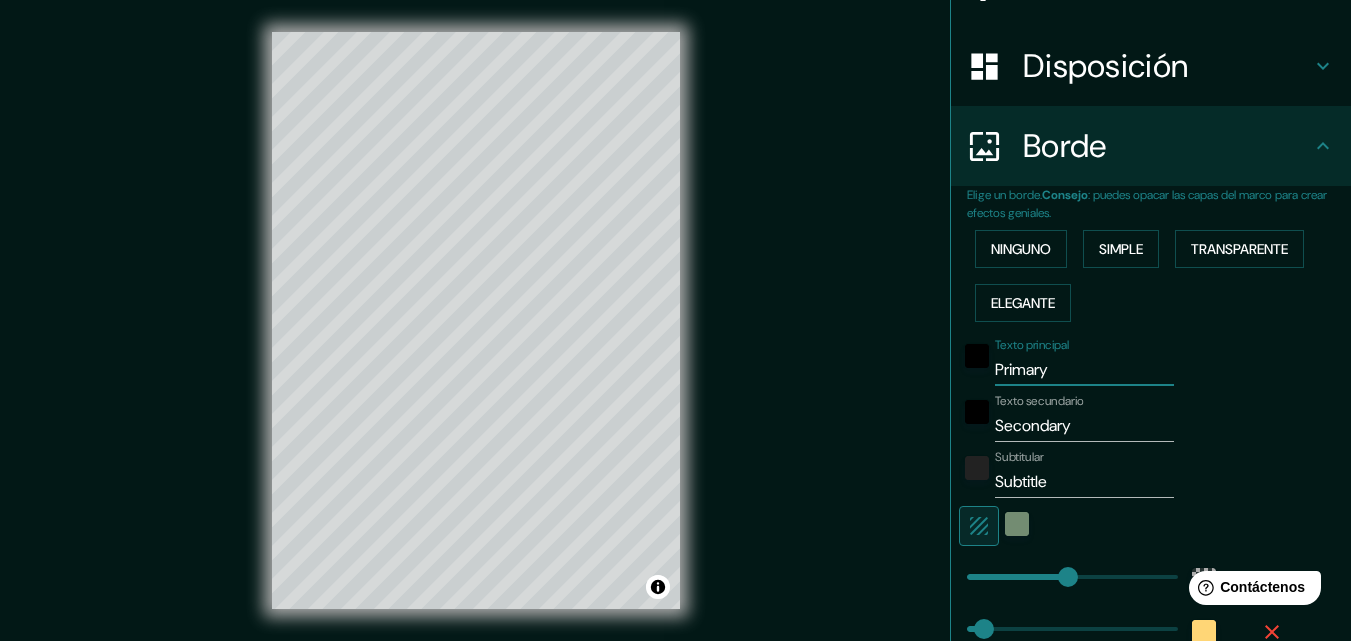 click on "Primary" at bounding box center (1084, 370) 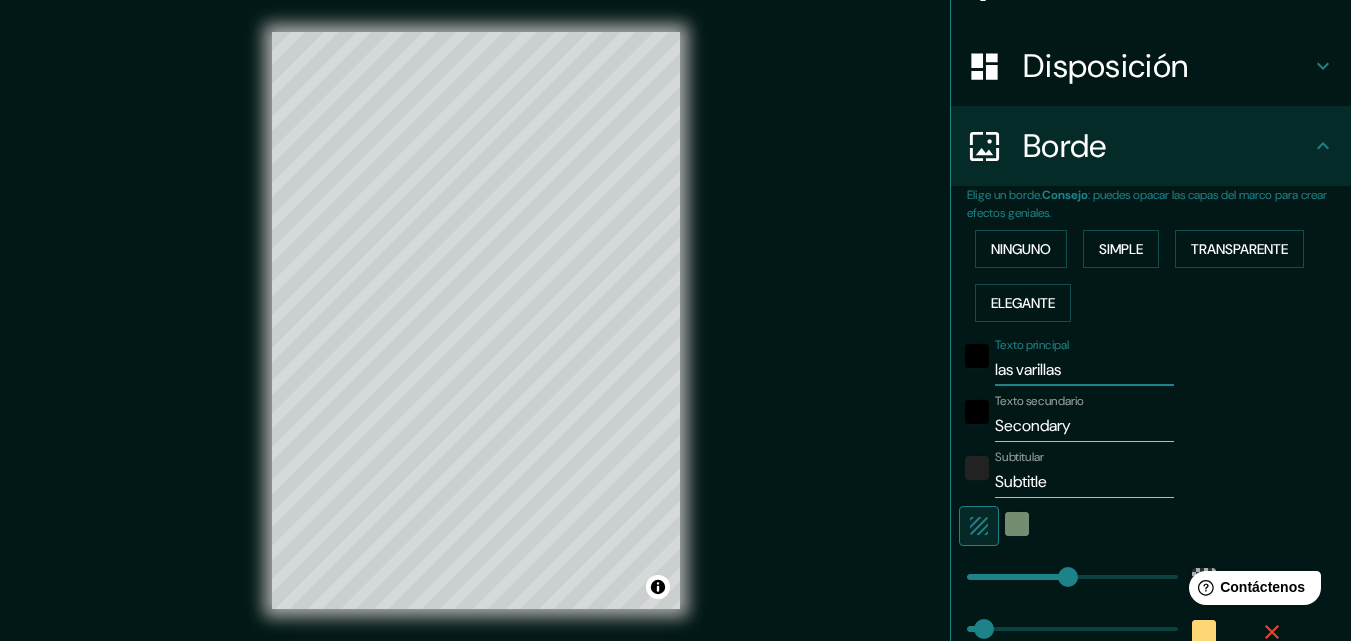 click on "Secondary" at bounding box center [1084, 426] 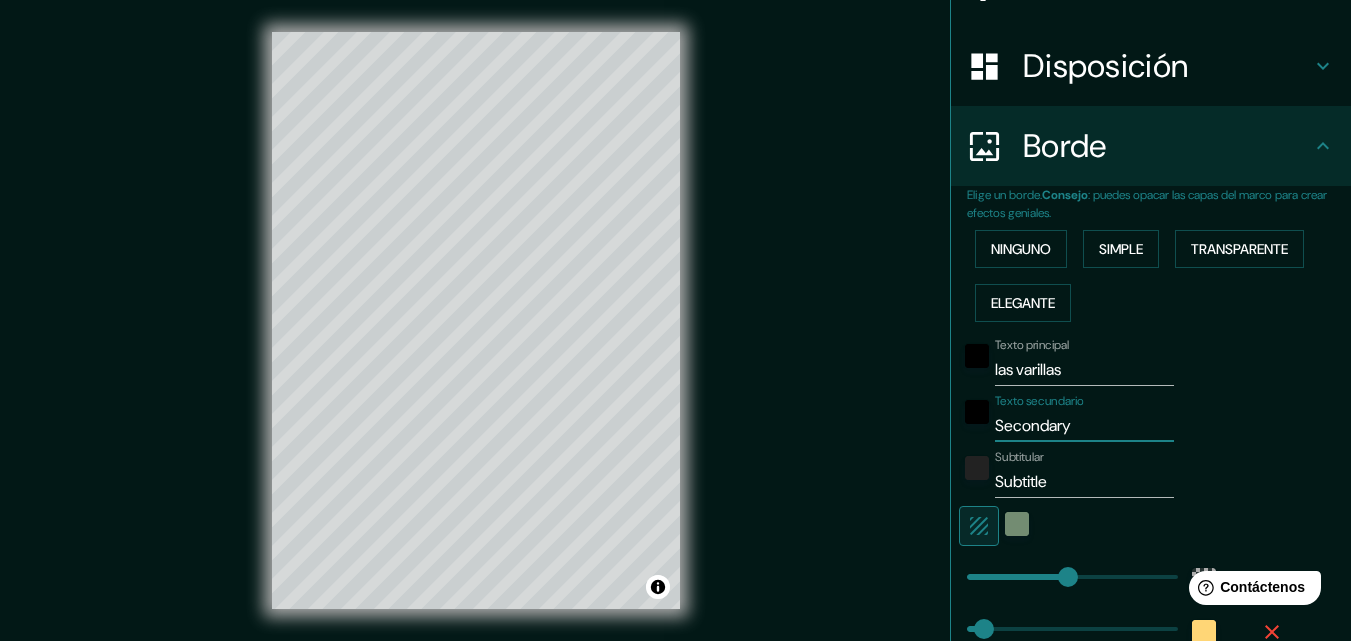 click on "Secondary" at bounding box center (1084, 426) 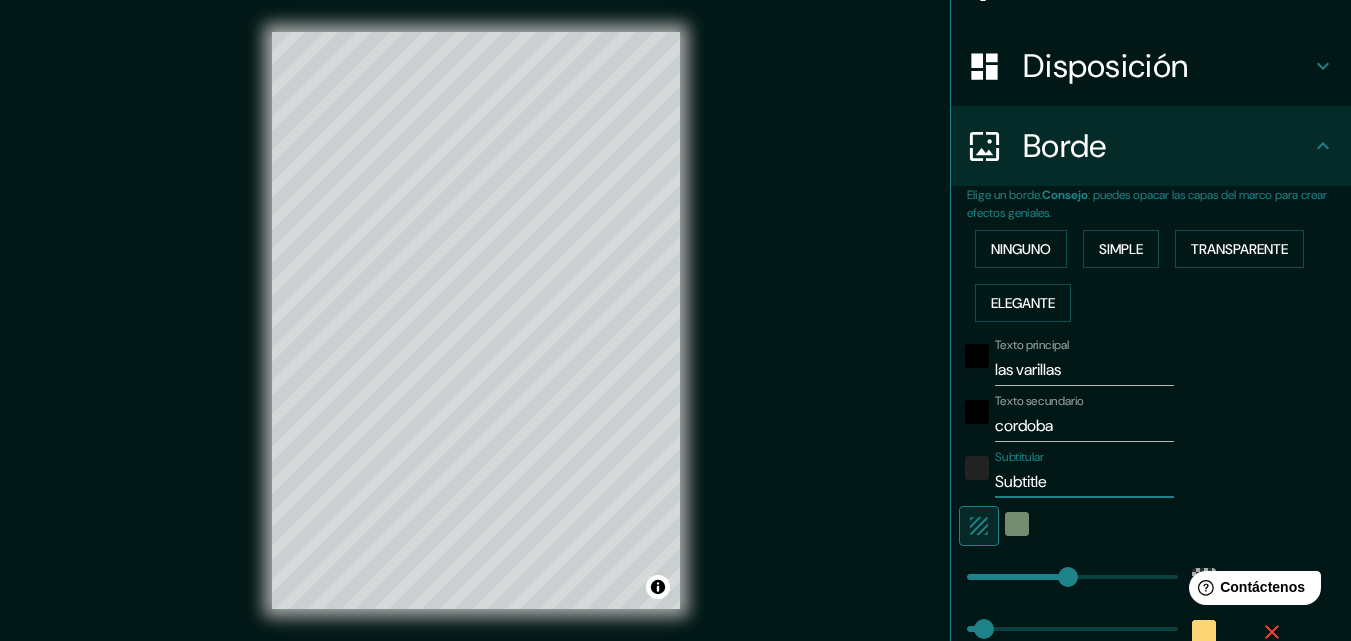 drag, startPoint x: 1047, startPoint y: 479, endPoint x: 879, endPoint y: 470, distance: 168.2409 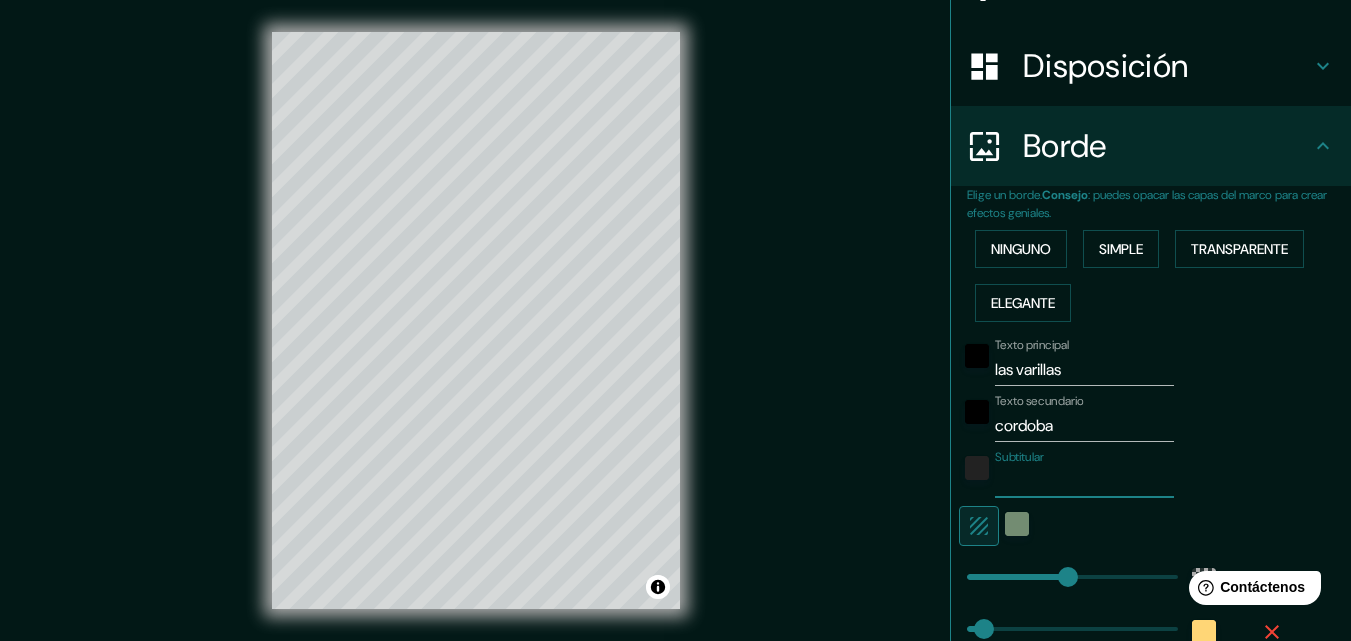 click on "© Mapbox   © OpenStreetMap   Improve this map" at bounding box center (476, 320) 